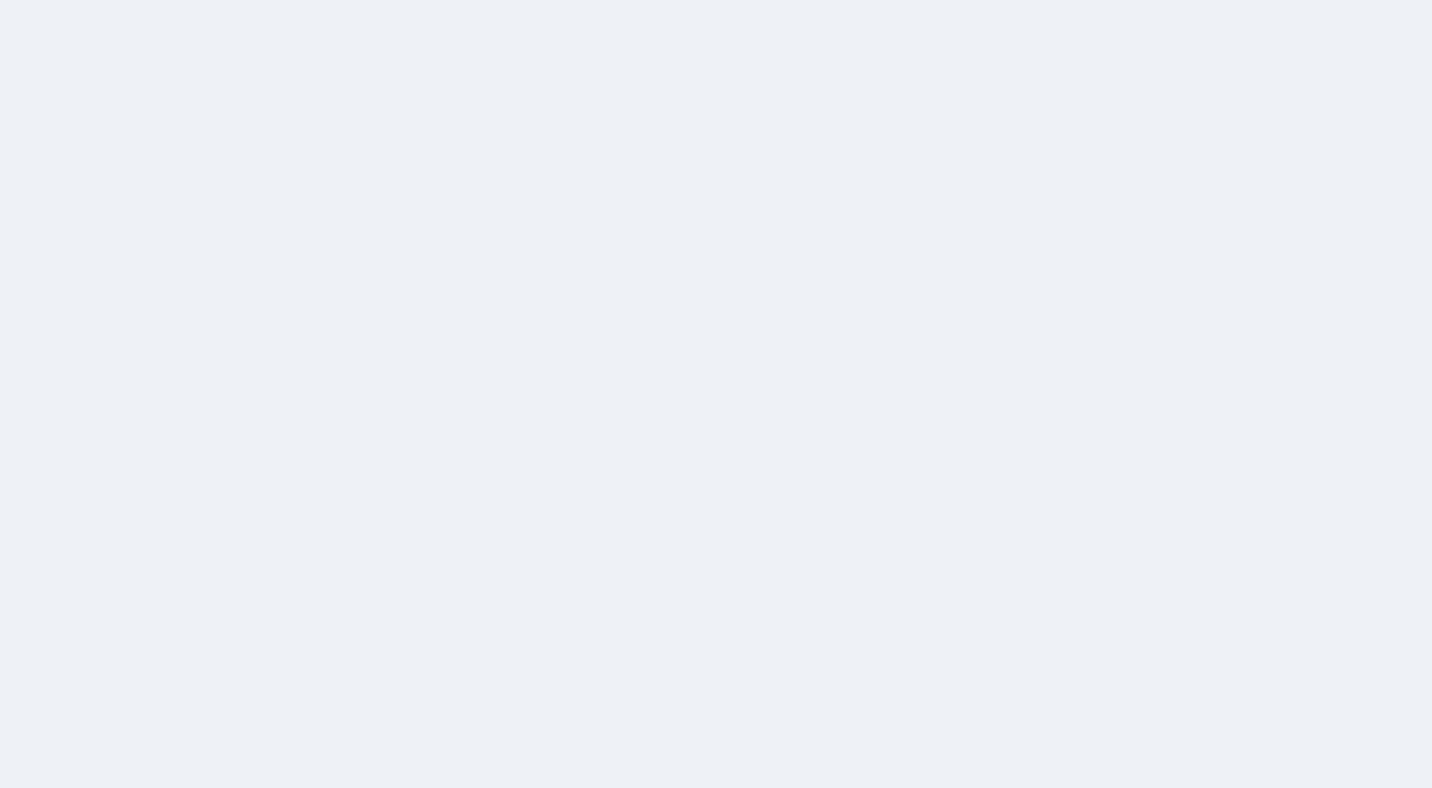 scroll, scrollTop: 0, scrollLeft: 0, axis: both 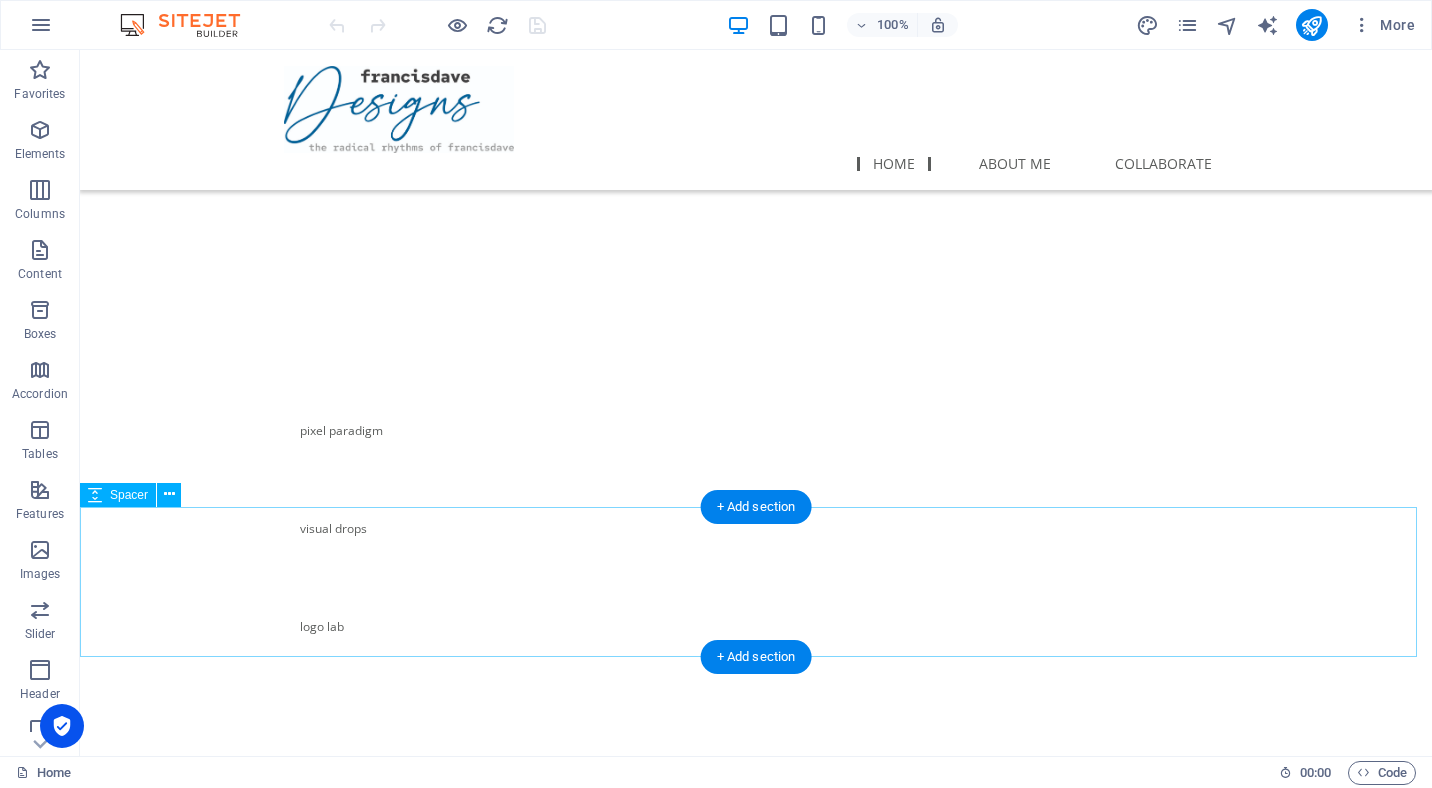 click at bounding box center [756, 799] 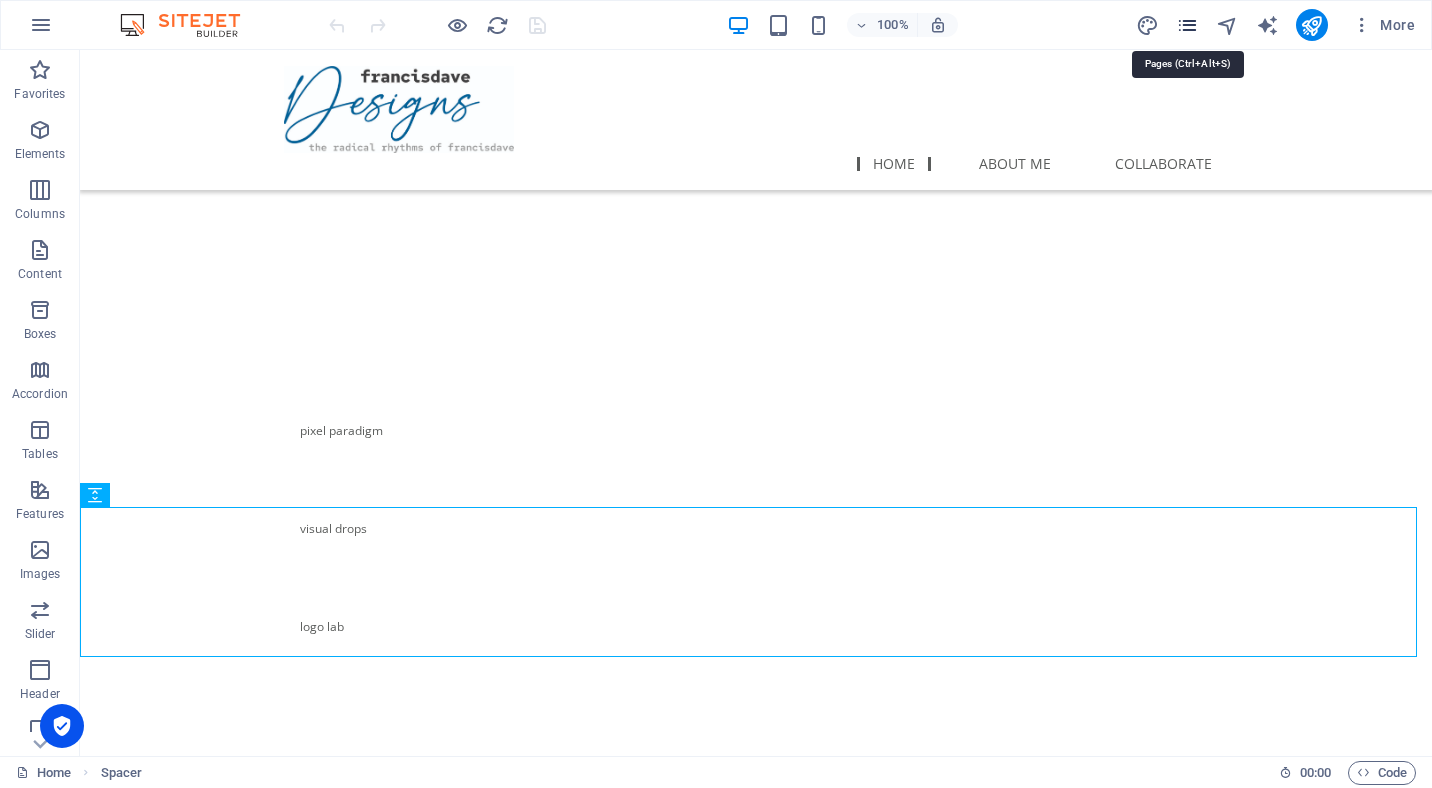 click at bounding box center [1187, 25] 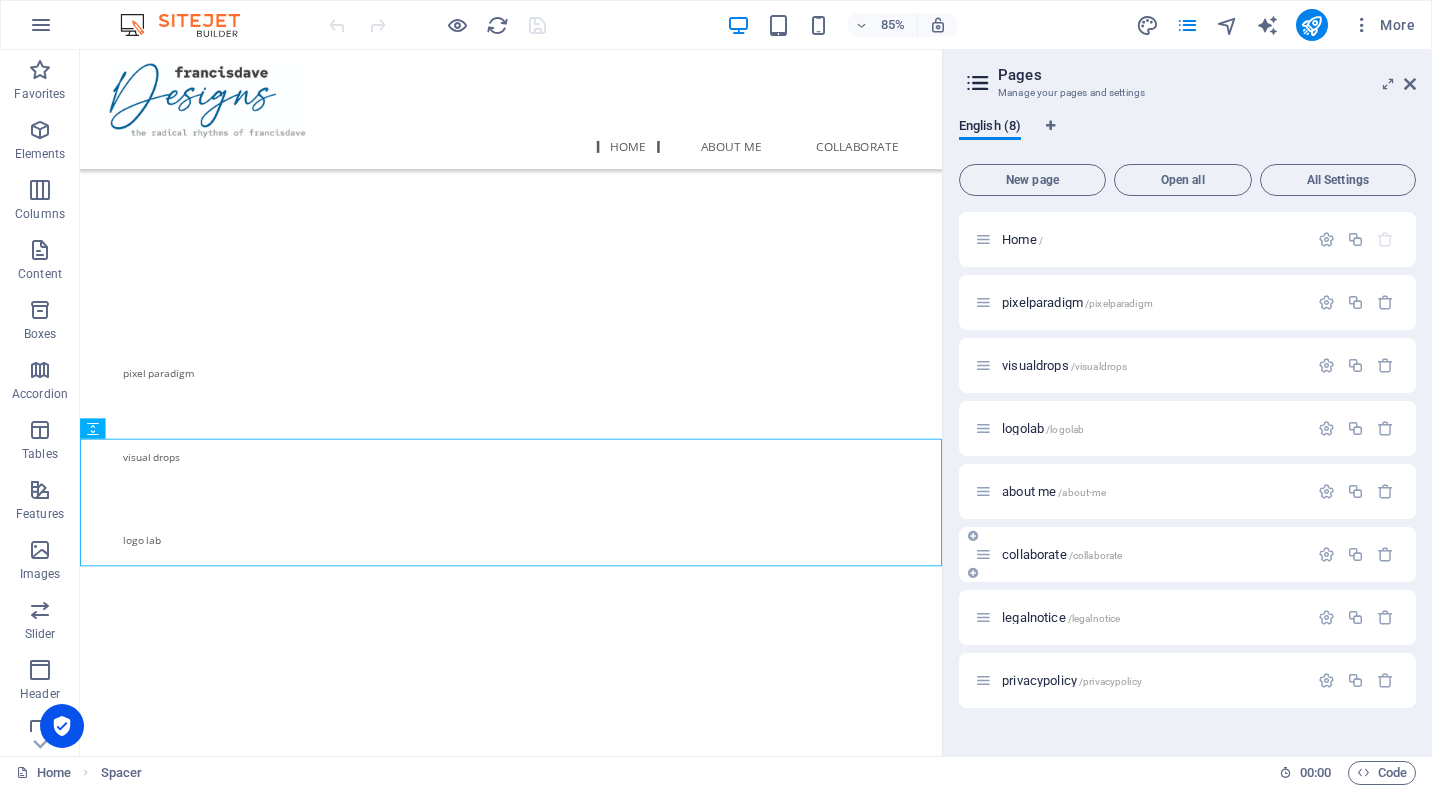click on "collaborate /collaborate" at bounding box center (1062, 554) 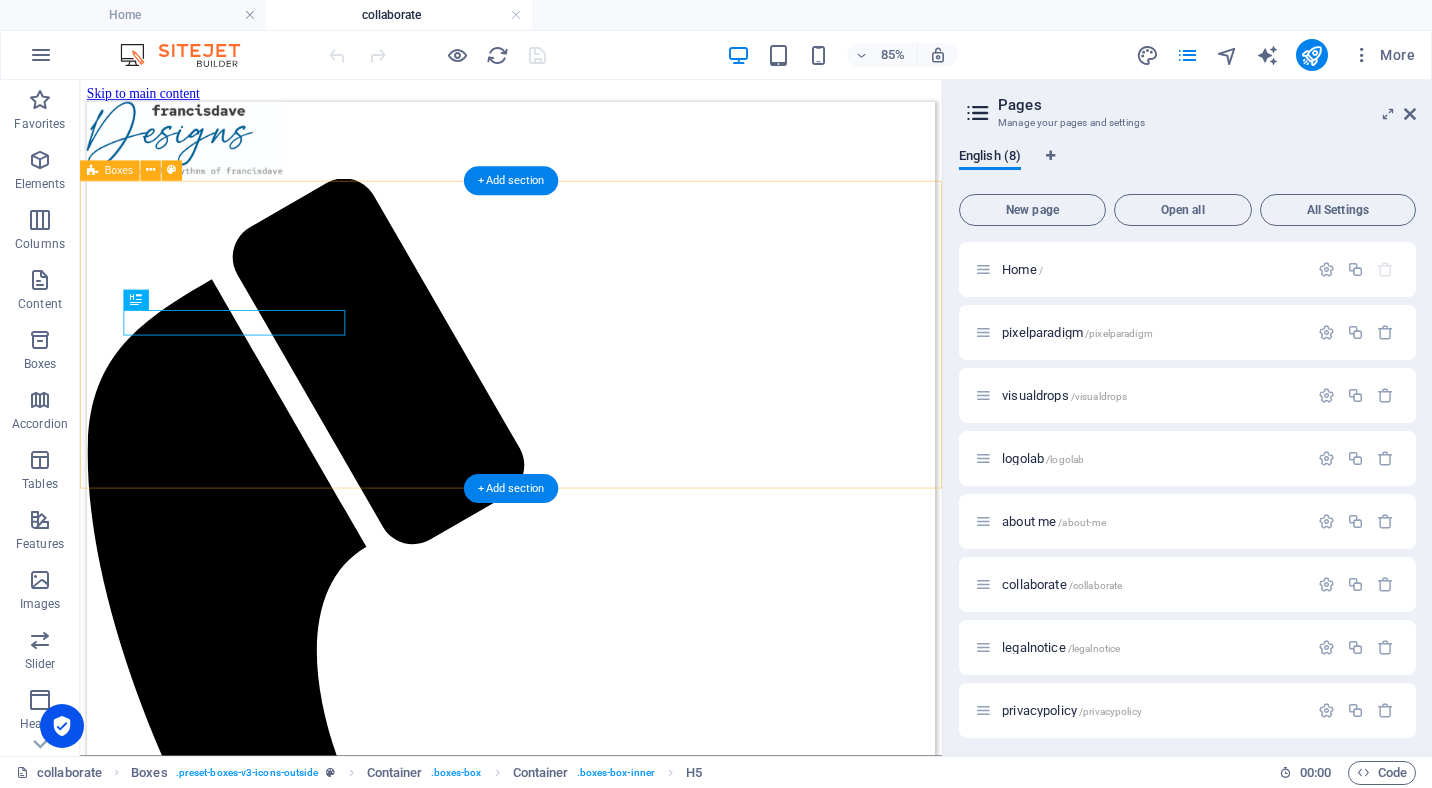scroll, scrollTop: 0, scrollLeft: 0, axis: both 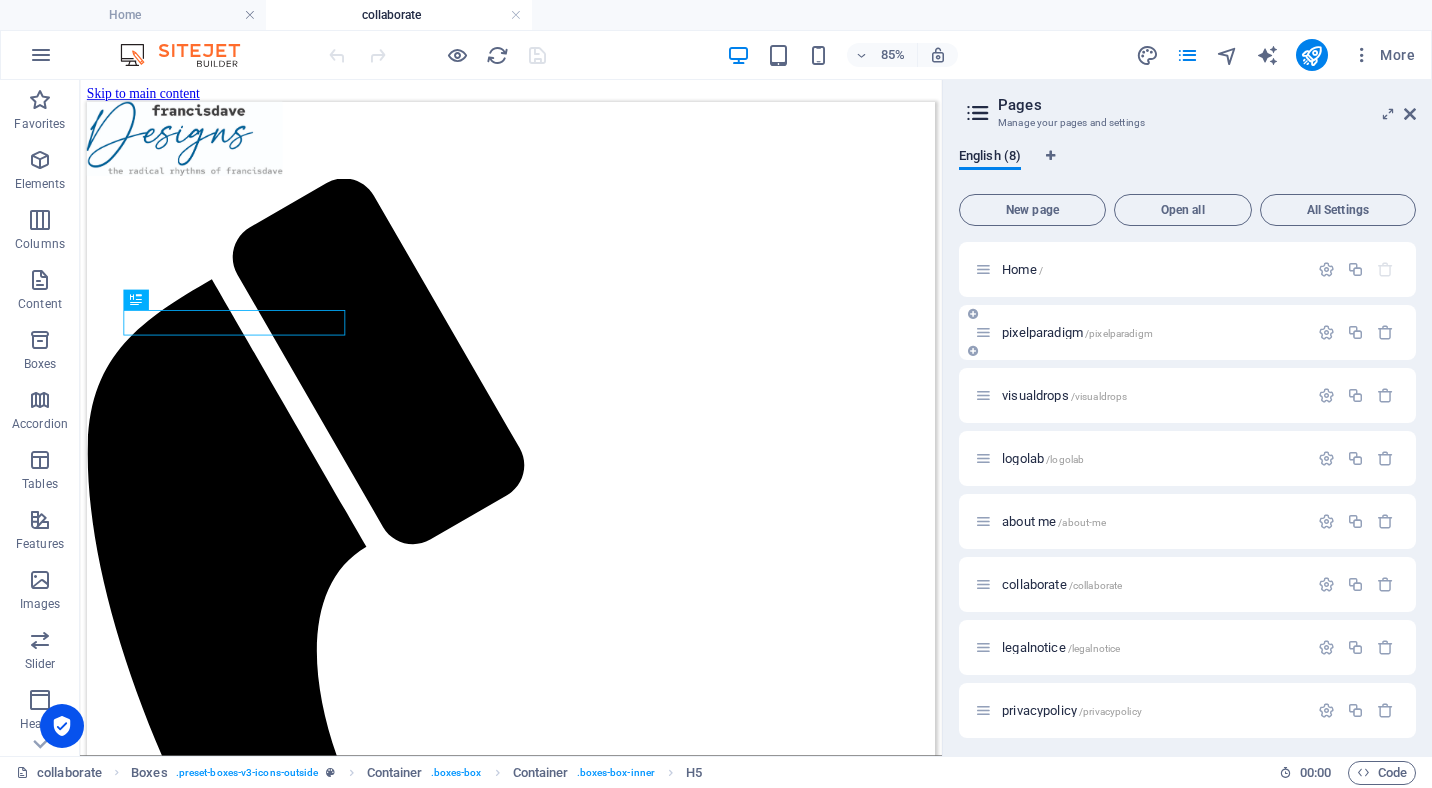 click on "pixelparadigm /pixelparadigm" at bounding box center [1077, 332] 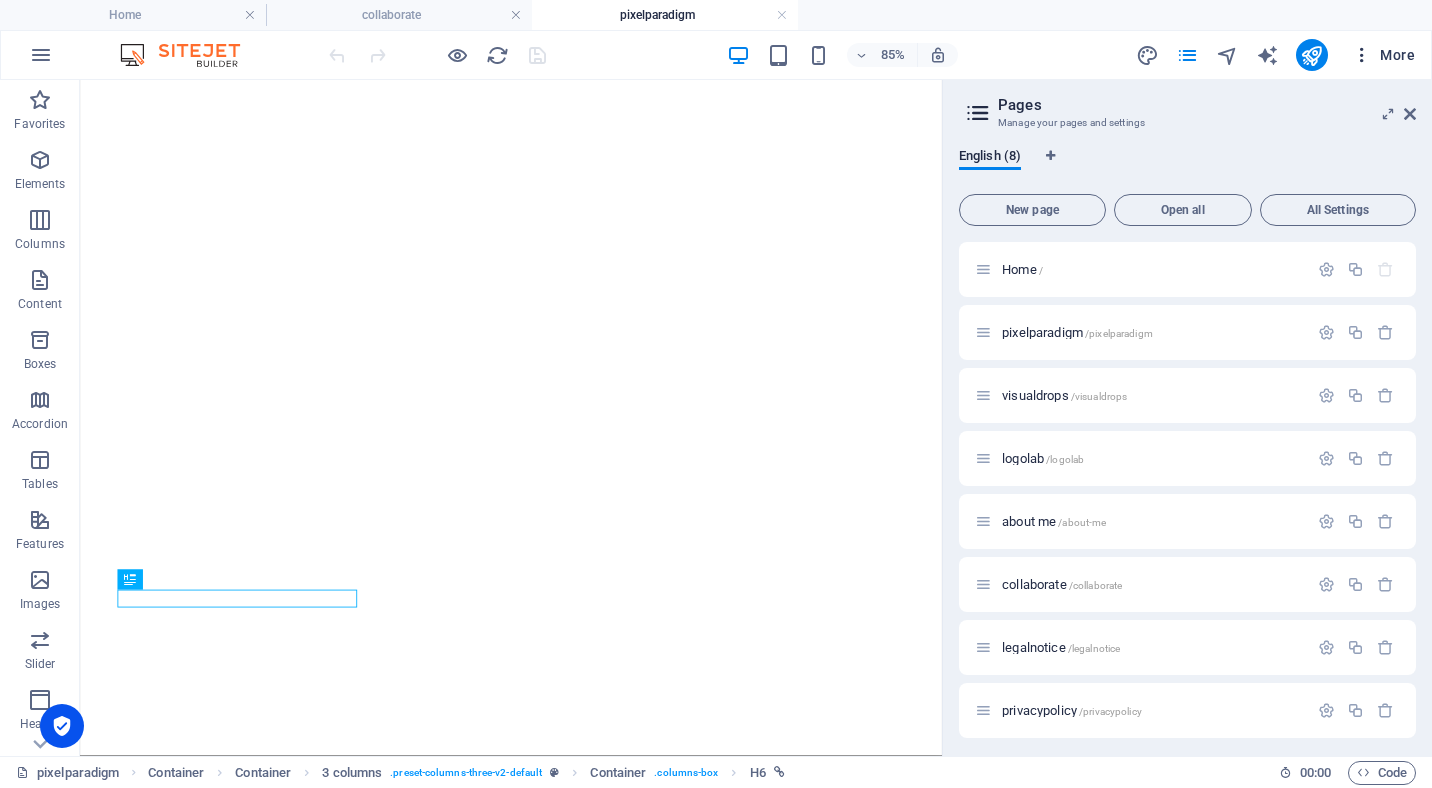 click on "More" at bounding box center (1383, 55) 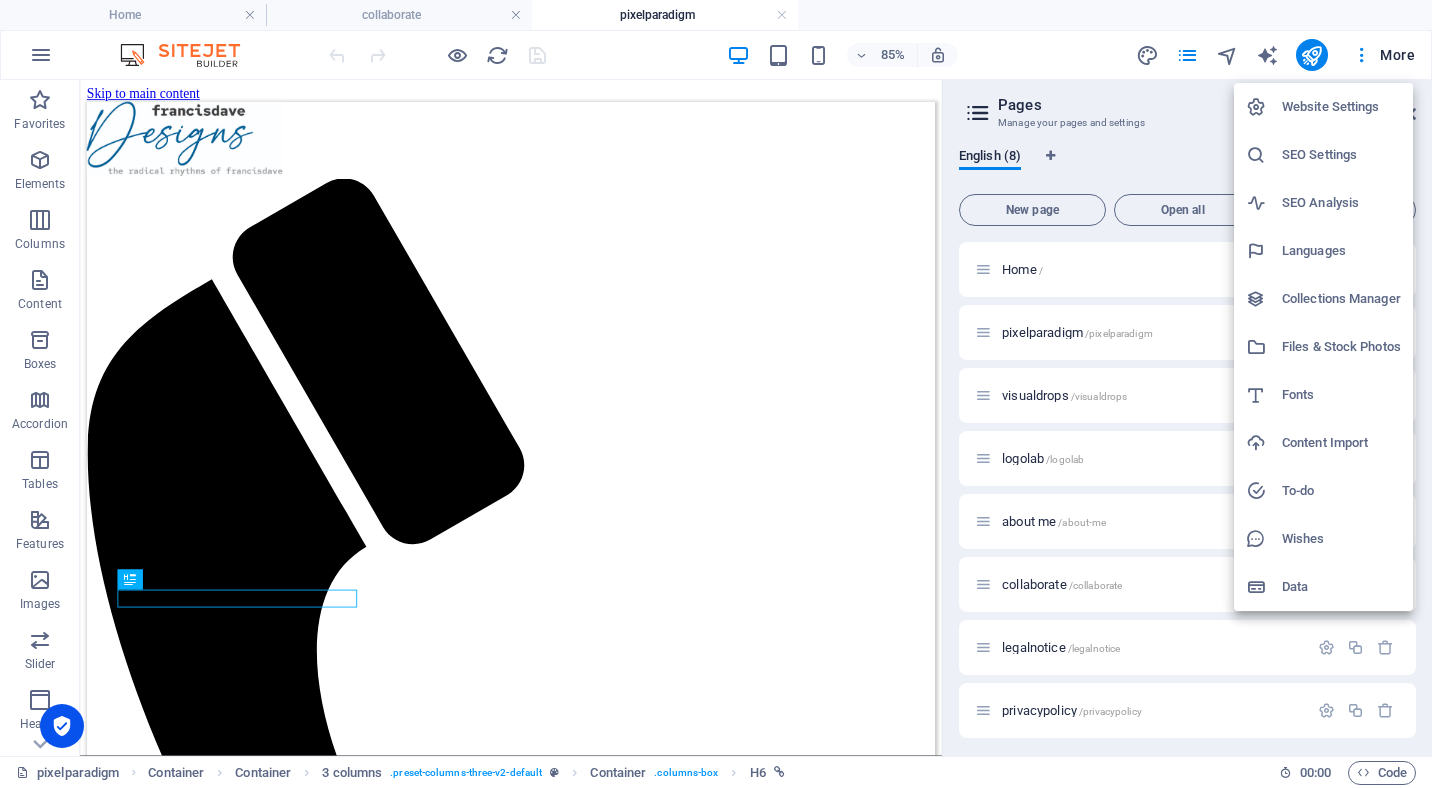 scroll, scrollTop: 0, scrollLeft: 0, axis: both 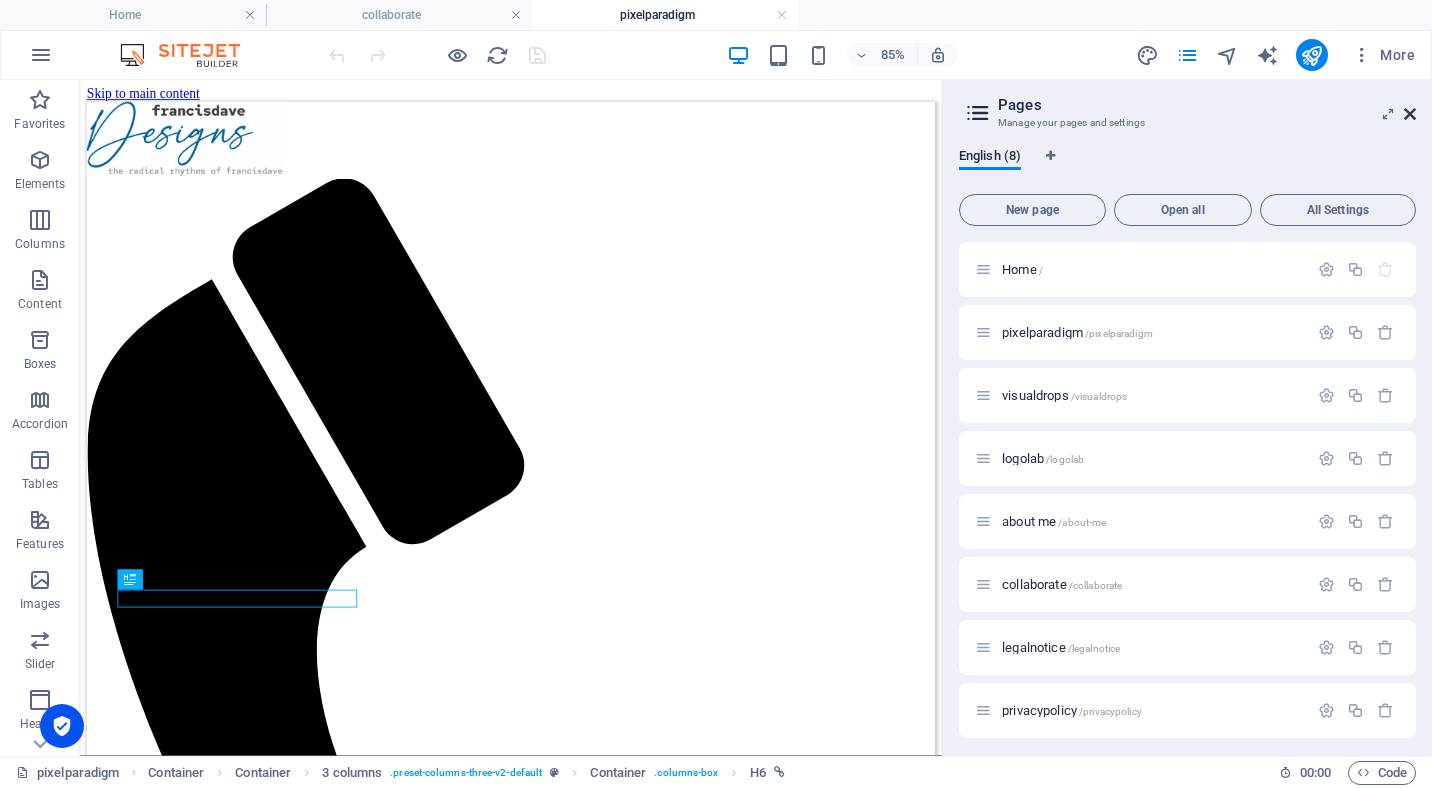 click at bounding box center [1410, 114] 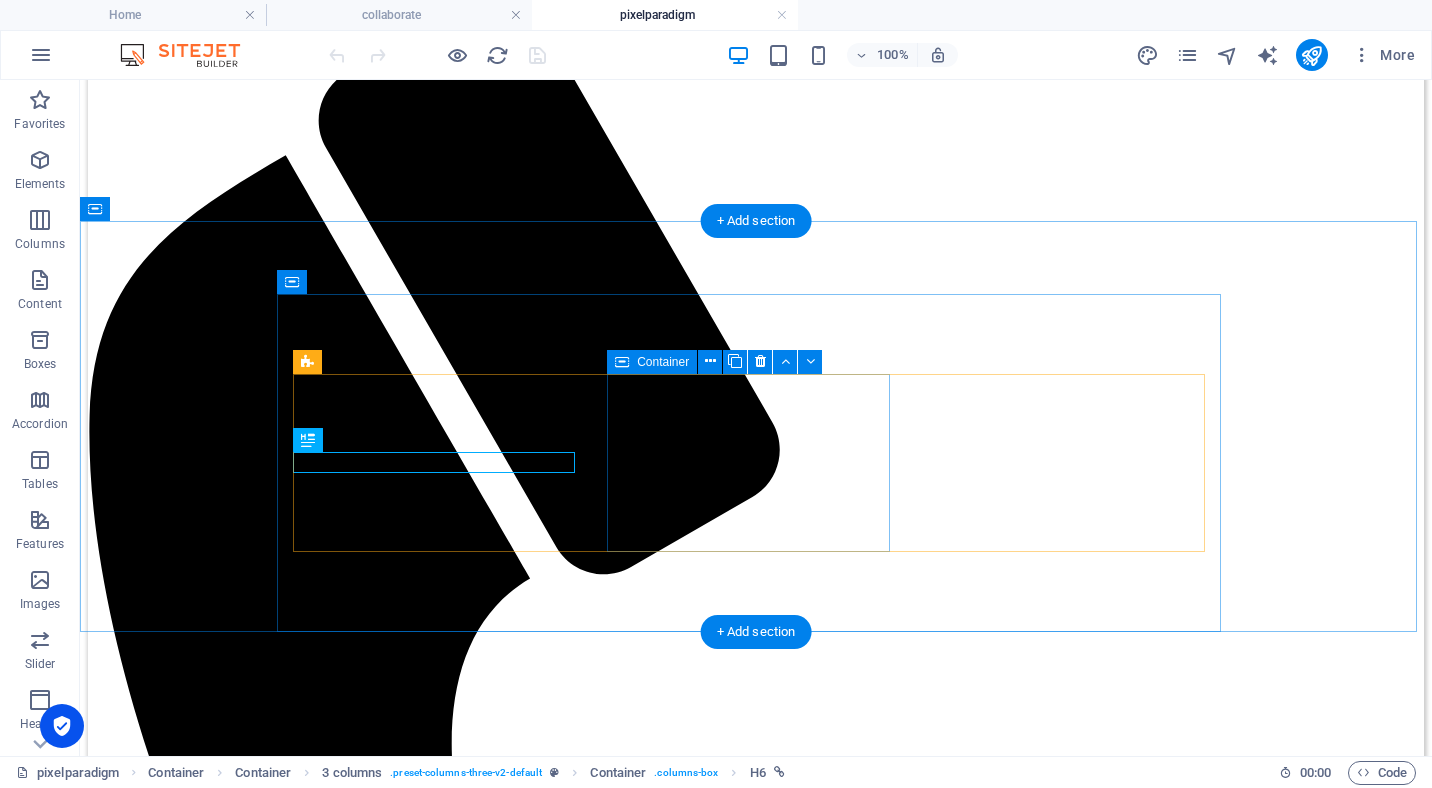 scroll, scrollTop: 300, scrollLeft: 0, axis: vertical 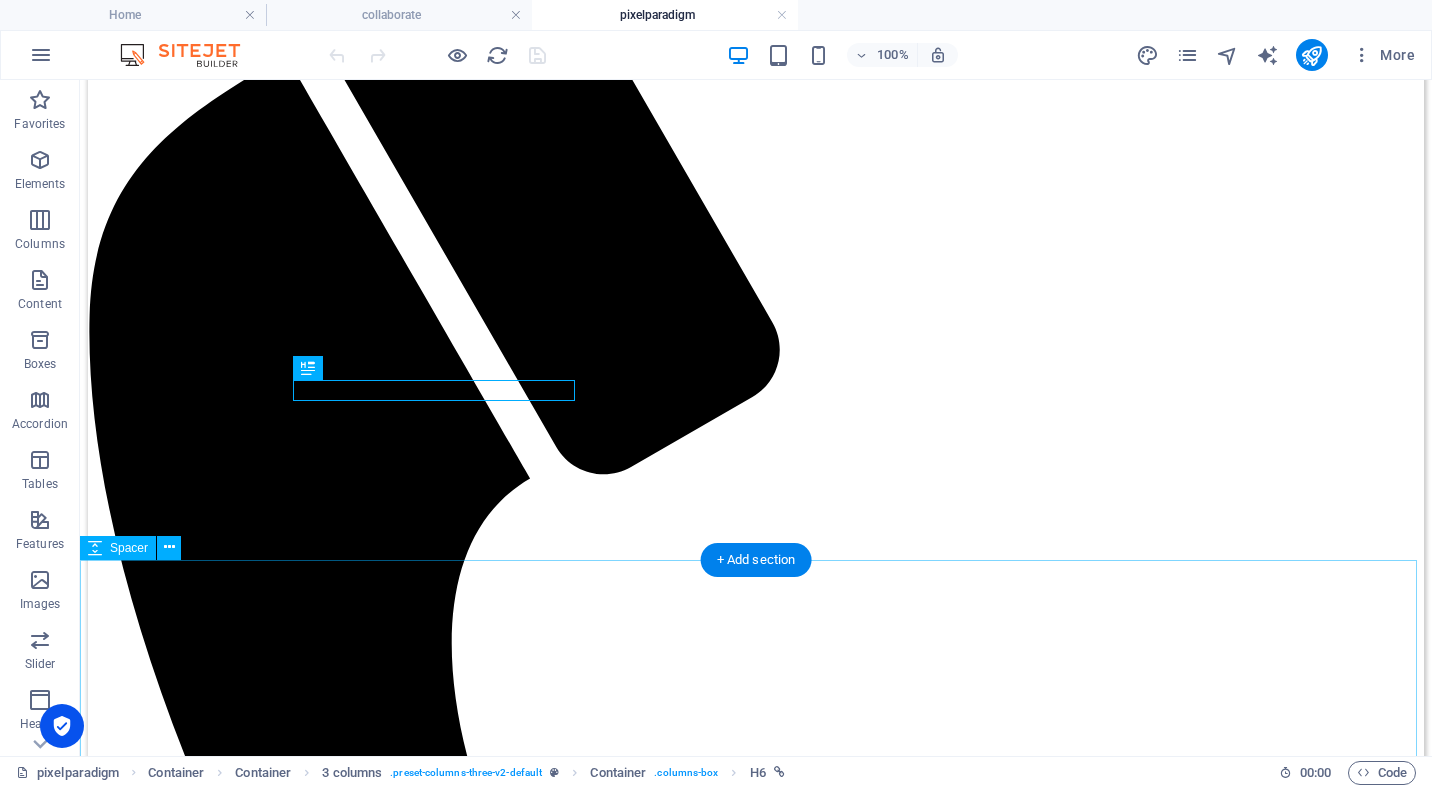 click at bounding box center [756, 2505] 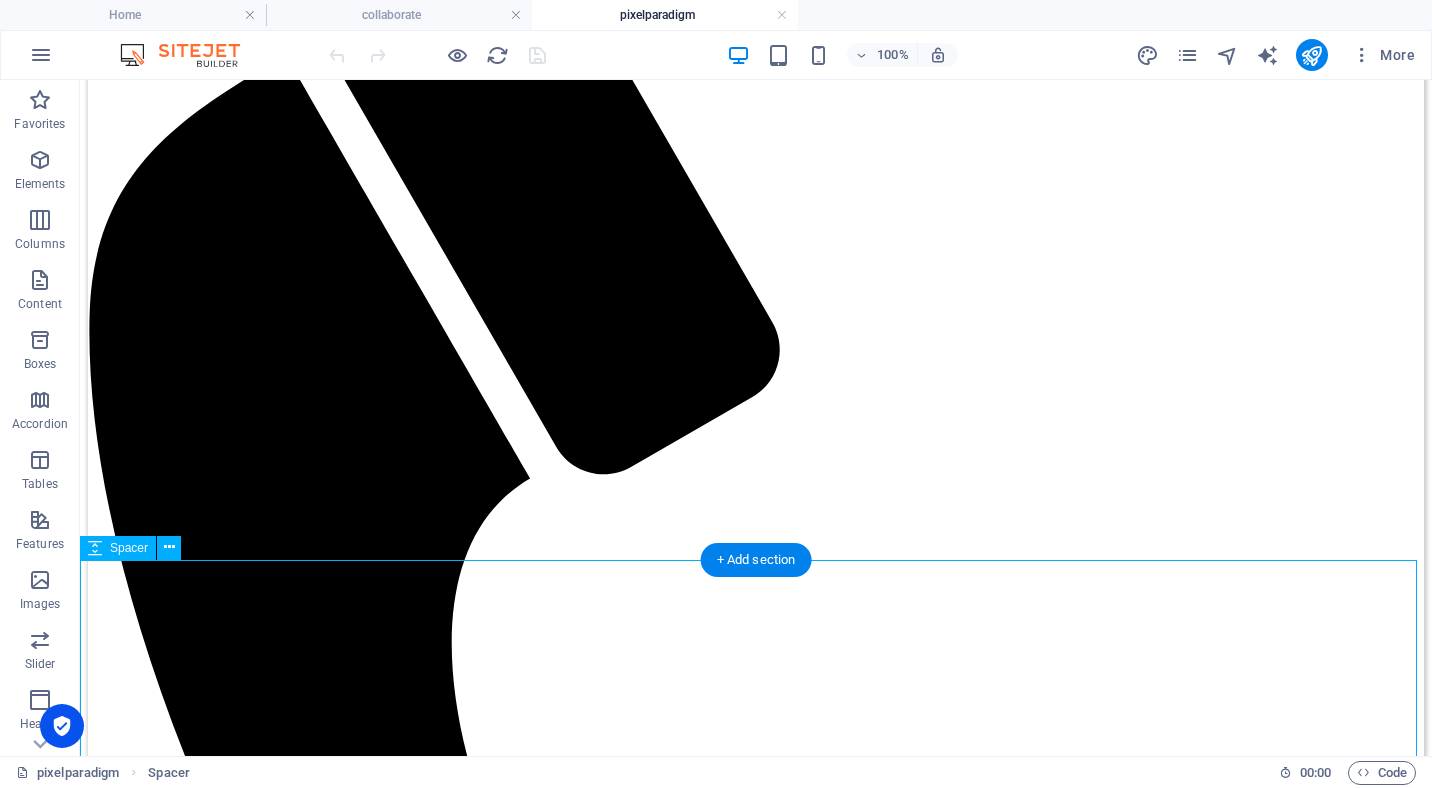 click at bounding box center (756, 2505) 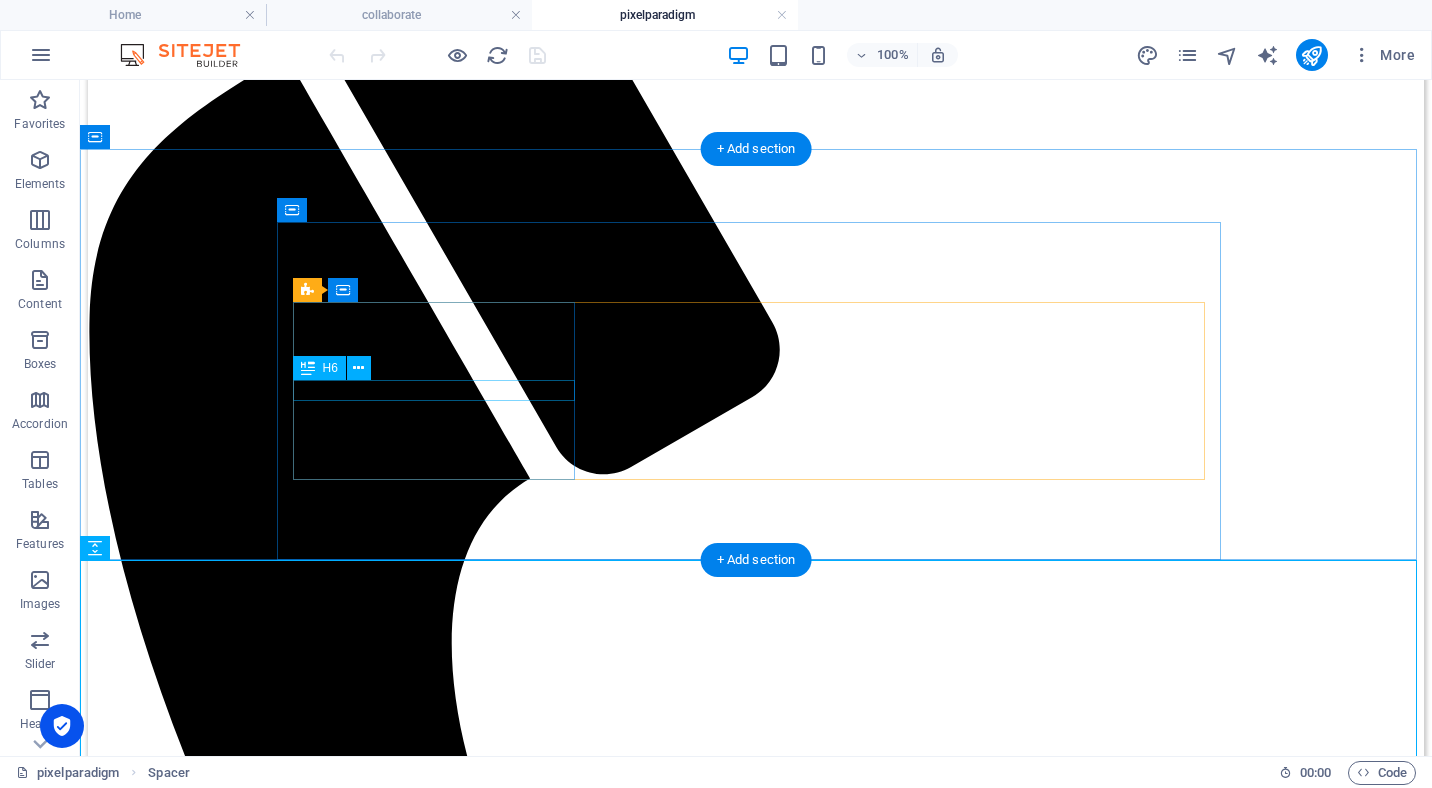 click on "posters/printed media" at bounding box center [756, 2126] 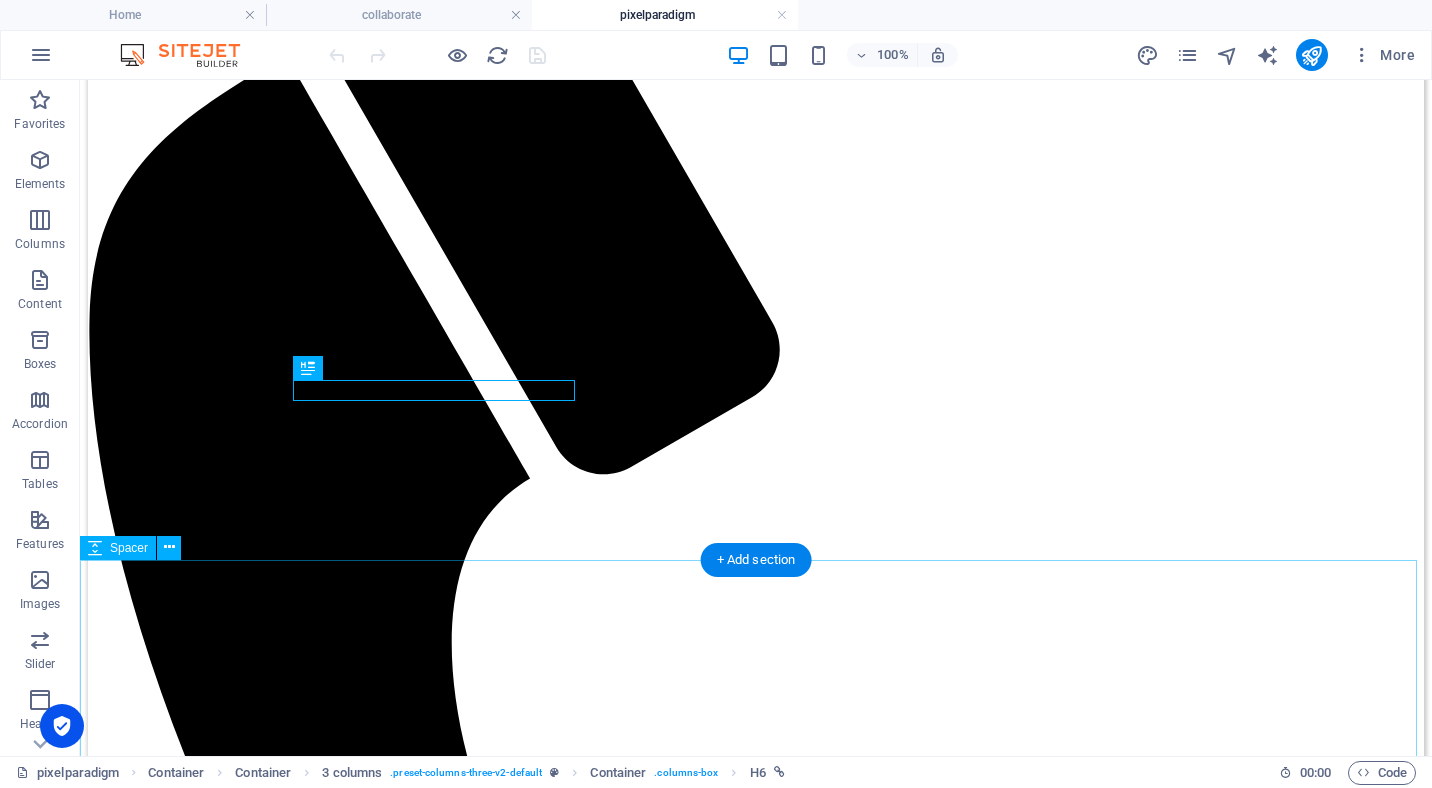 click at bounding box center [756, 2505] 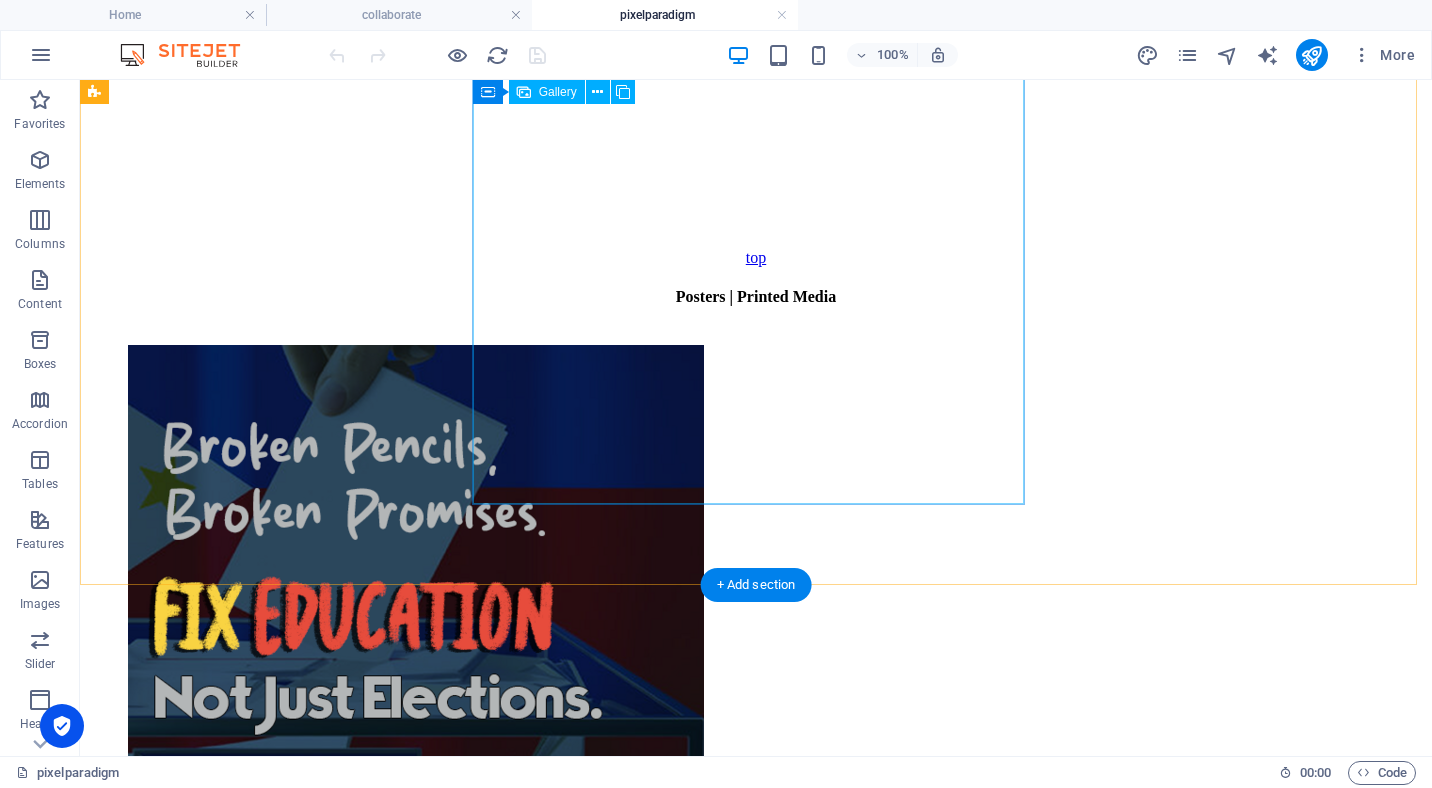 scroll, scrollTop: 2939, scrollLeft: 0, axis: vertical 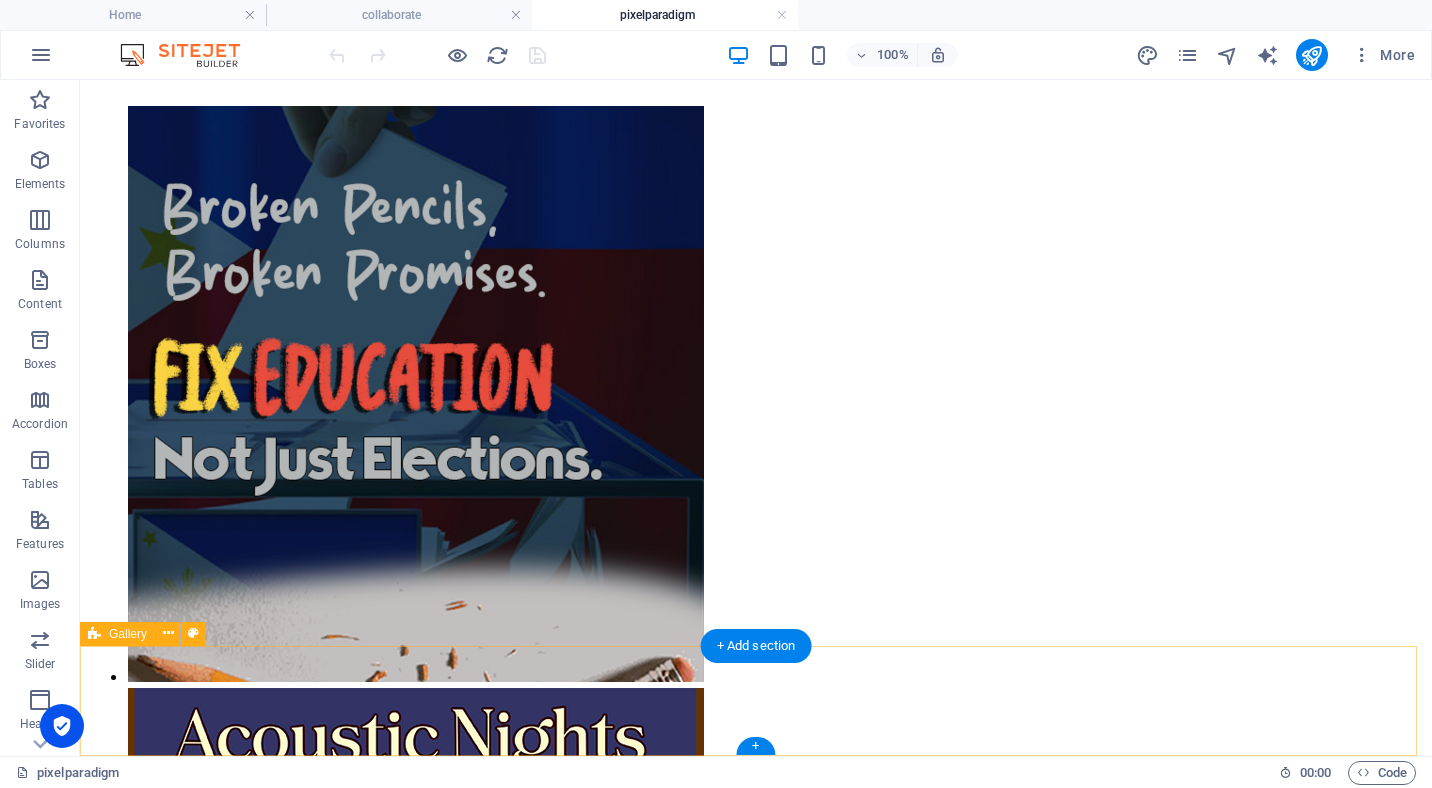 click on "Drop content here or  Add elements  Paste clipboard" at bounding box center [756, 13940] 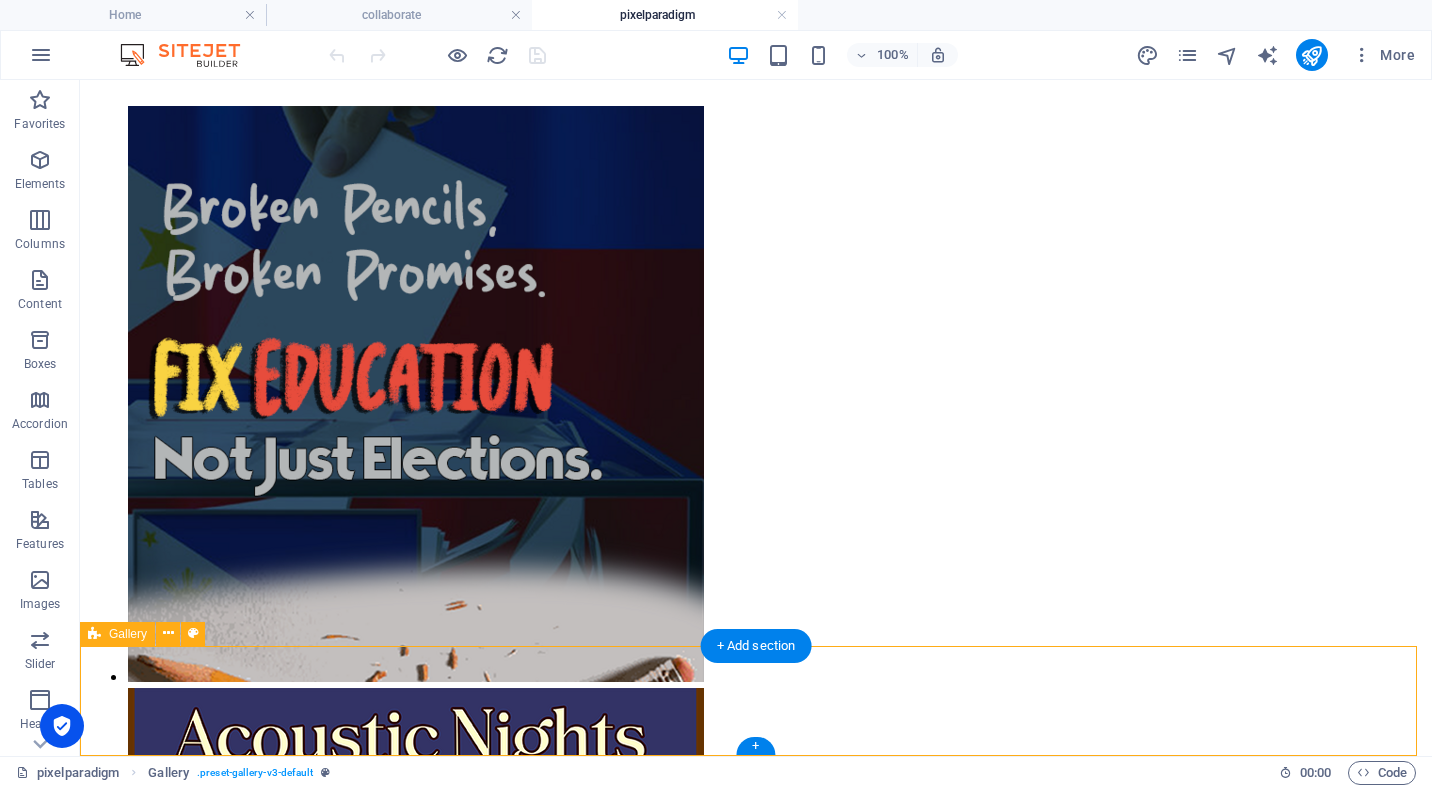scroll, scrollTop: 2829, scrollLeft: 0, axis: vertical 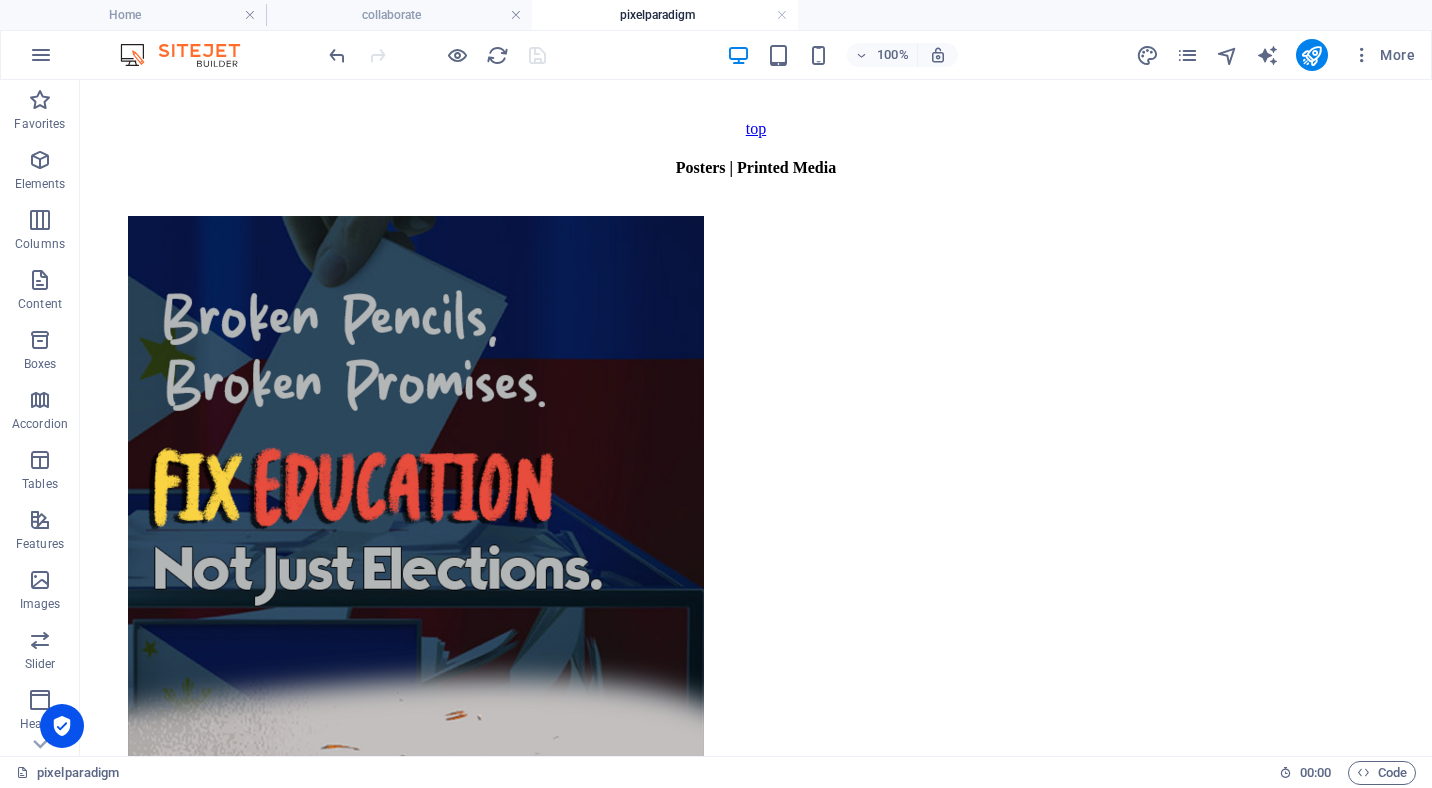 click on "pixelparadigm" at bounding box center (665, 15) 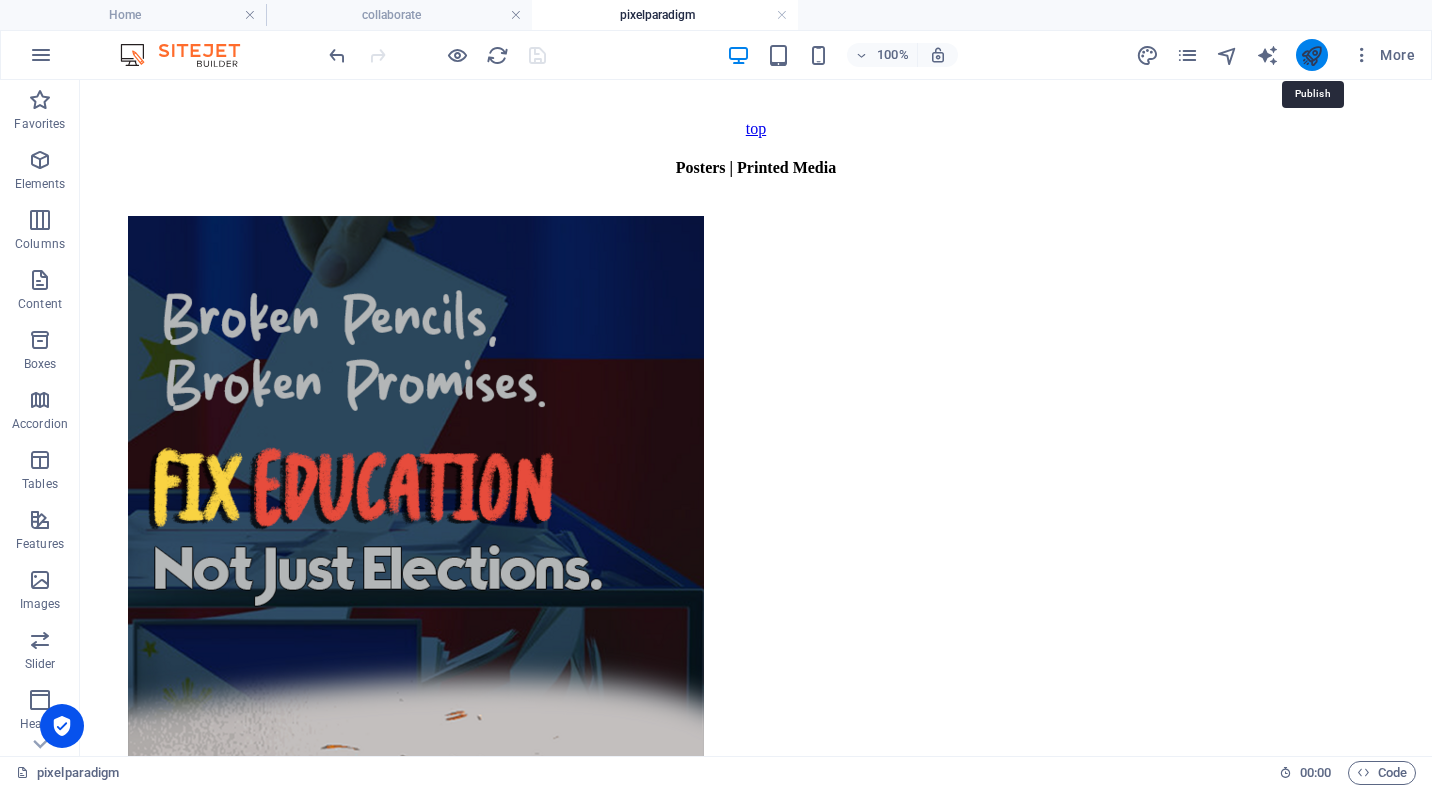 click at bounding box center [1311, 55] 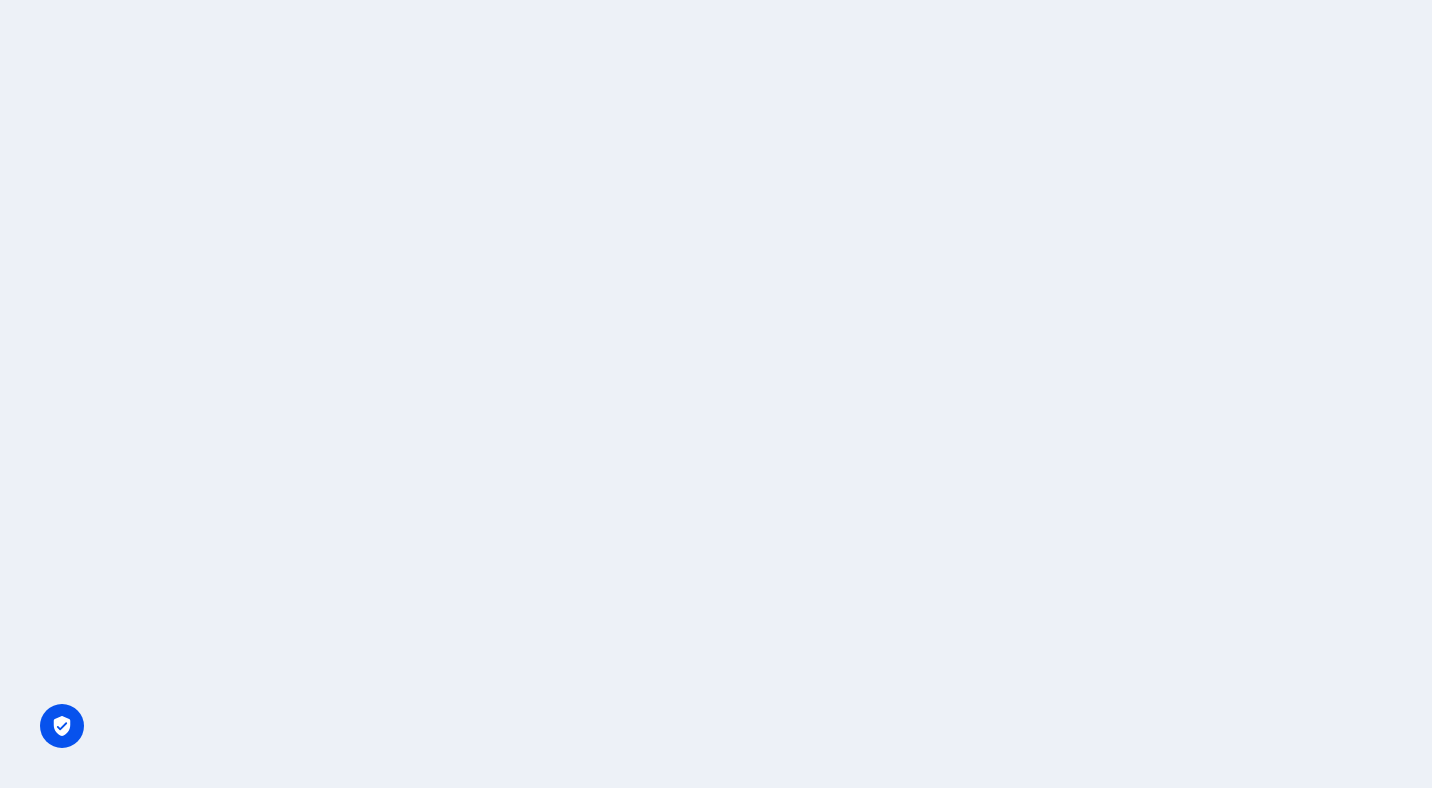 scroll, scrollTop: 0, scrollLeft: 0, axis: both 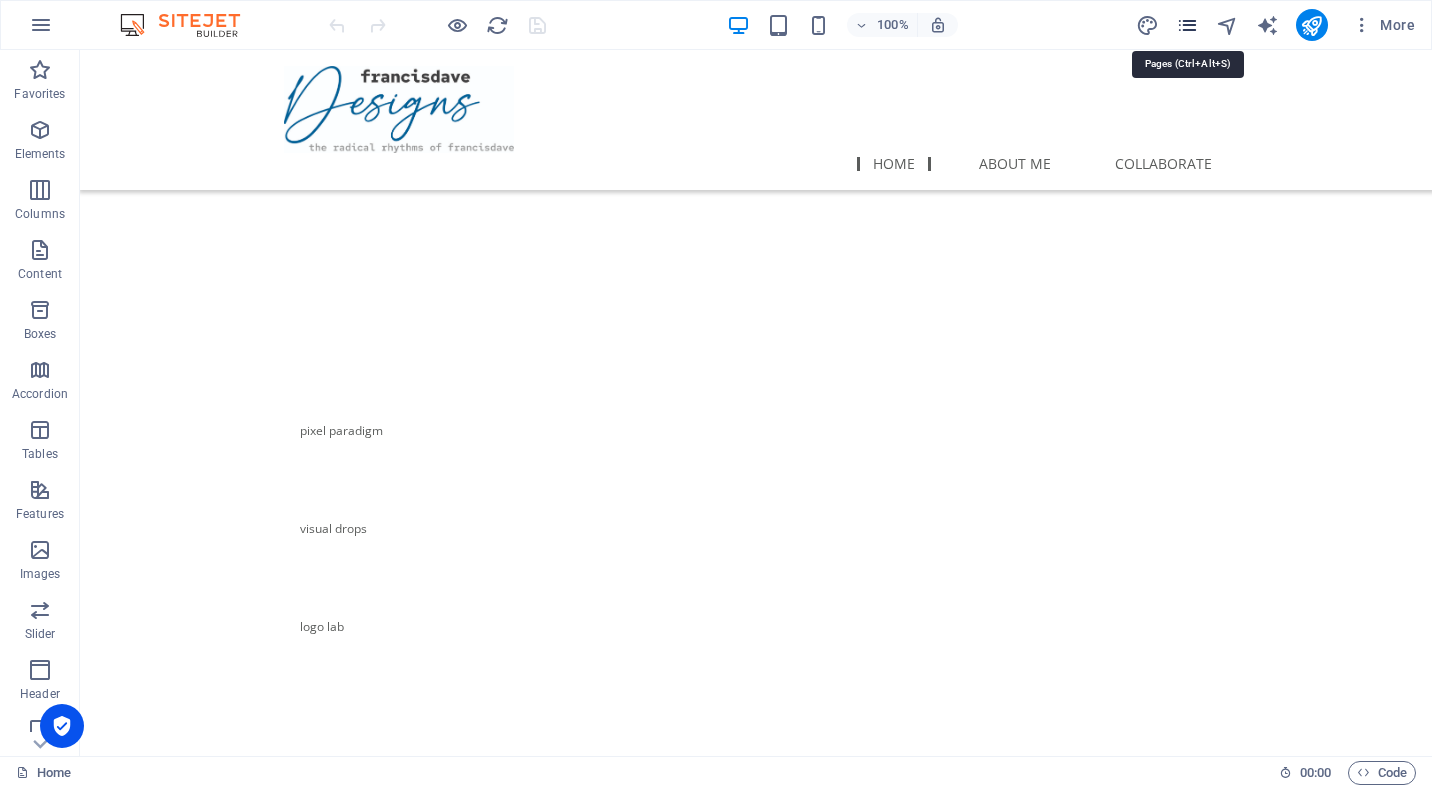 click at bounding box center [1187, 25] 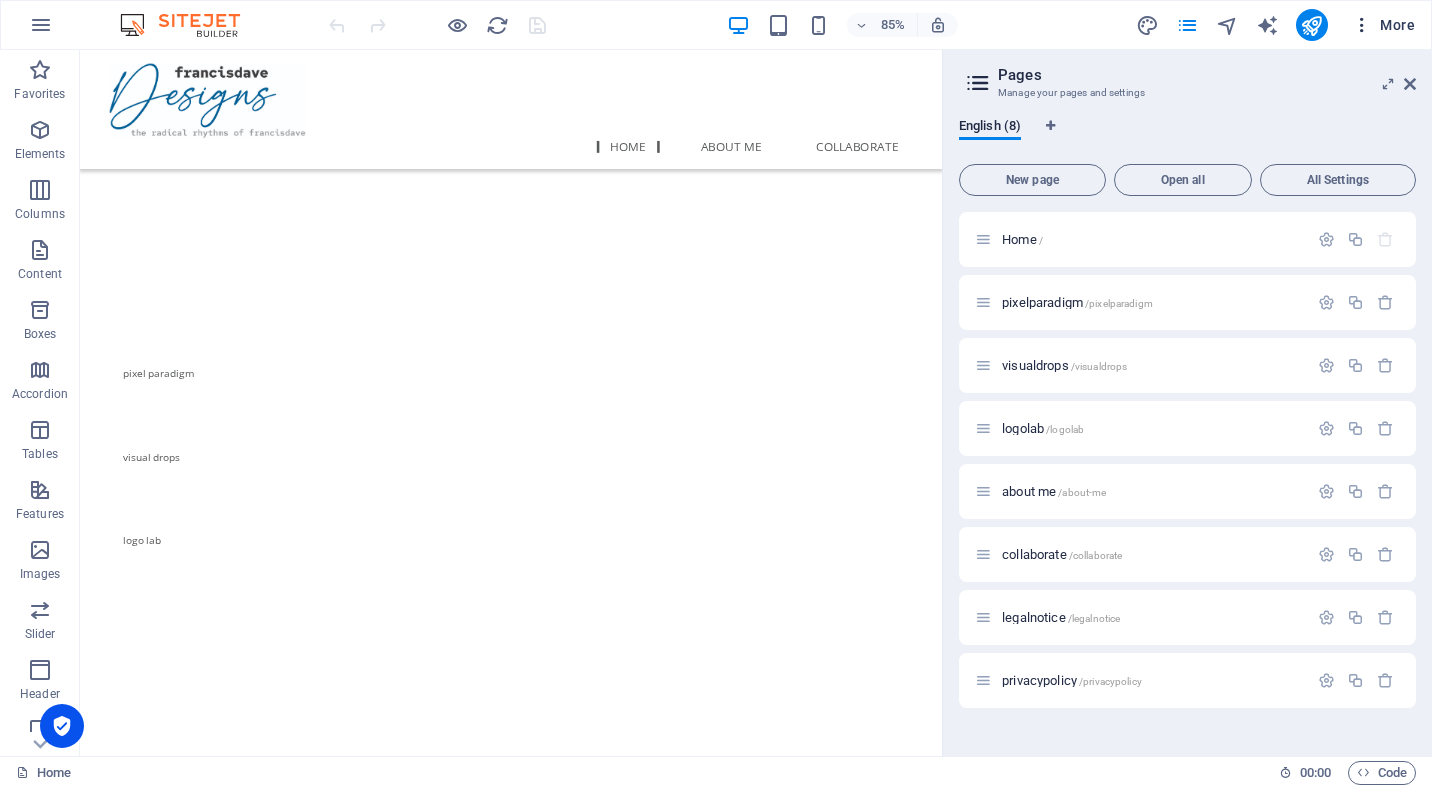 click at bounding box center [1362, 25] 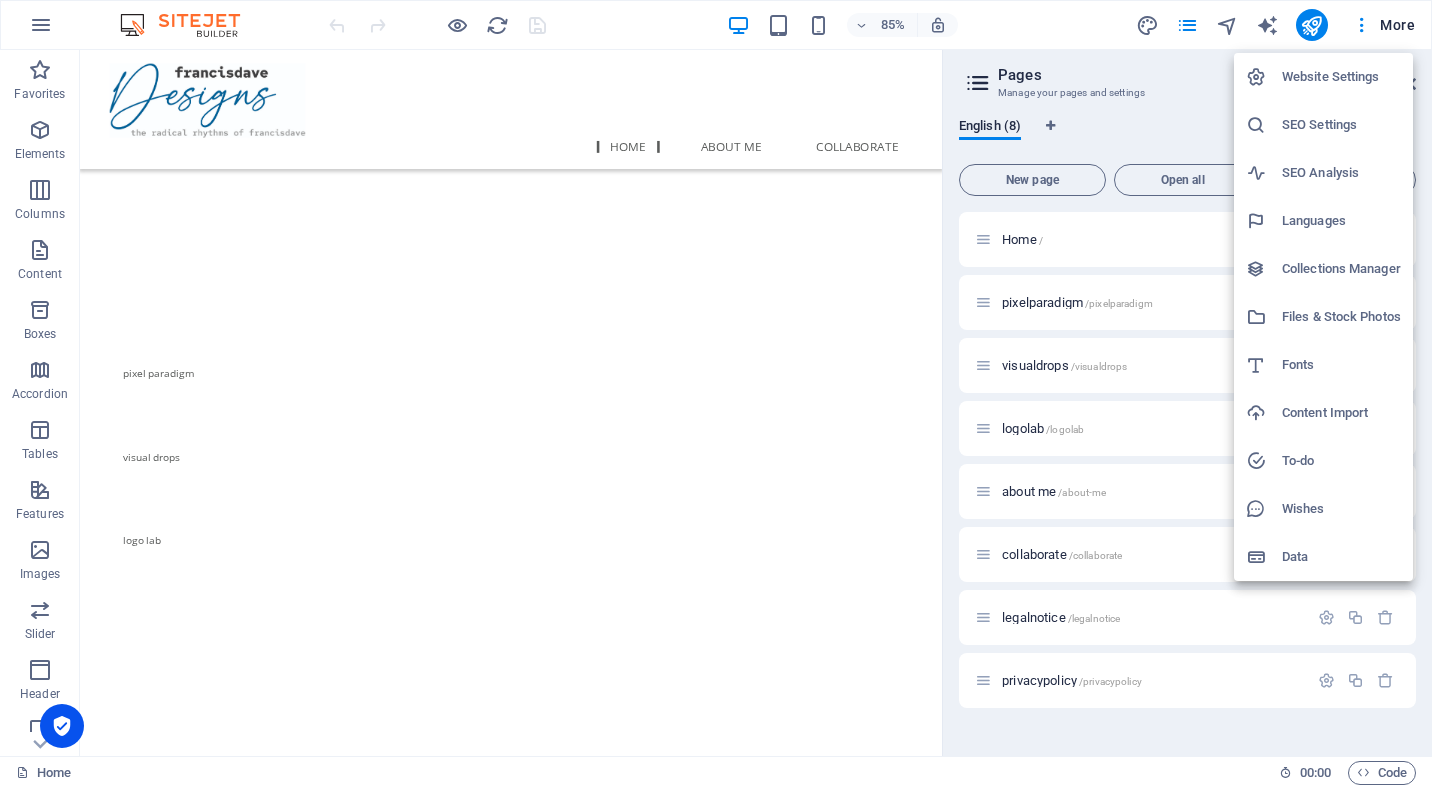 click on "Collections Manager" at bounding box center (1341, 269) 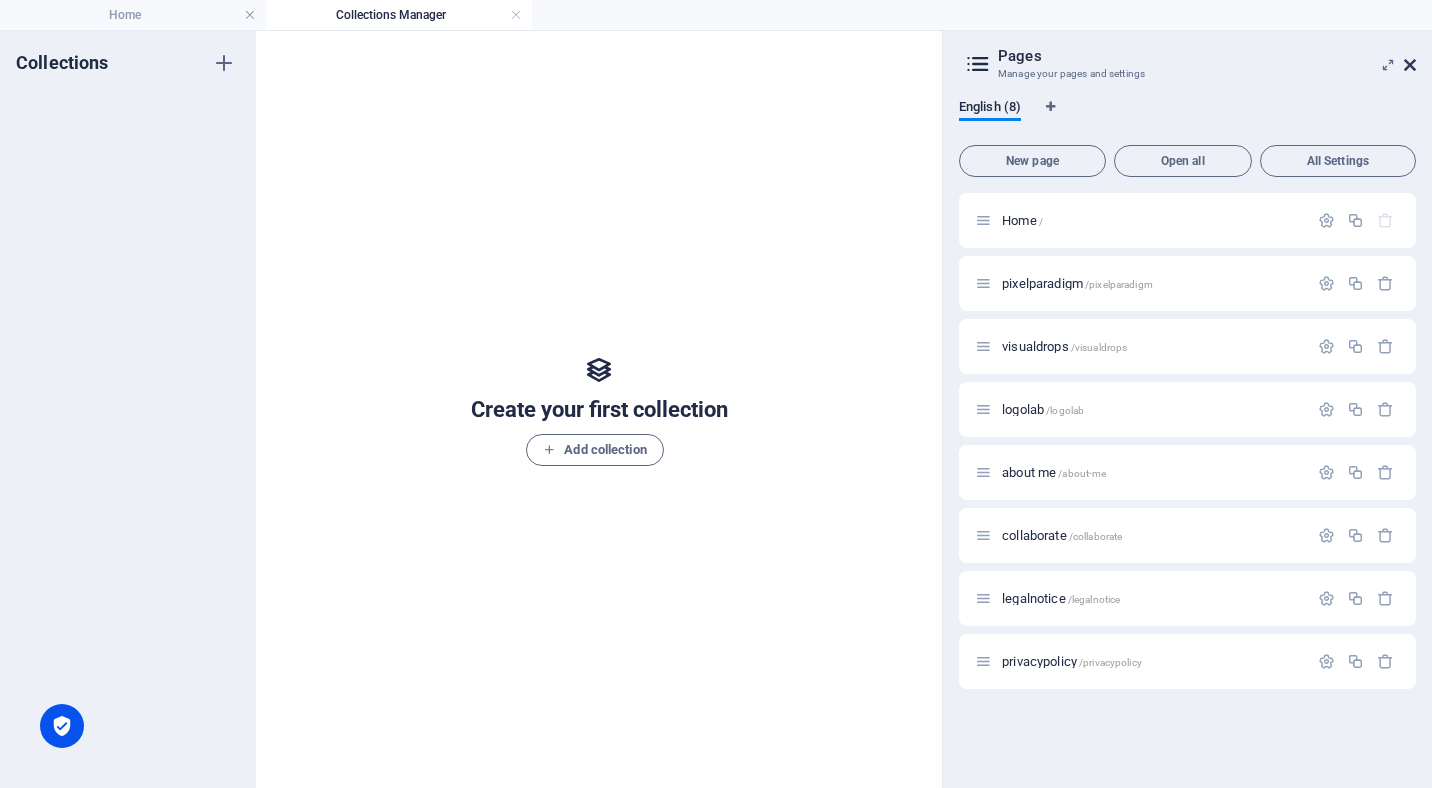 click at bounding box center (1410, 65) 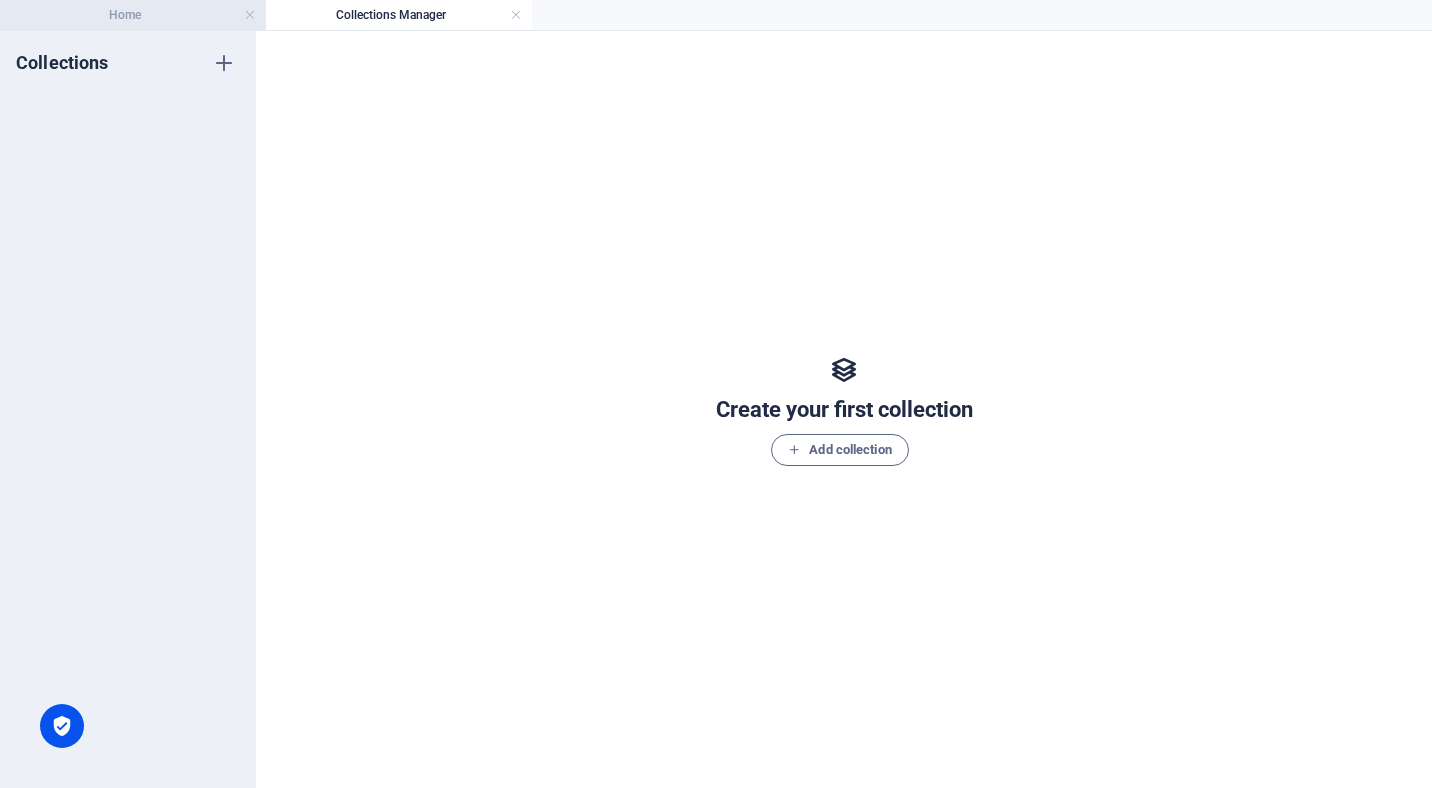 click on "Home" at bounding box center [133, 15] 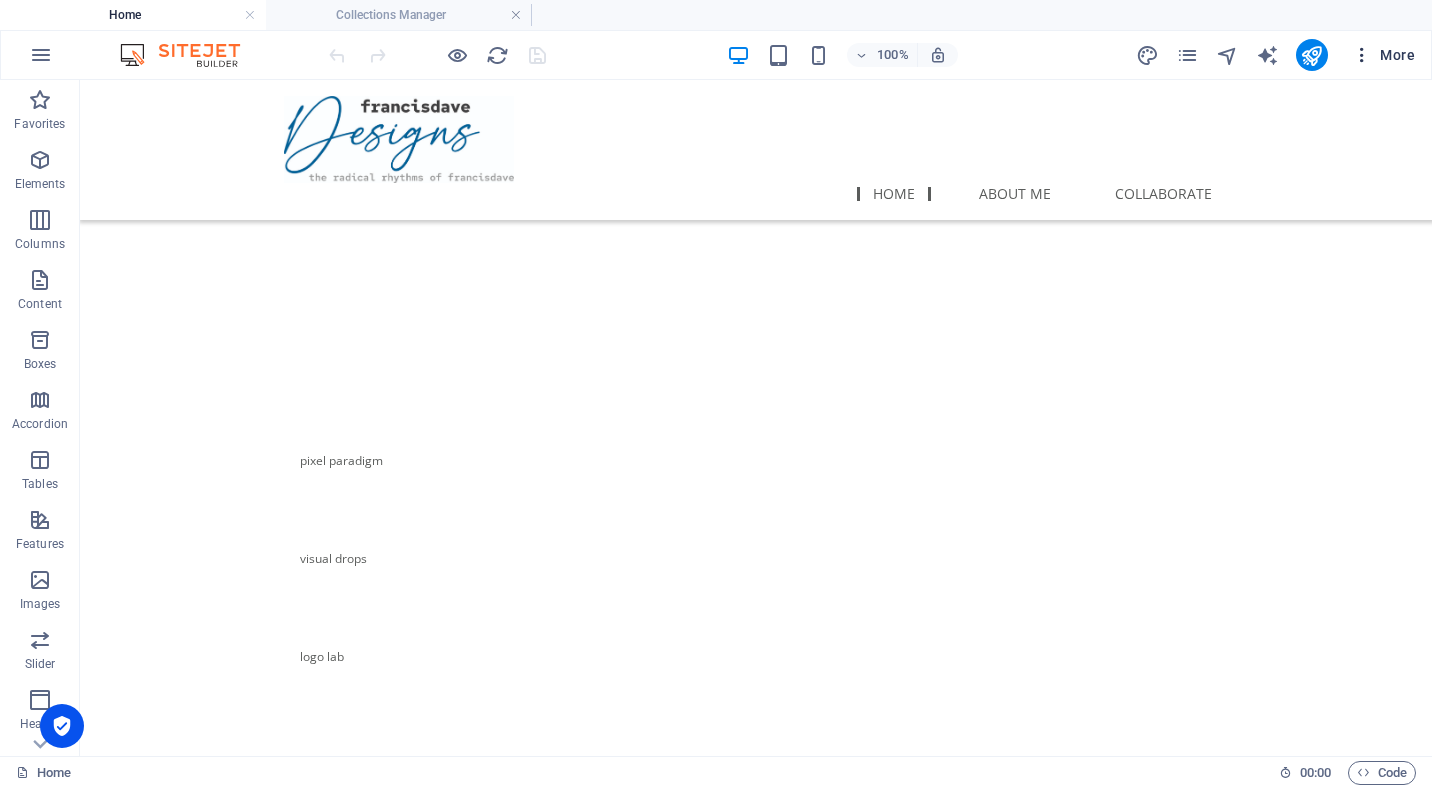 click on "More" at bounding box center [1383, 55] 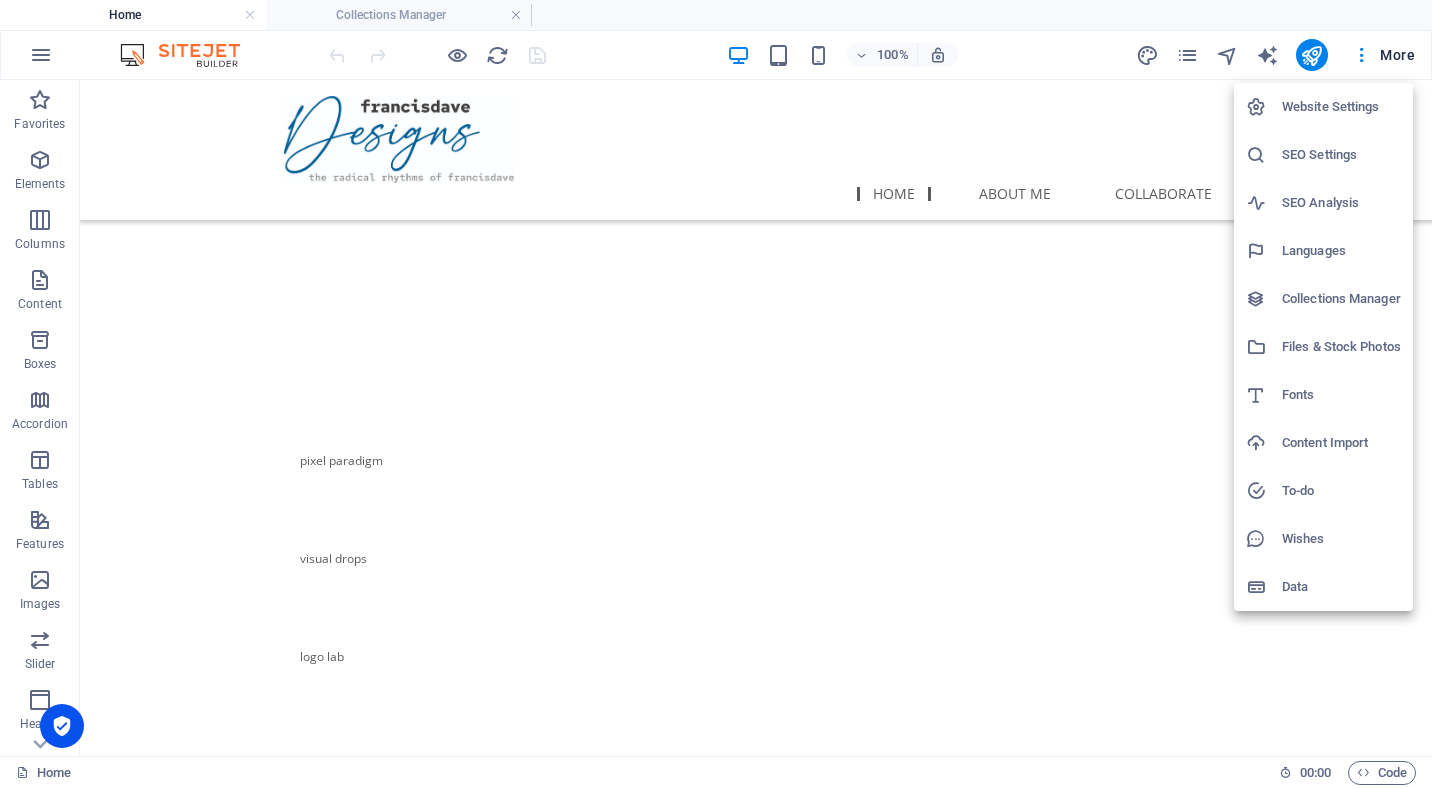 click on "Files & Stock Photos" at bounding box center (1341, 347) 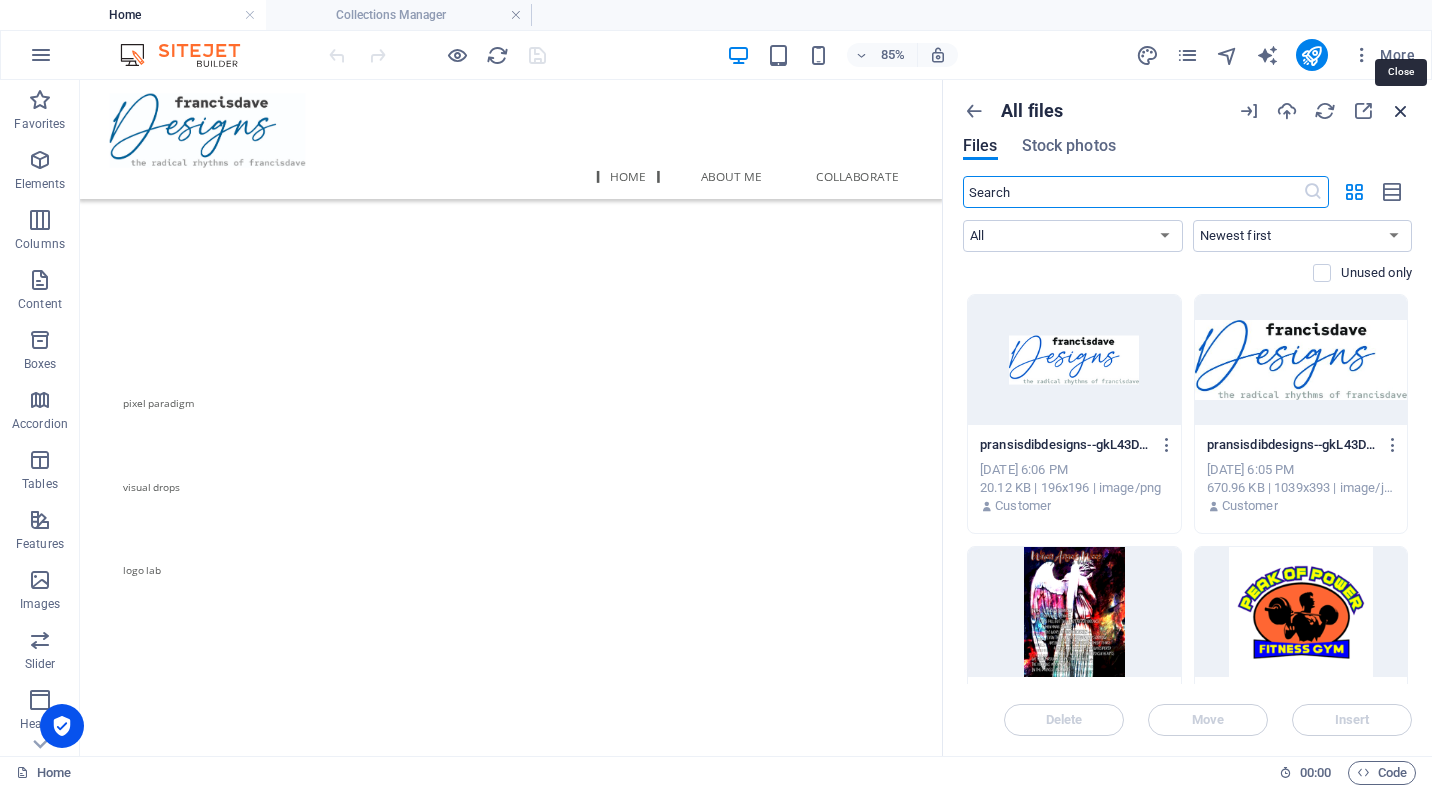 click at bounding box center (1401, 111) 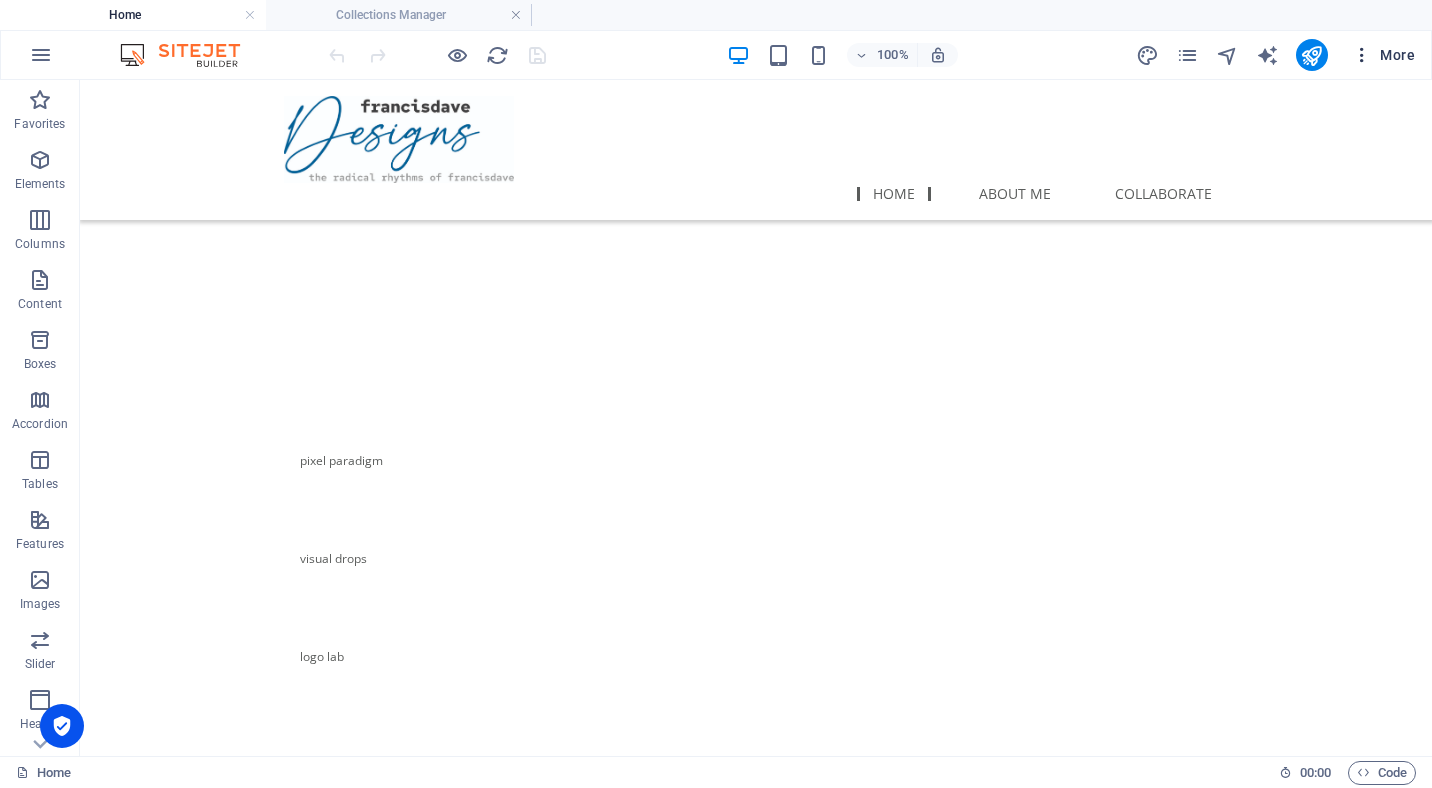 click on "More" at bounding box center (1383, 55) 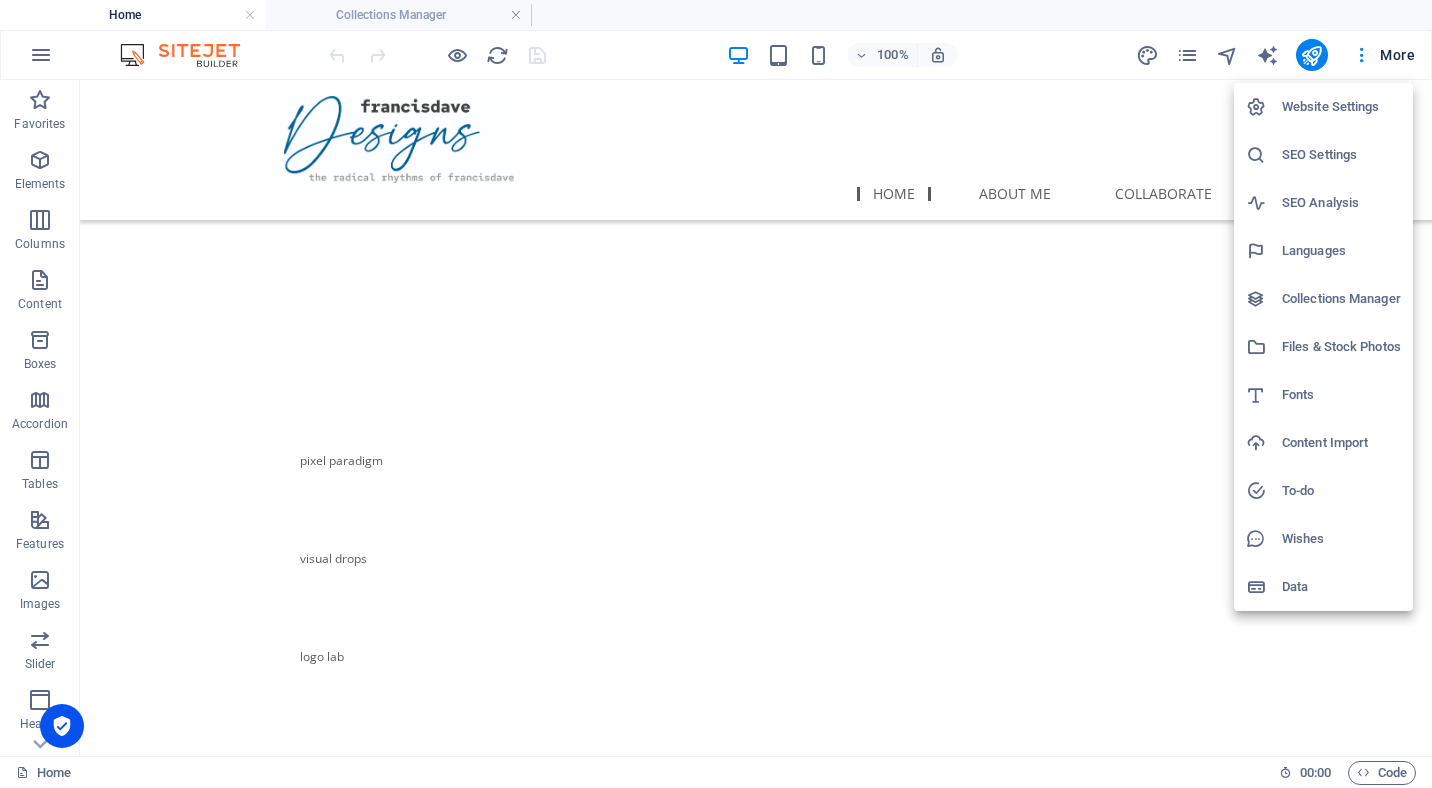 click on "SEO Analysis" at bounding box center (1341, 203) 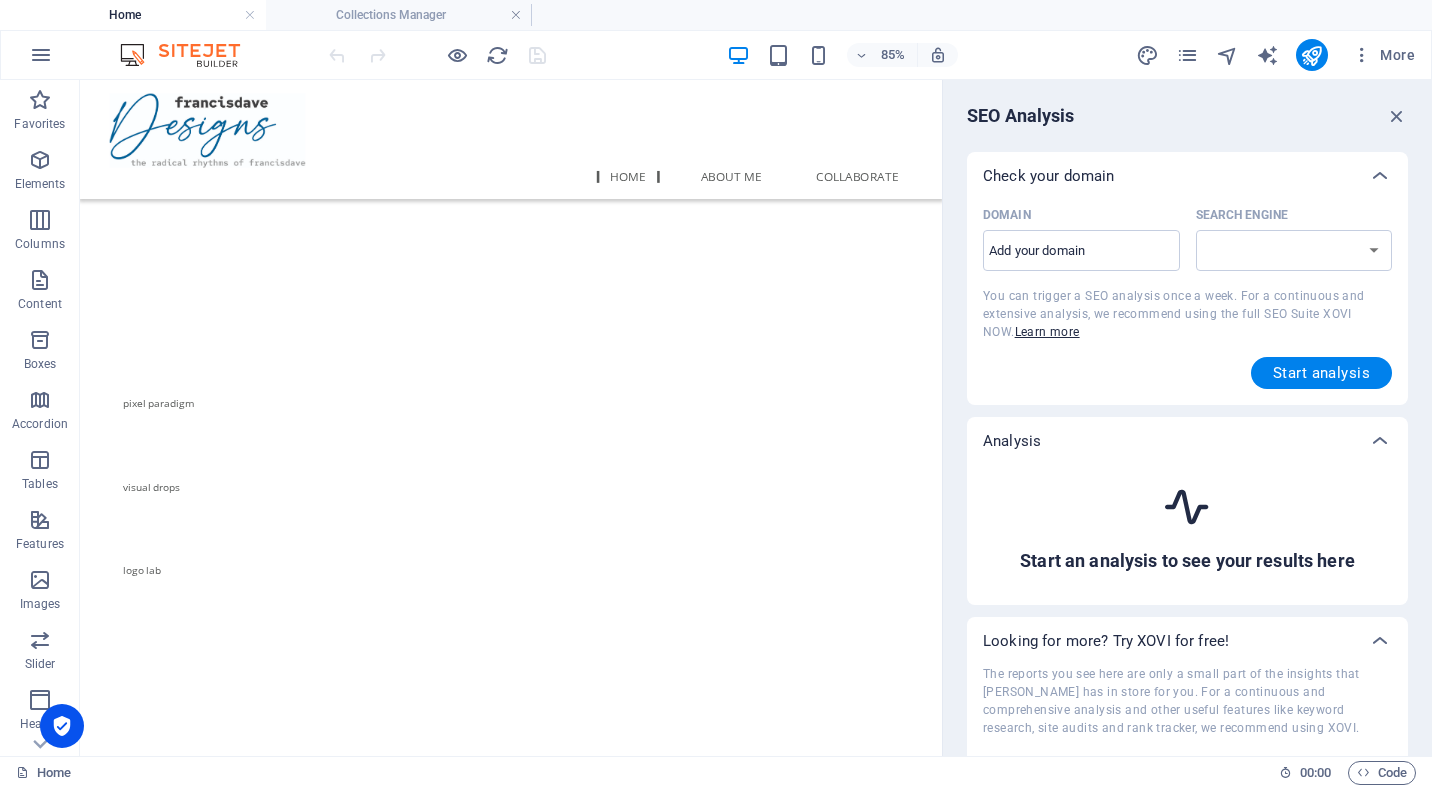 select on "[DOMAIN_NAME]" 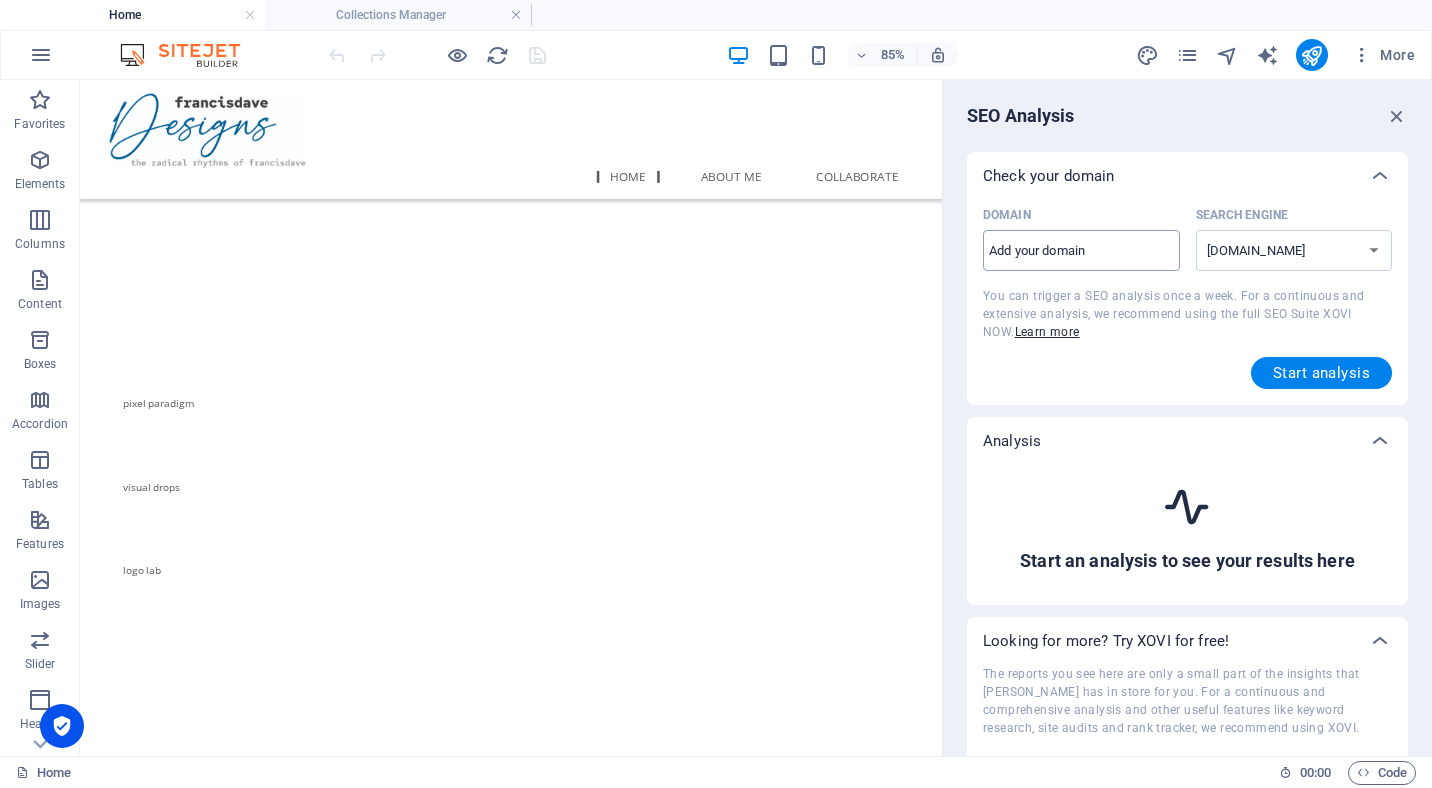 click on "Domain ​" at bounding box center (1081, 251) 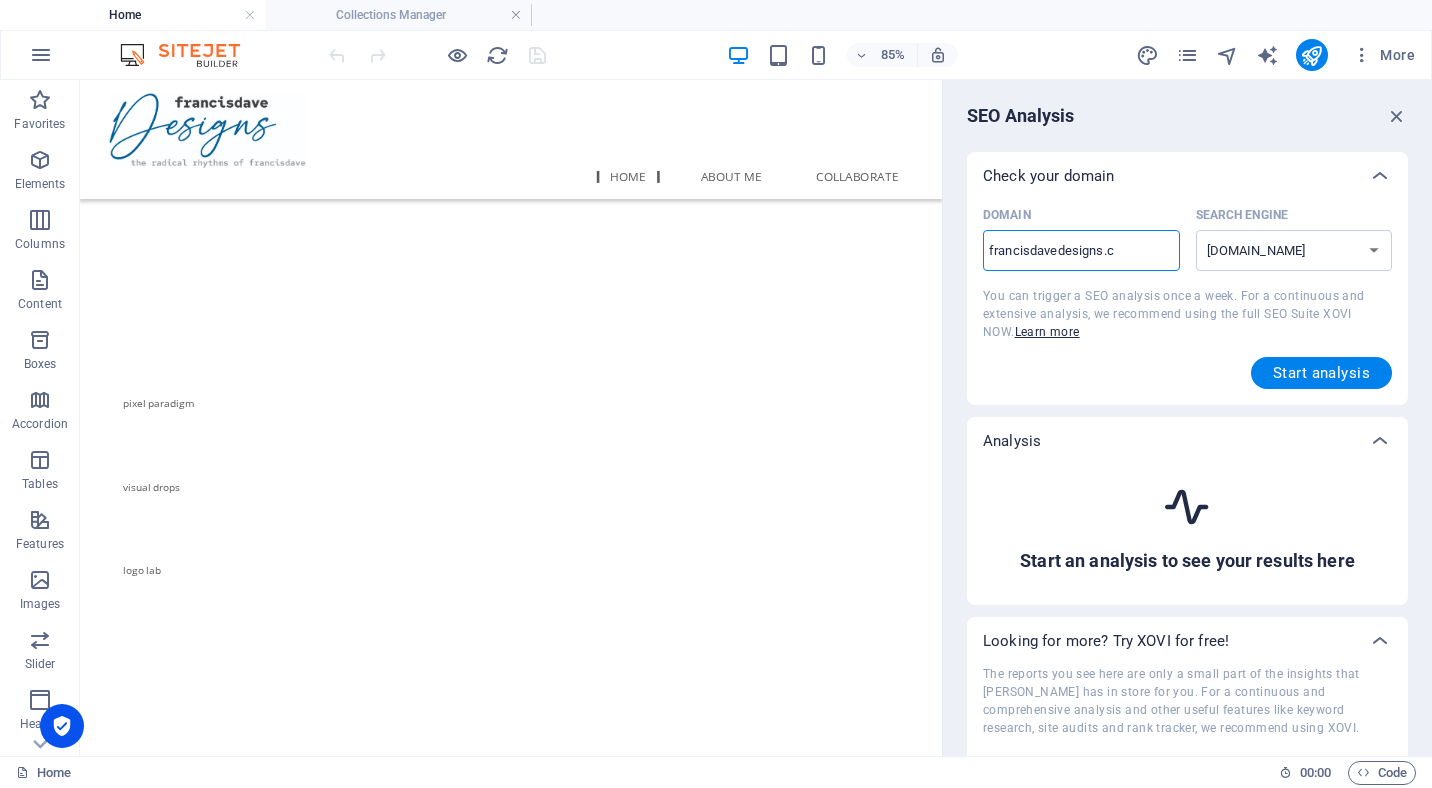 type on "[DOMAIN_NAME]" 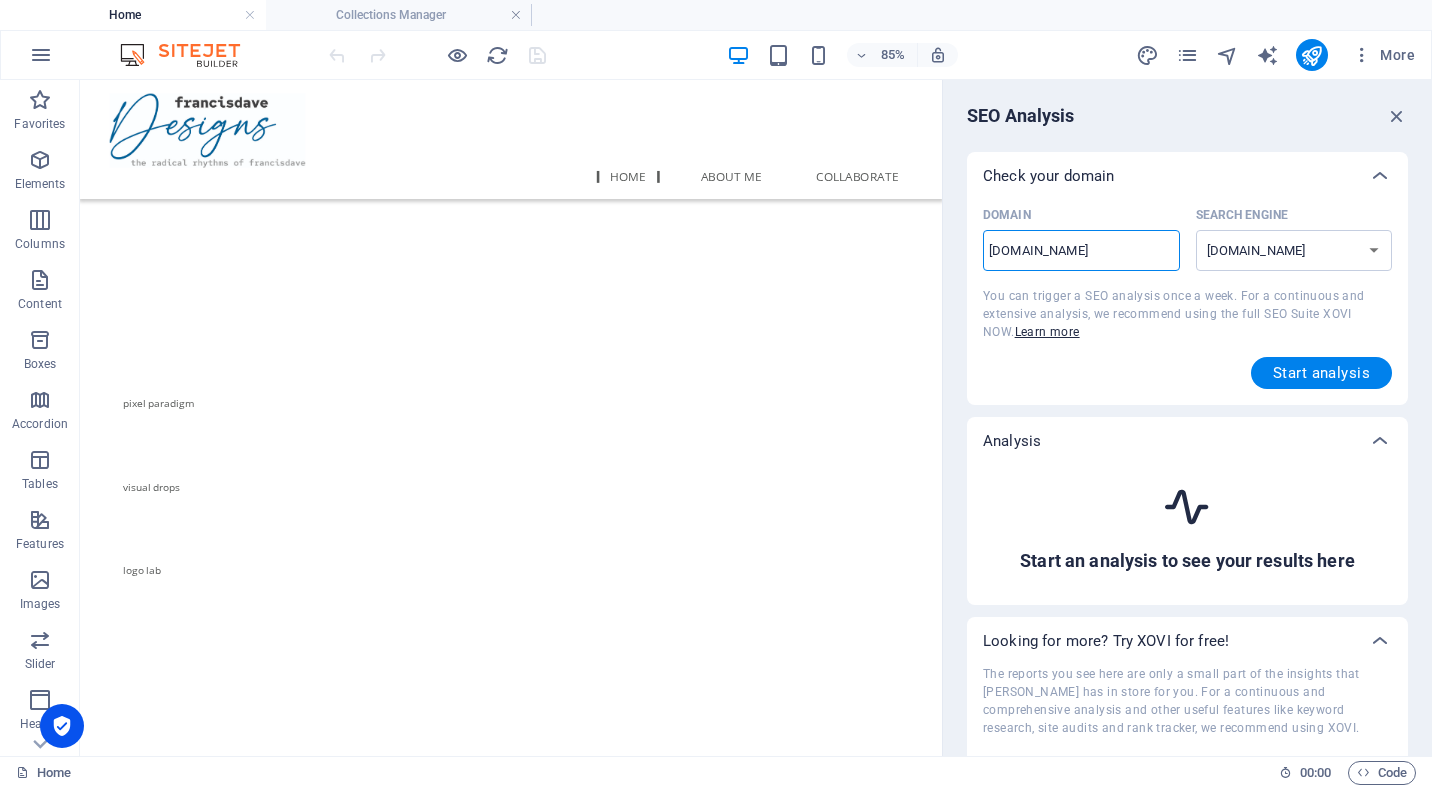 type on "francisdavedesigns.c" 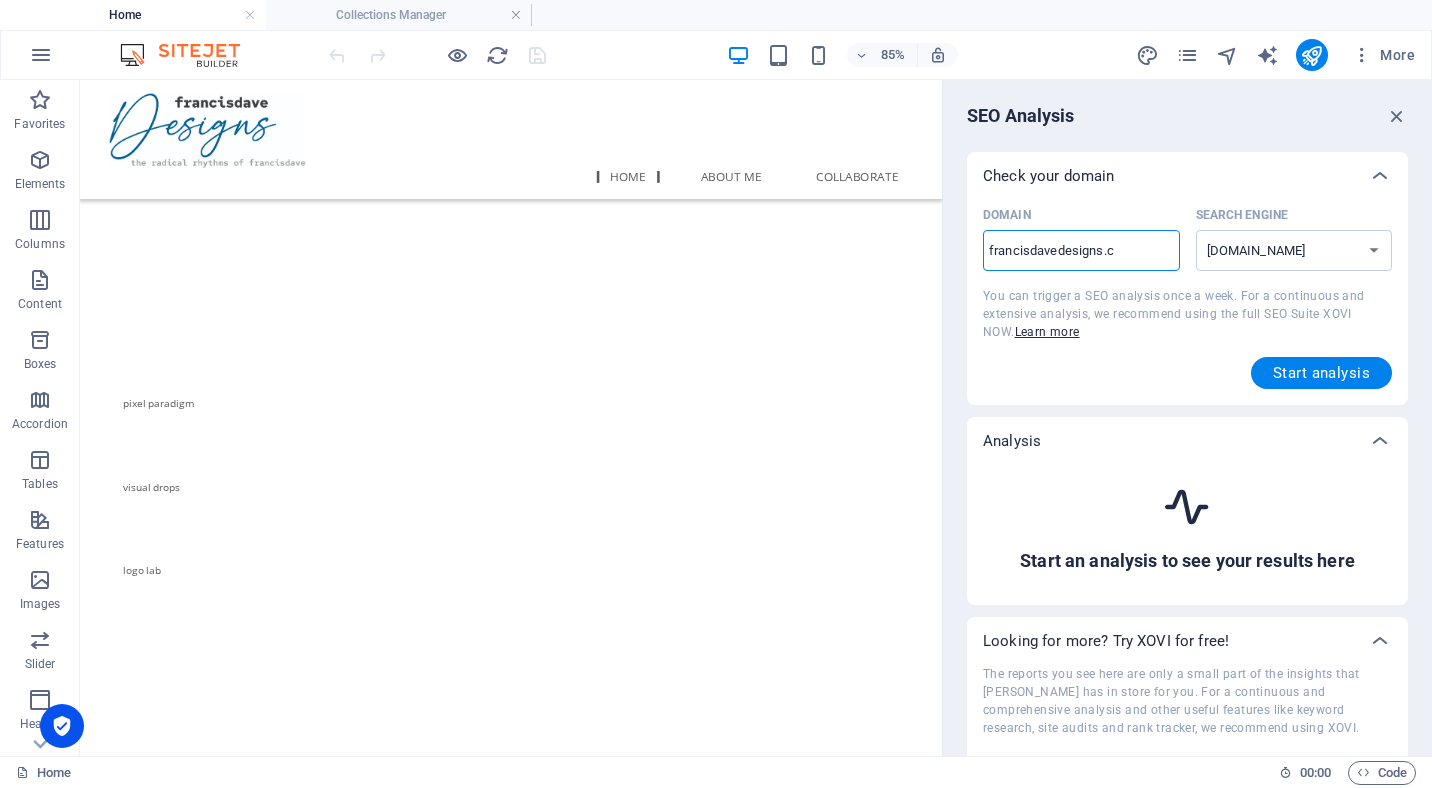 type on "[DOMAIN_NAME]" 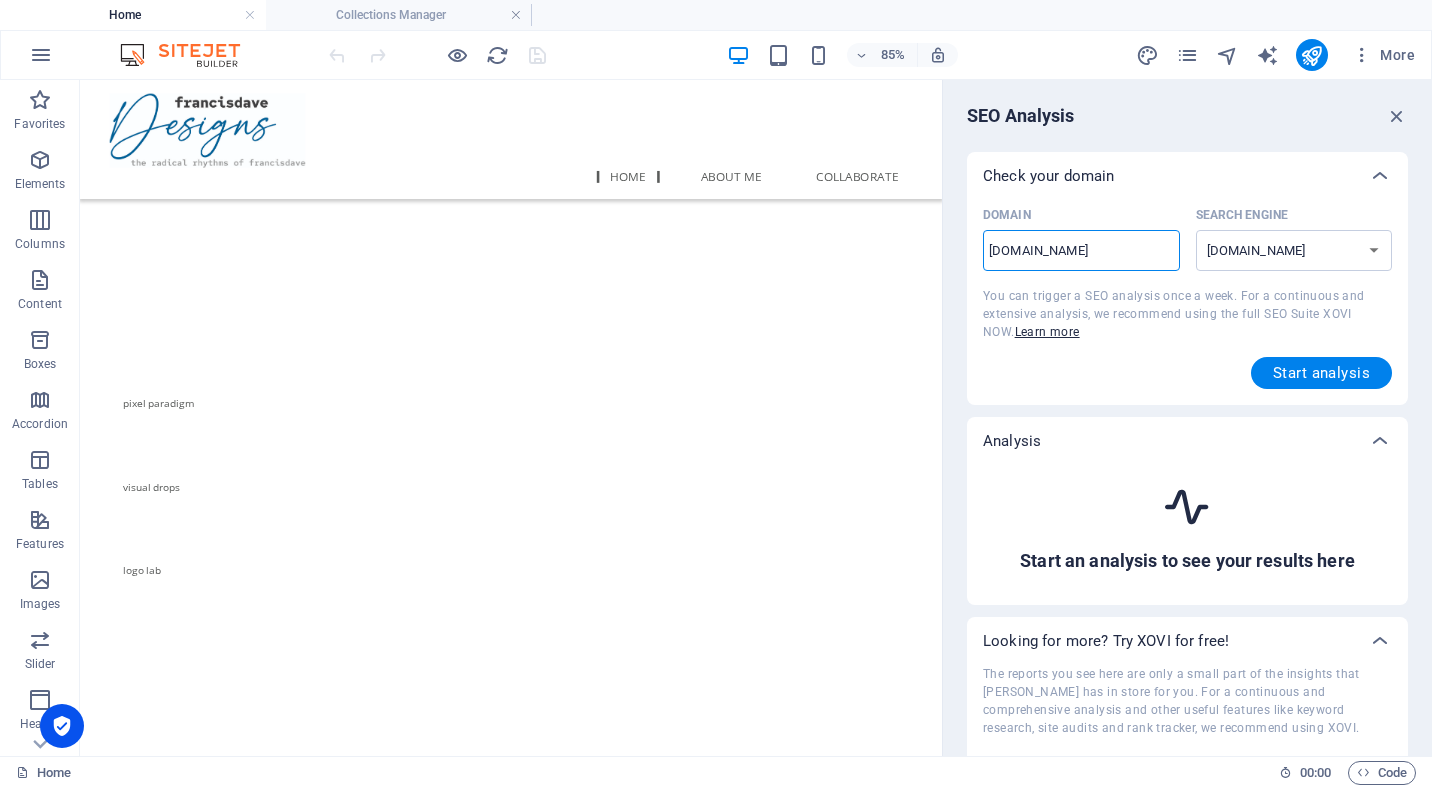 type on "[DOMAIN_NAME]" 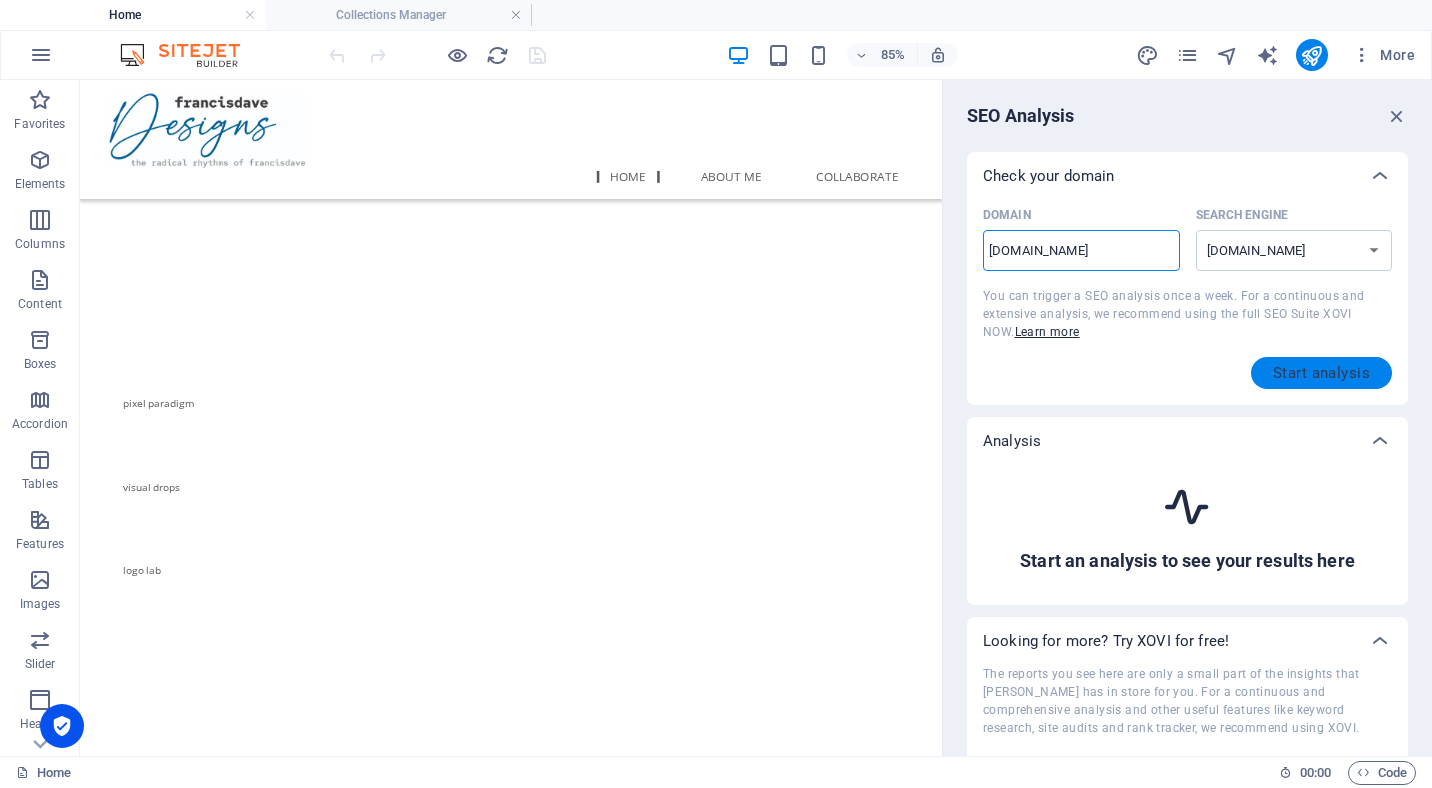 type on "[DOMAIN_NAME]" 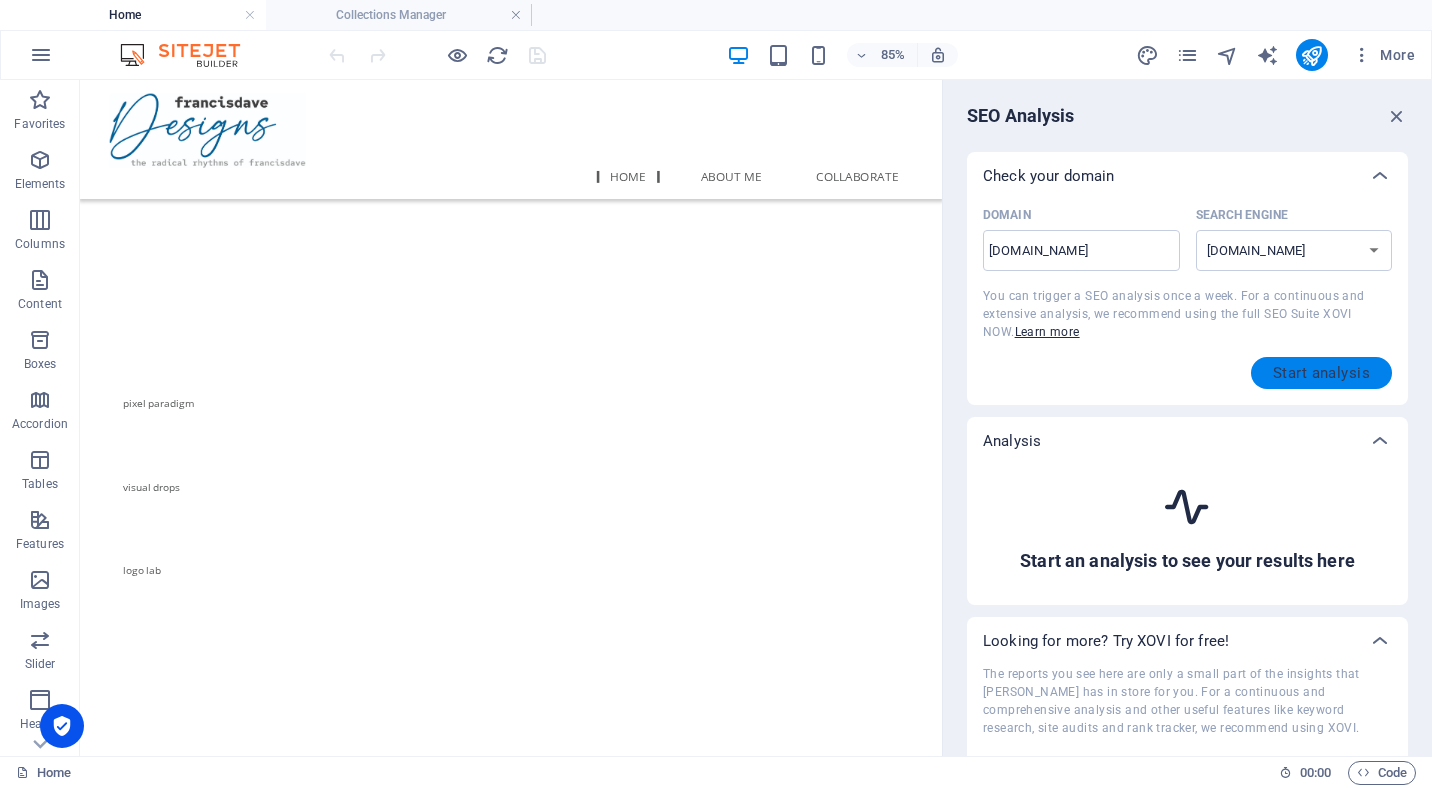 click on "Start analysis" at bounding box center (1321, 373) 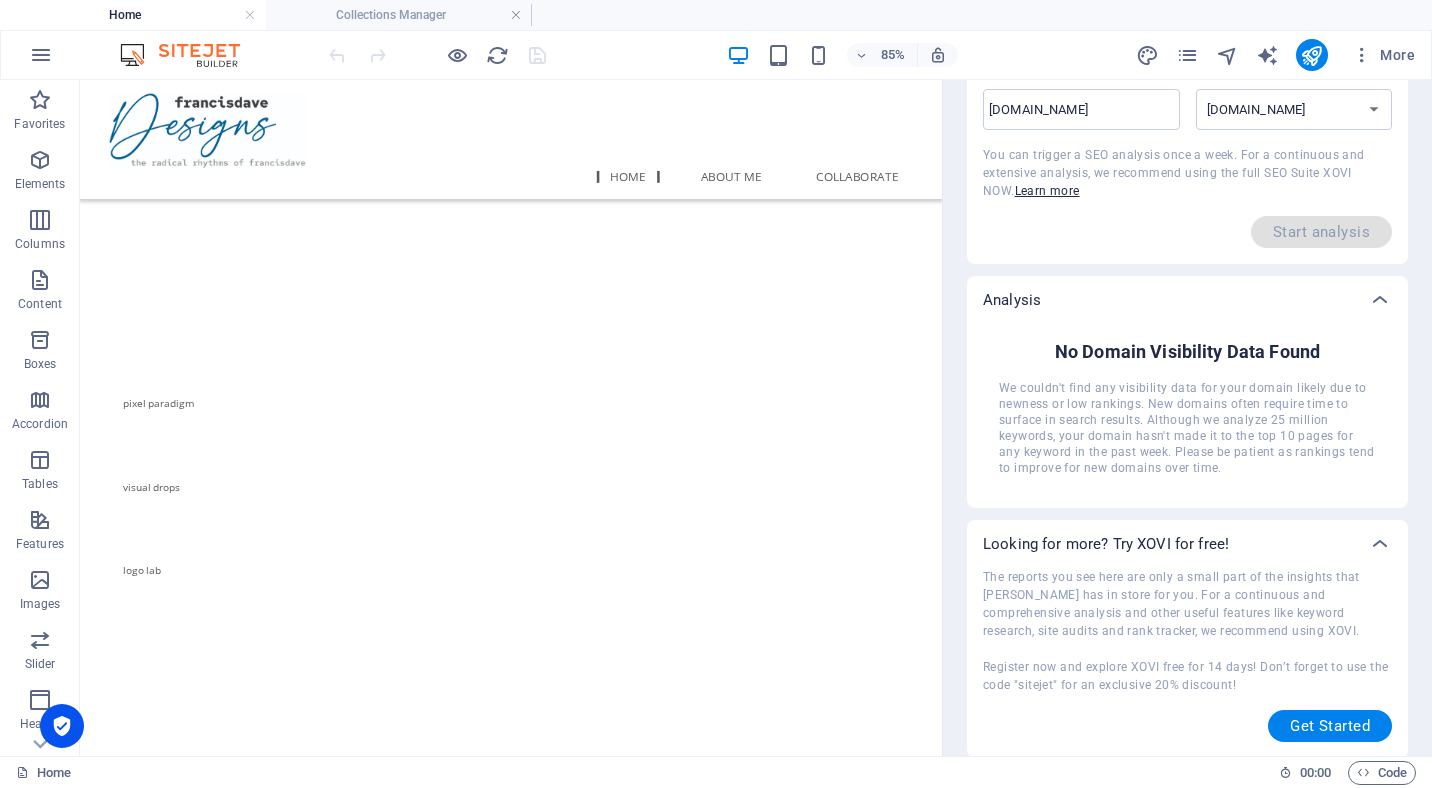 scroll, scrollTop: 143, scrollLeft: 0, axis: vertical 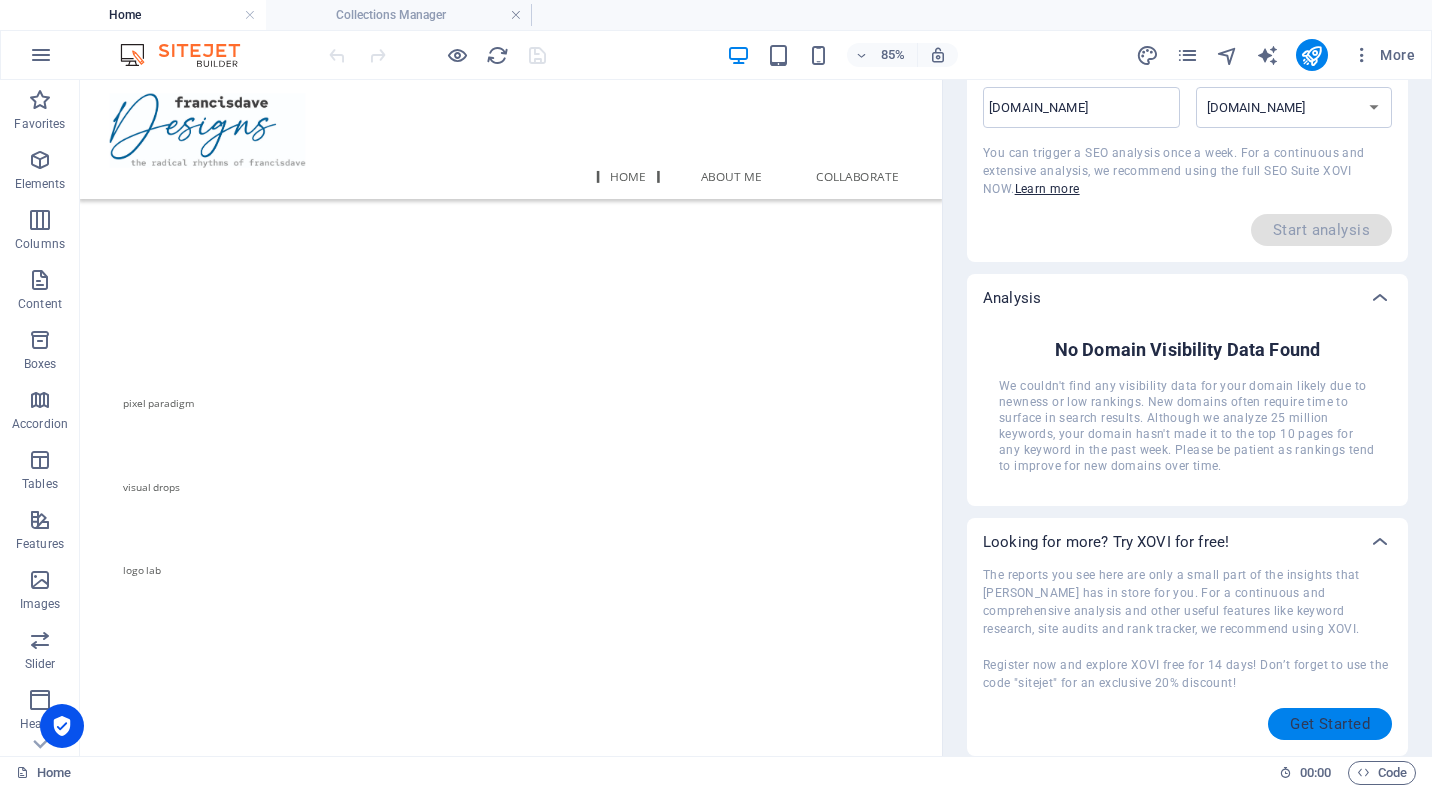 click on "Get Started" at bounding box center (1330, 724) 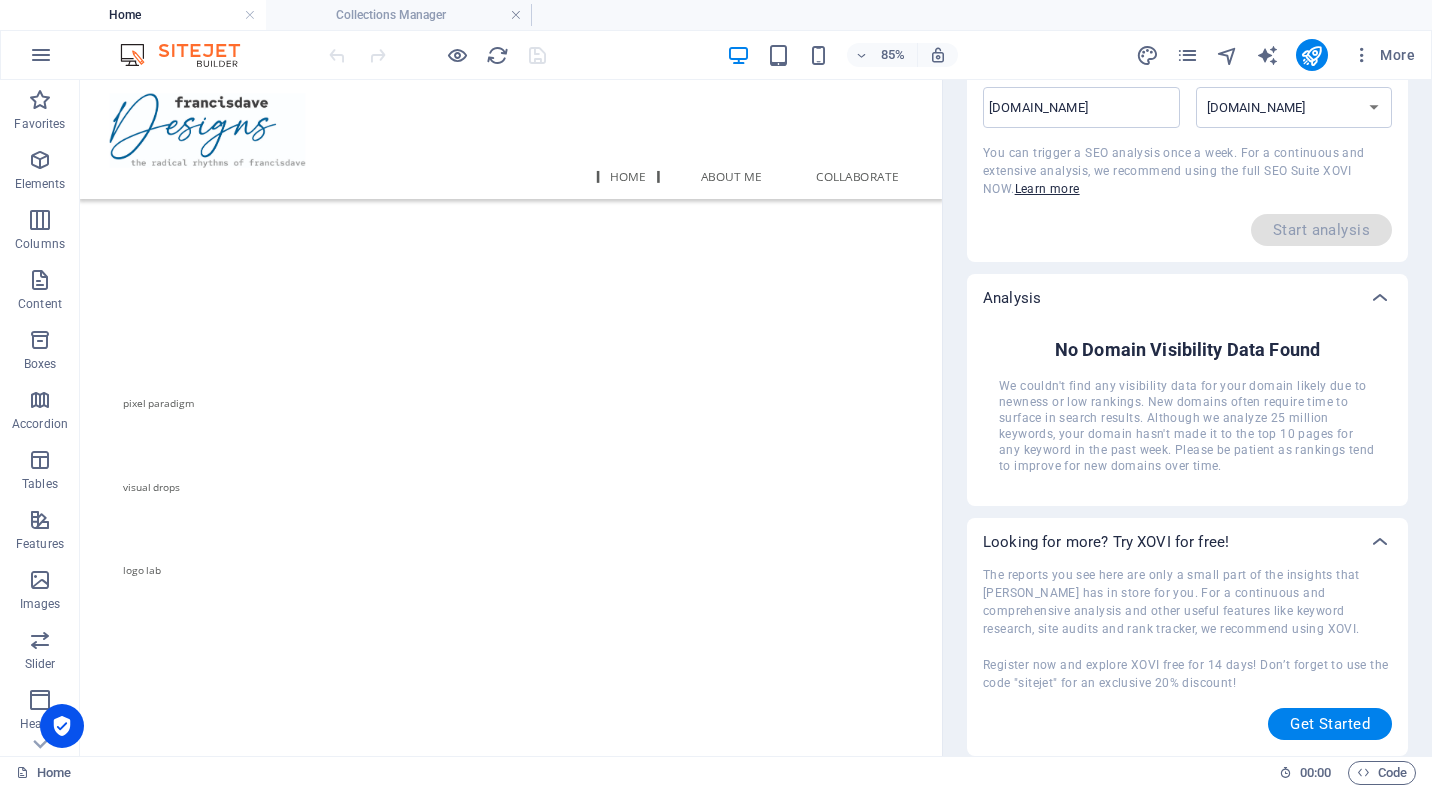 scroll, scrollTop: 0, scrollLeft: 0, axis: both 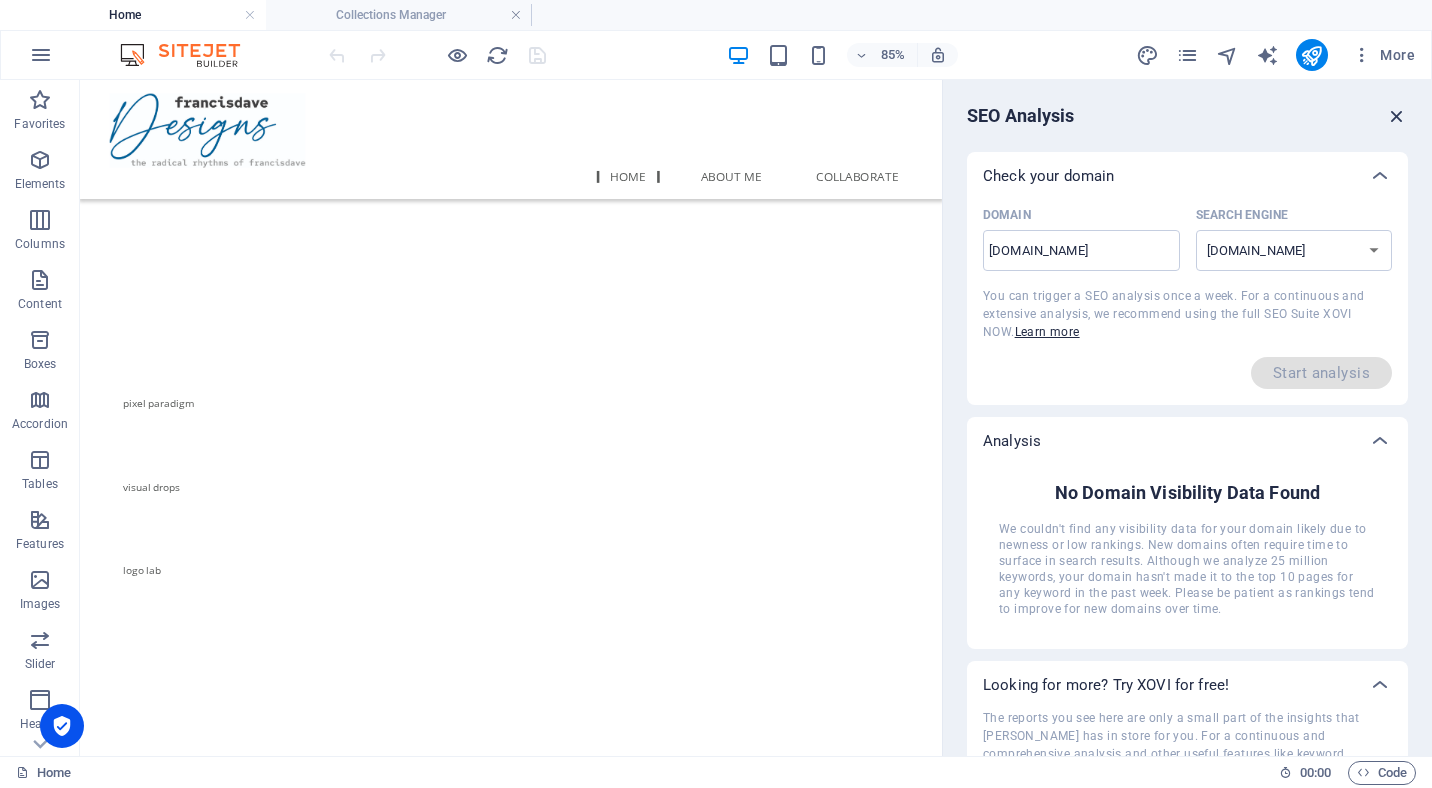 click at bounding box center [1397, 116] 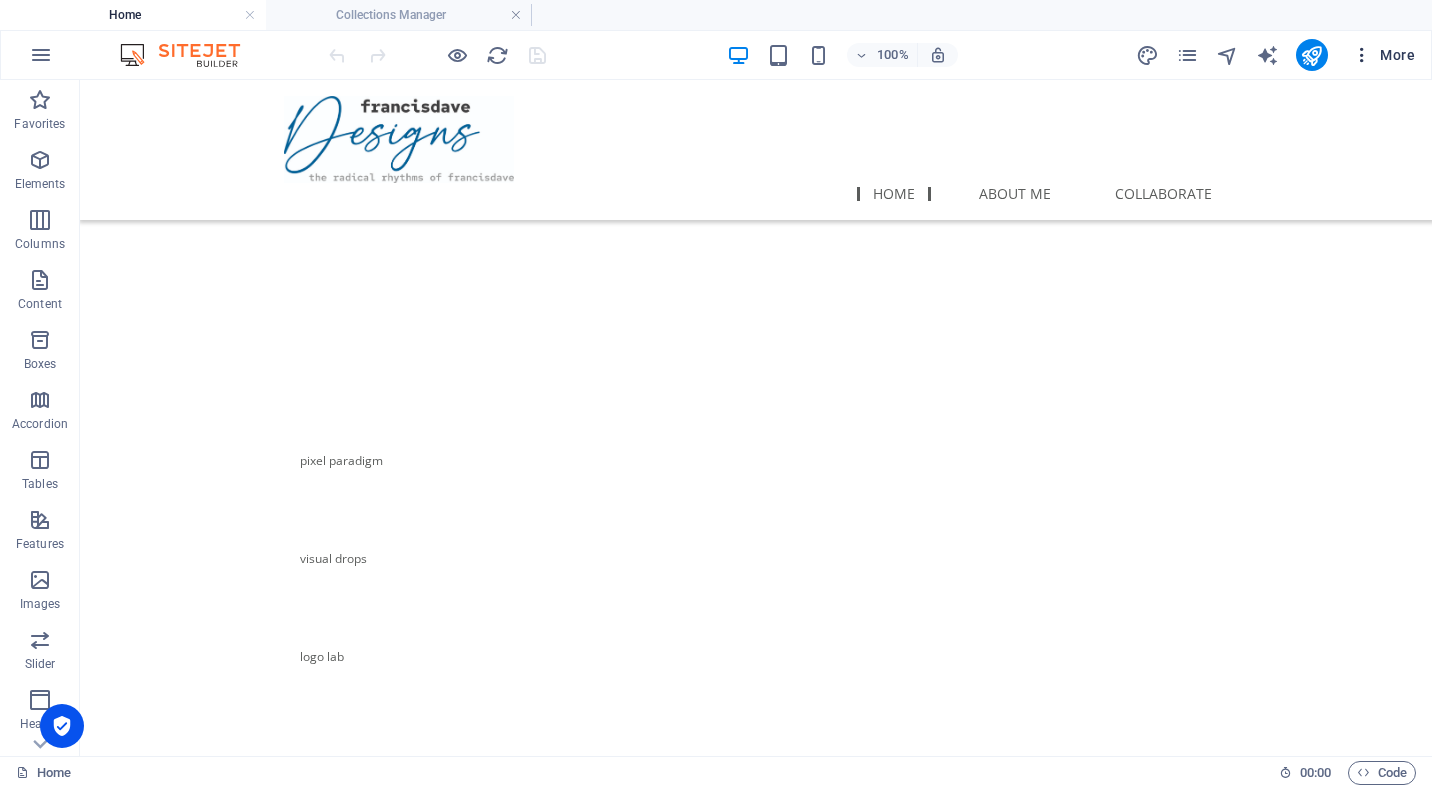 click on "More" at bounding box center (1383, 55) 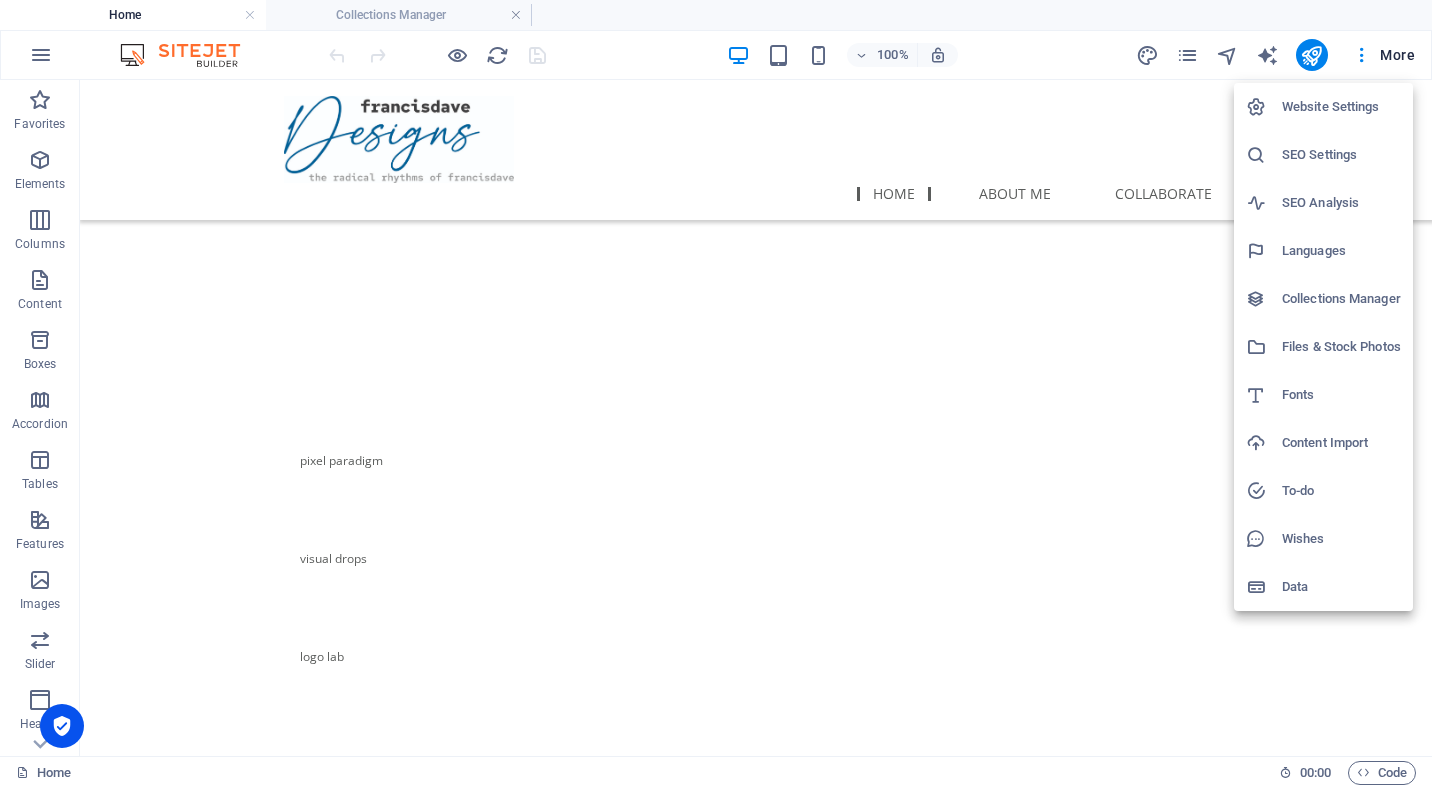 click on "Website Settings" at bounding box center (1341, 107) 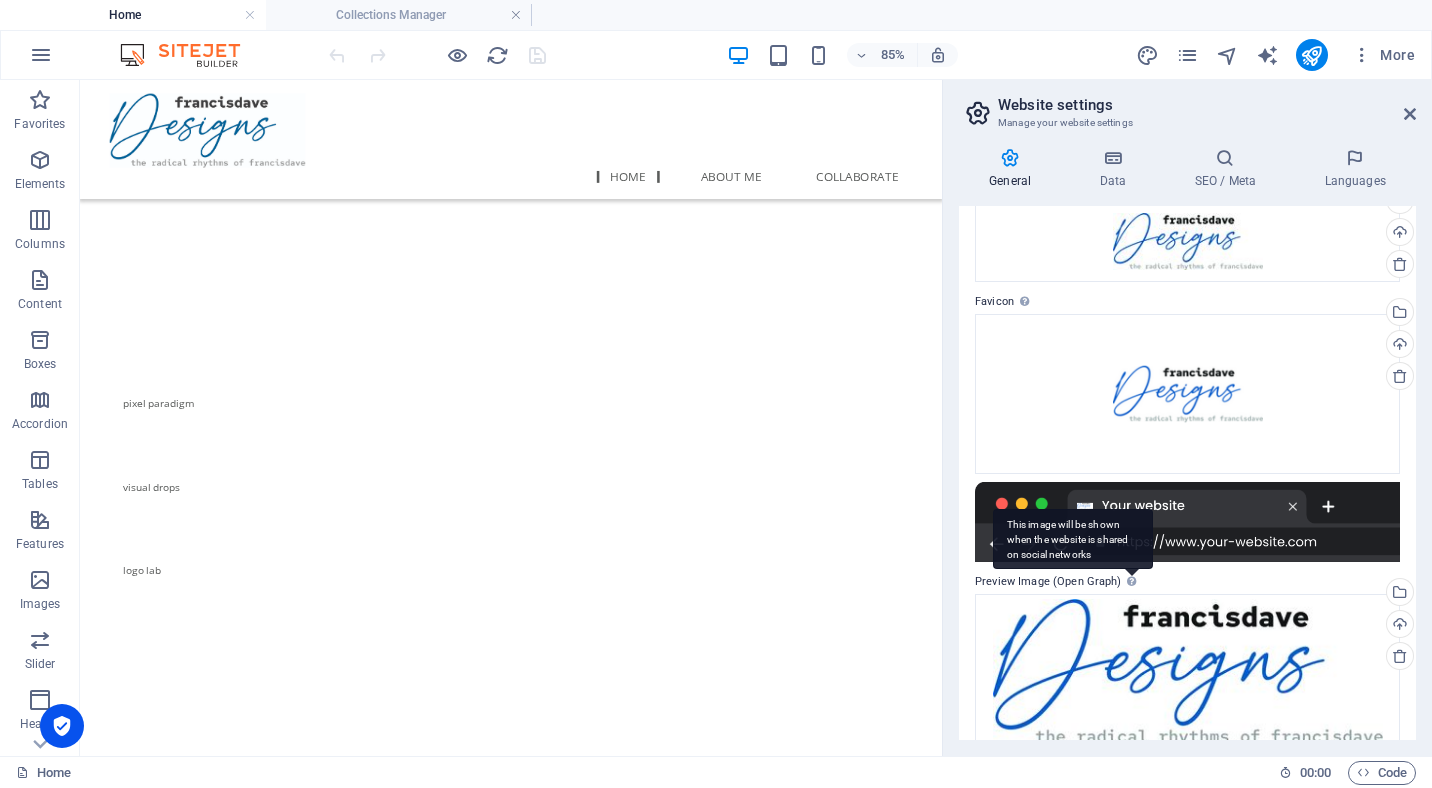 scroll, scrollTop: 127, scrollLeft: 0, axis: vertical 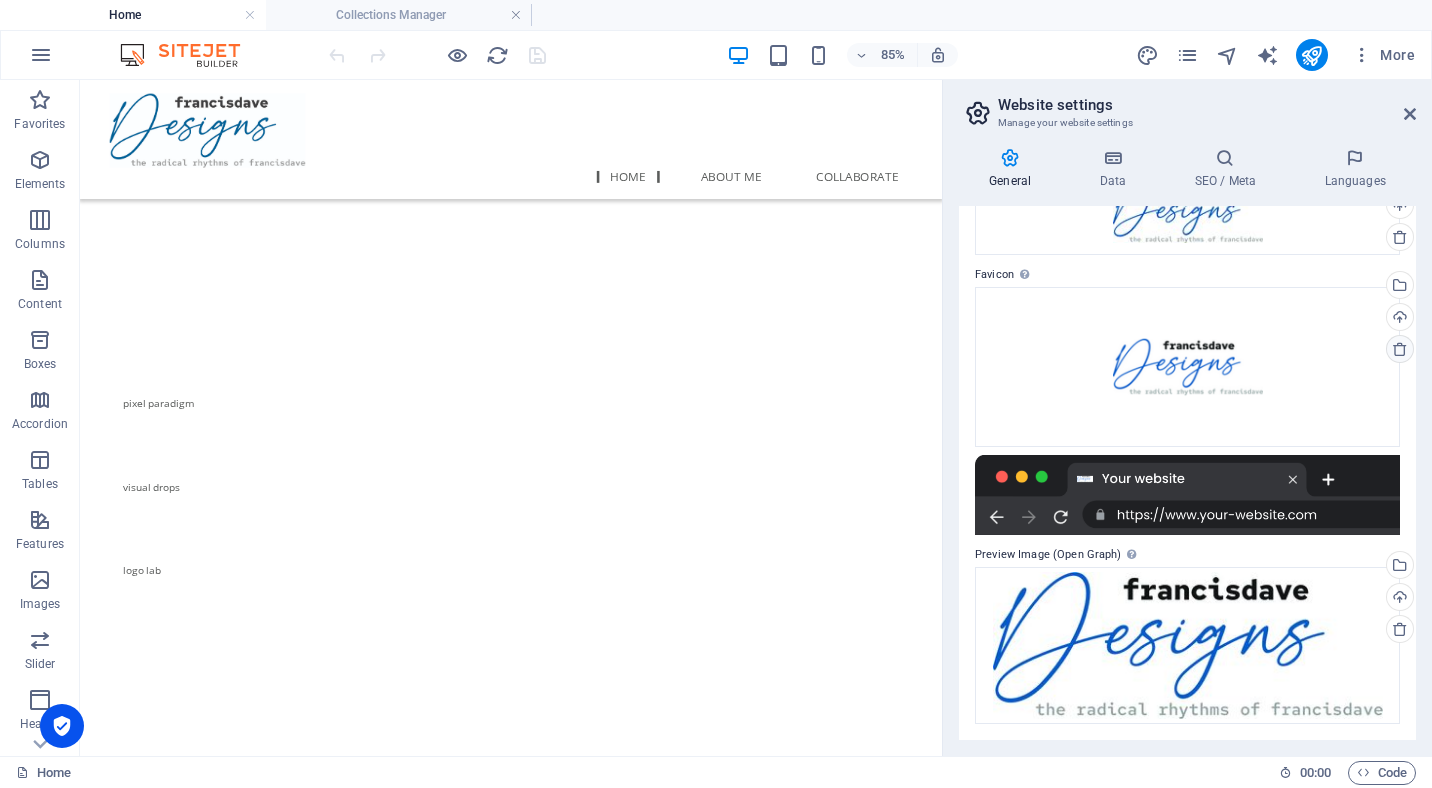 click at bounding box center [1400, 349] 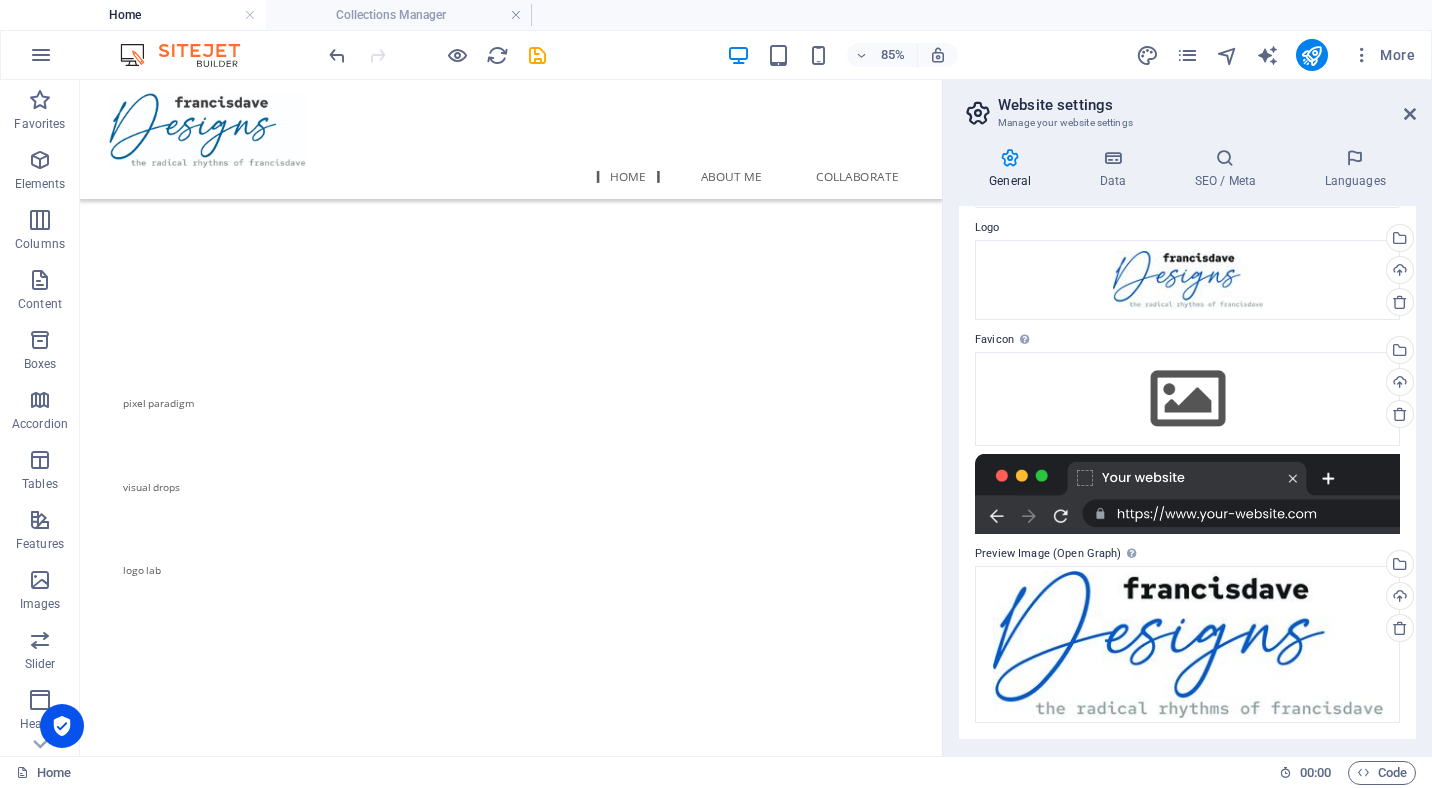 scroll, scrollTop: 62, scrollLeft: 0, axis: vertical 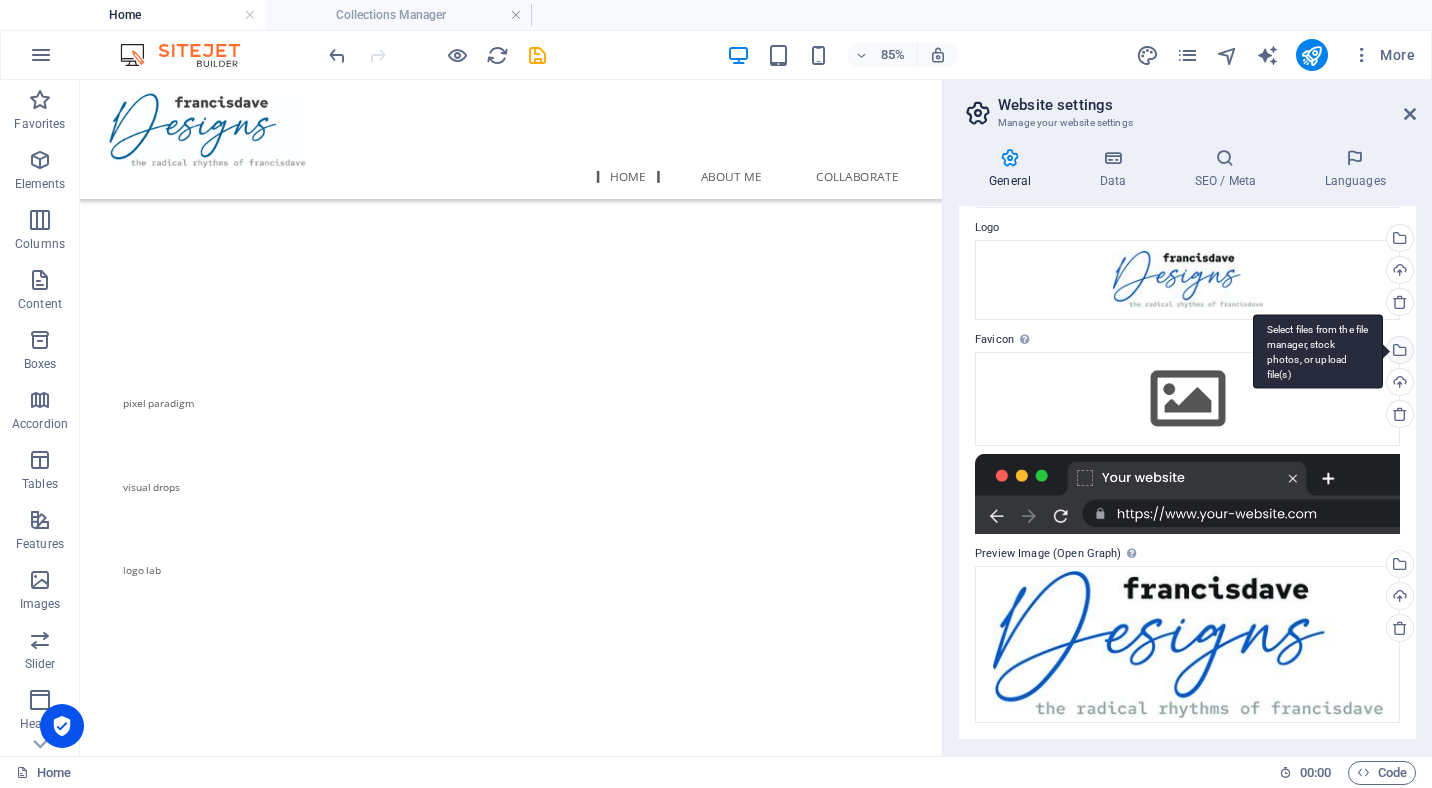 click on "Select files from the file manager, stock photos, or upload file(s)" at bounding box center [1318, 351] 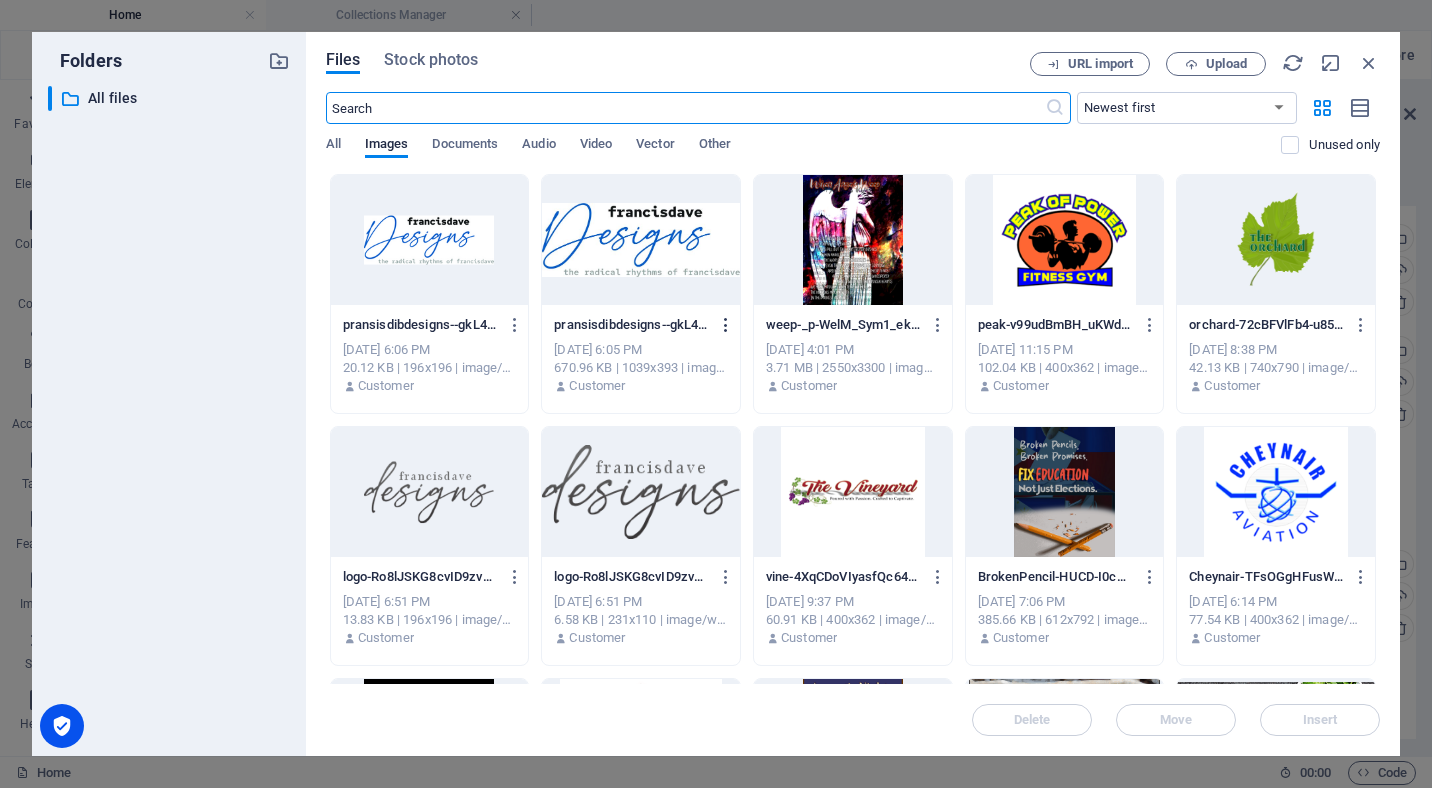 click at bounding box center [726, 325] 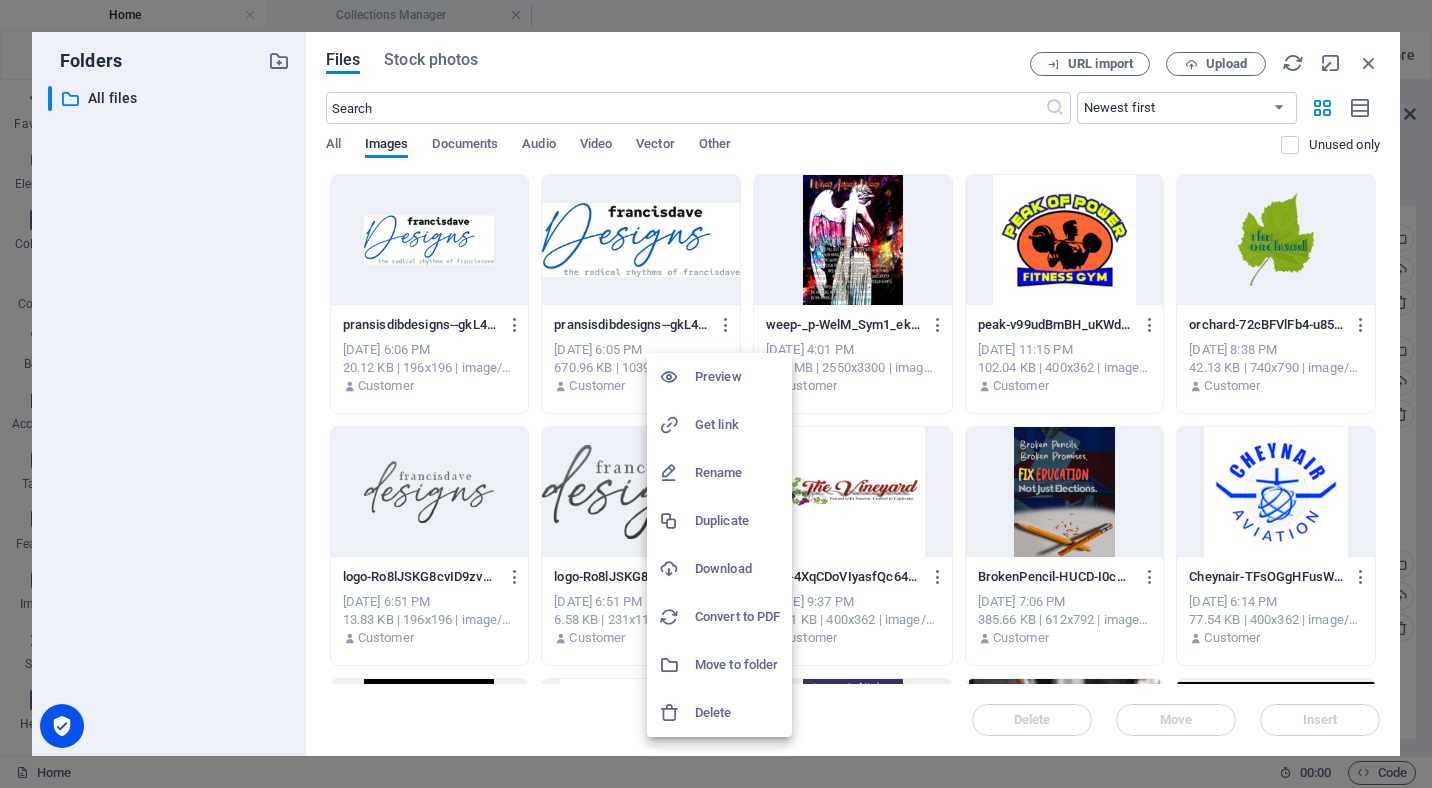 click on "Delete" at bounding box center (737, 713) 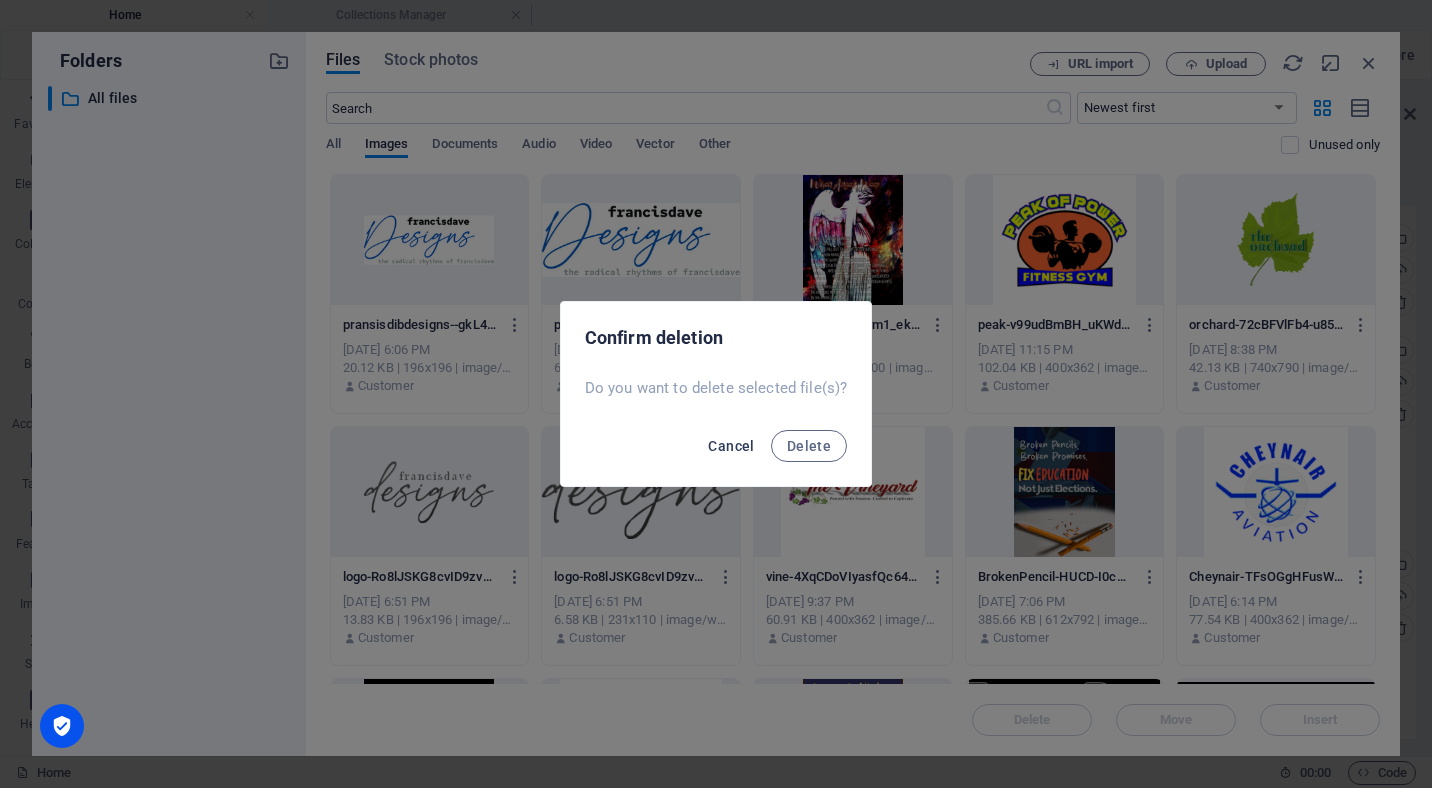 click on "Cancel" at bounding box center (731, 446) 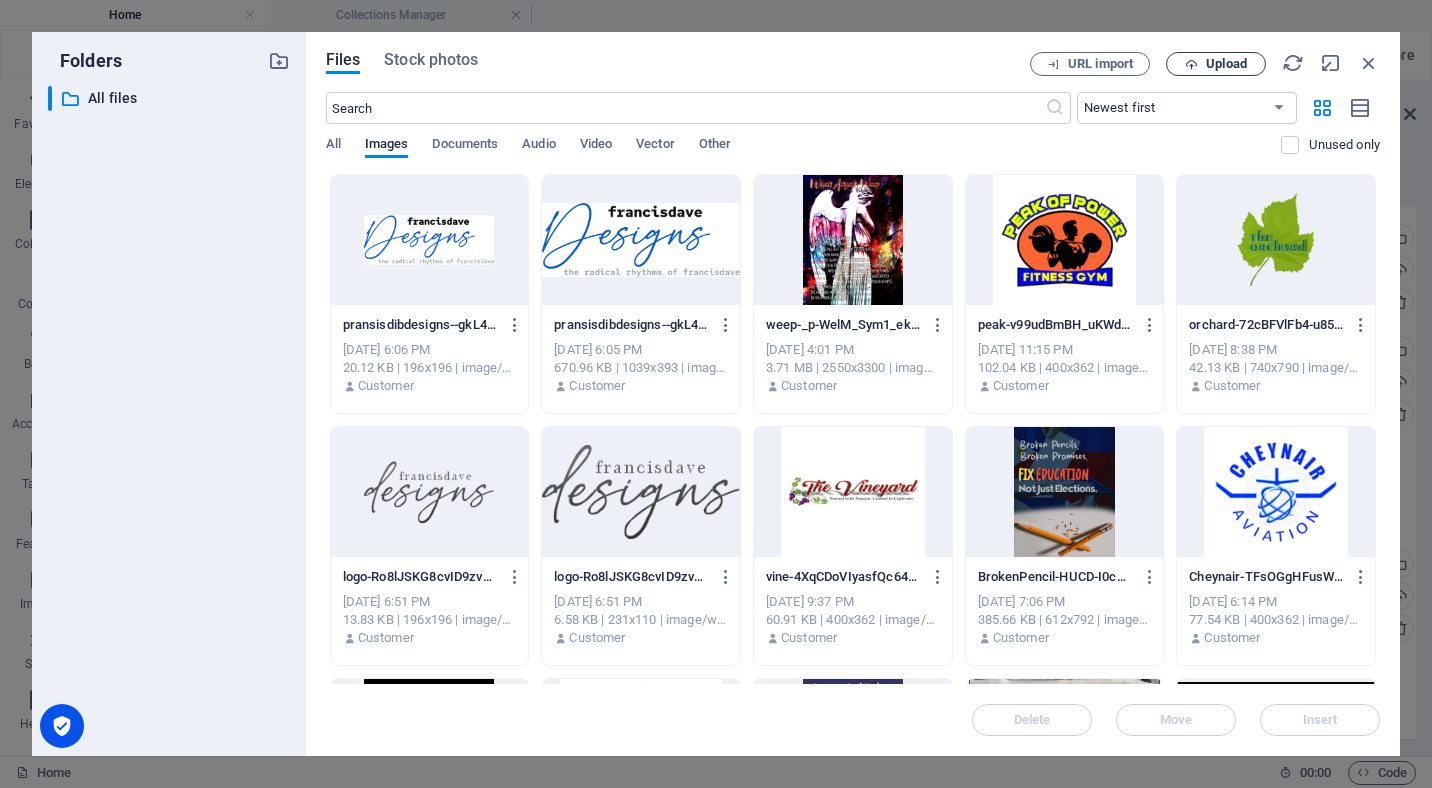 click on "Upload" at bounding box center (1216, 64) 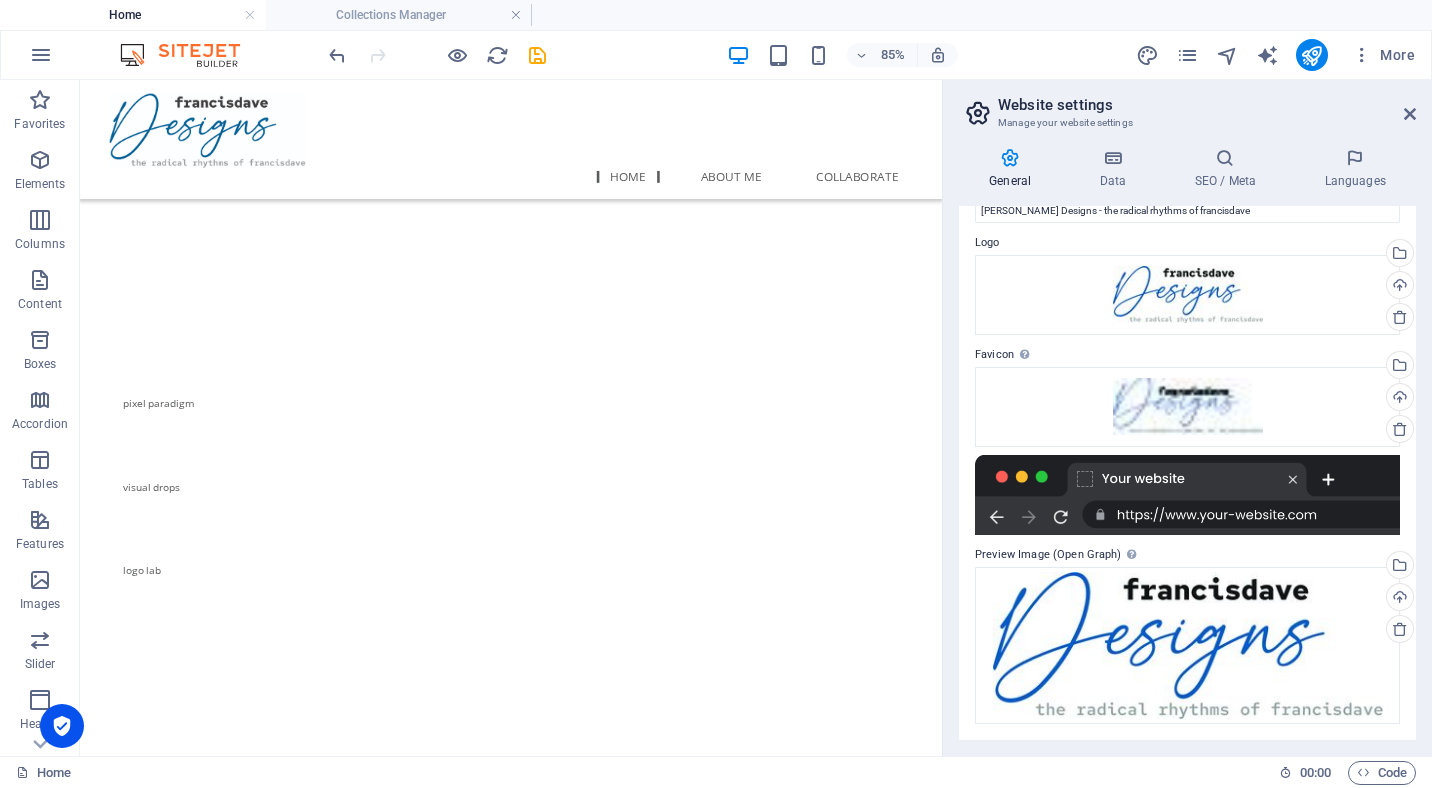 scroll, scrollTop: 47, scrollLeft: 0, axis: vertical 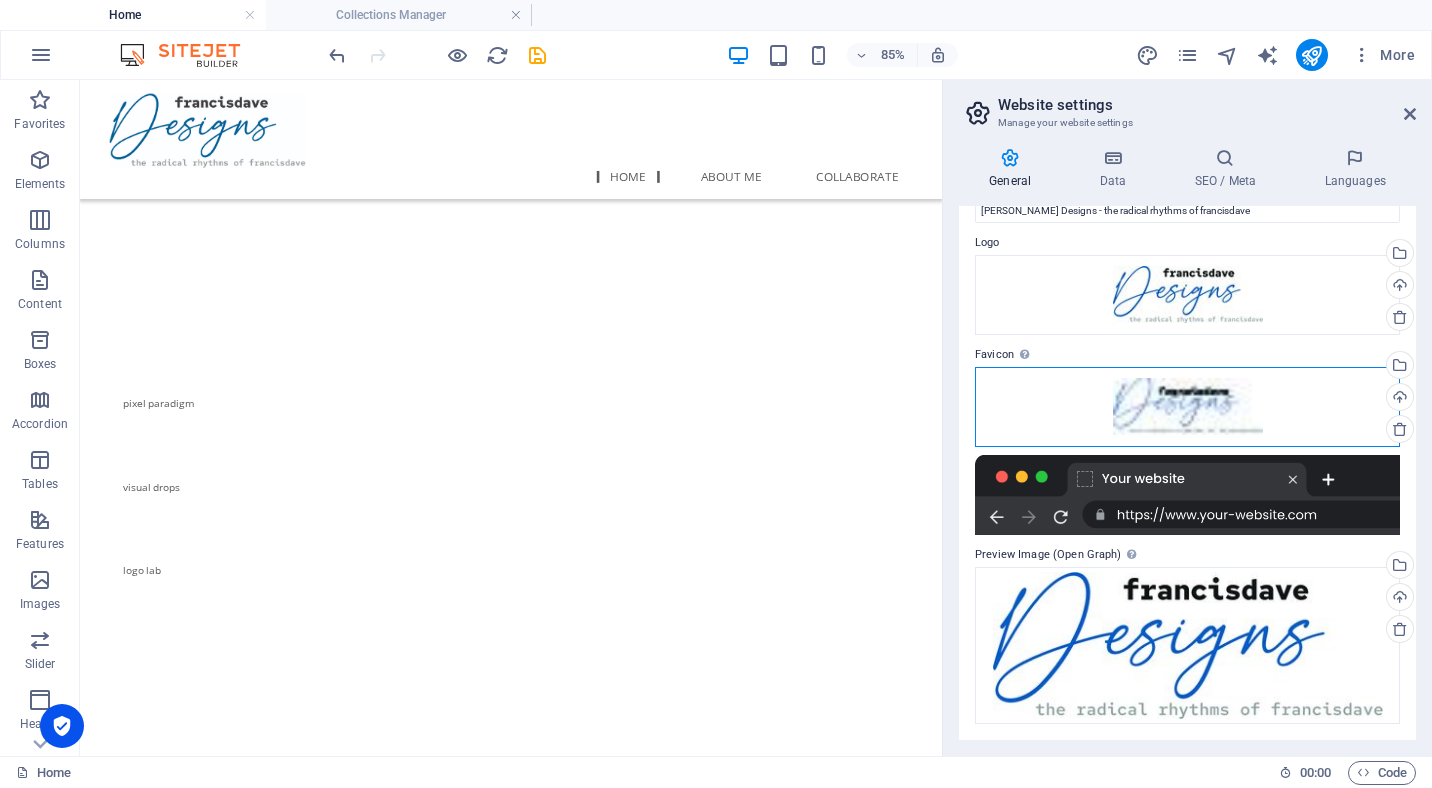 click on "Drag files here, click to choose files or select files from Files or our free stock photos & videos" at bounding box center [1187, 407] 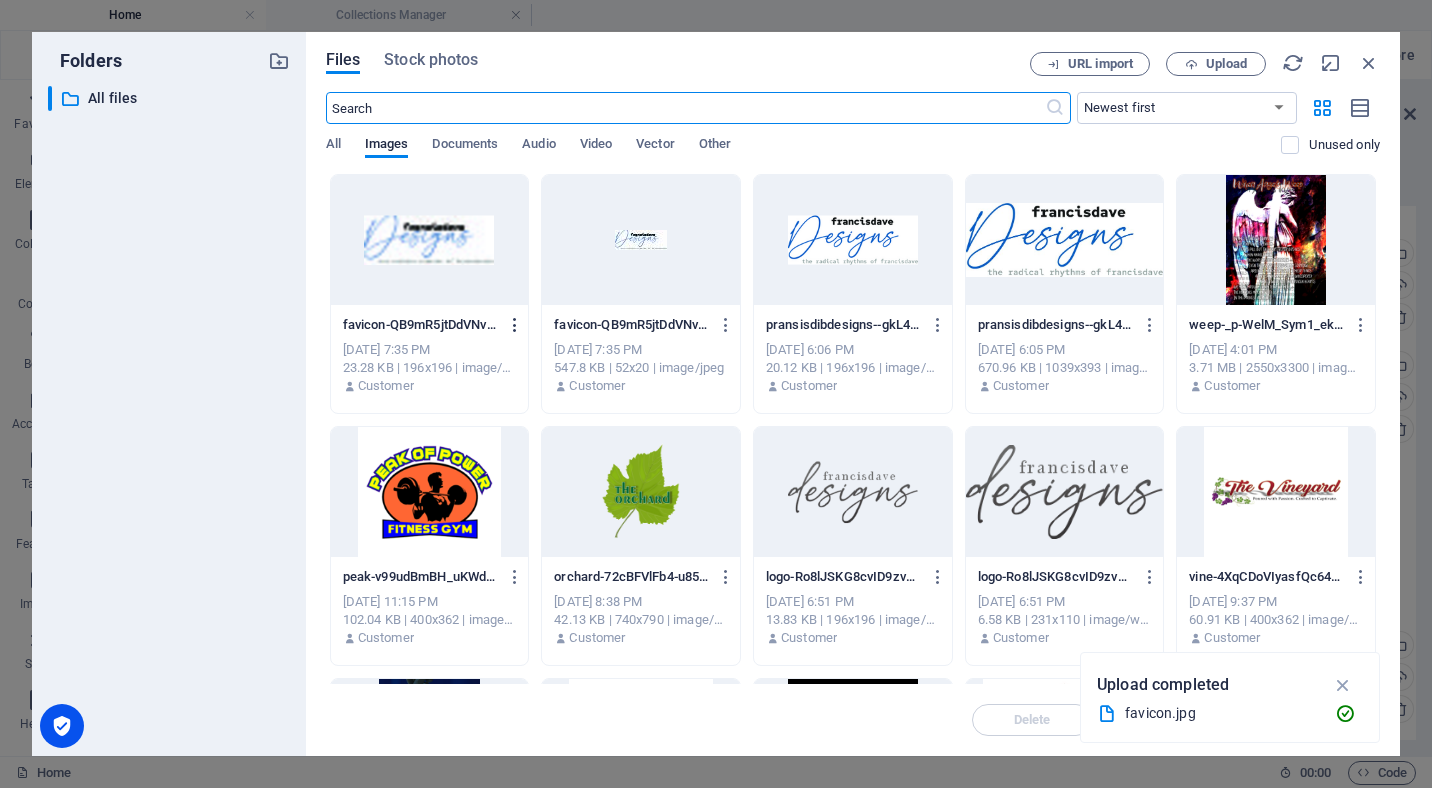 click at bounding box center [515, 325] 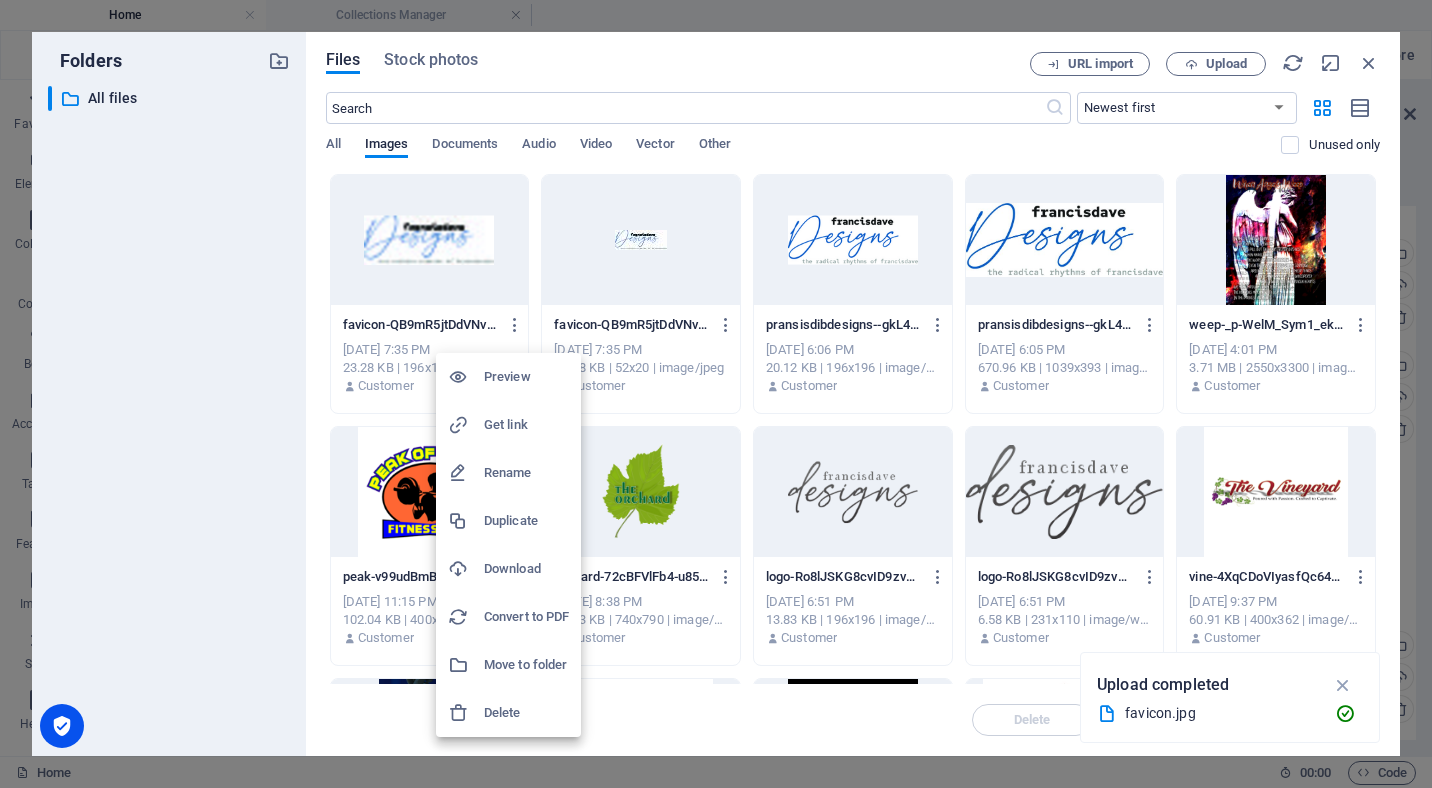 click on "Delete" at bounding box center [526, 713] 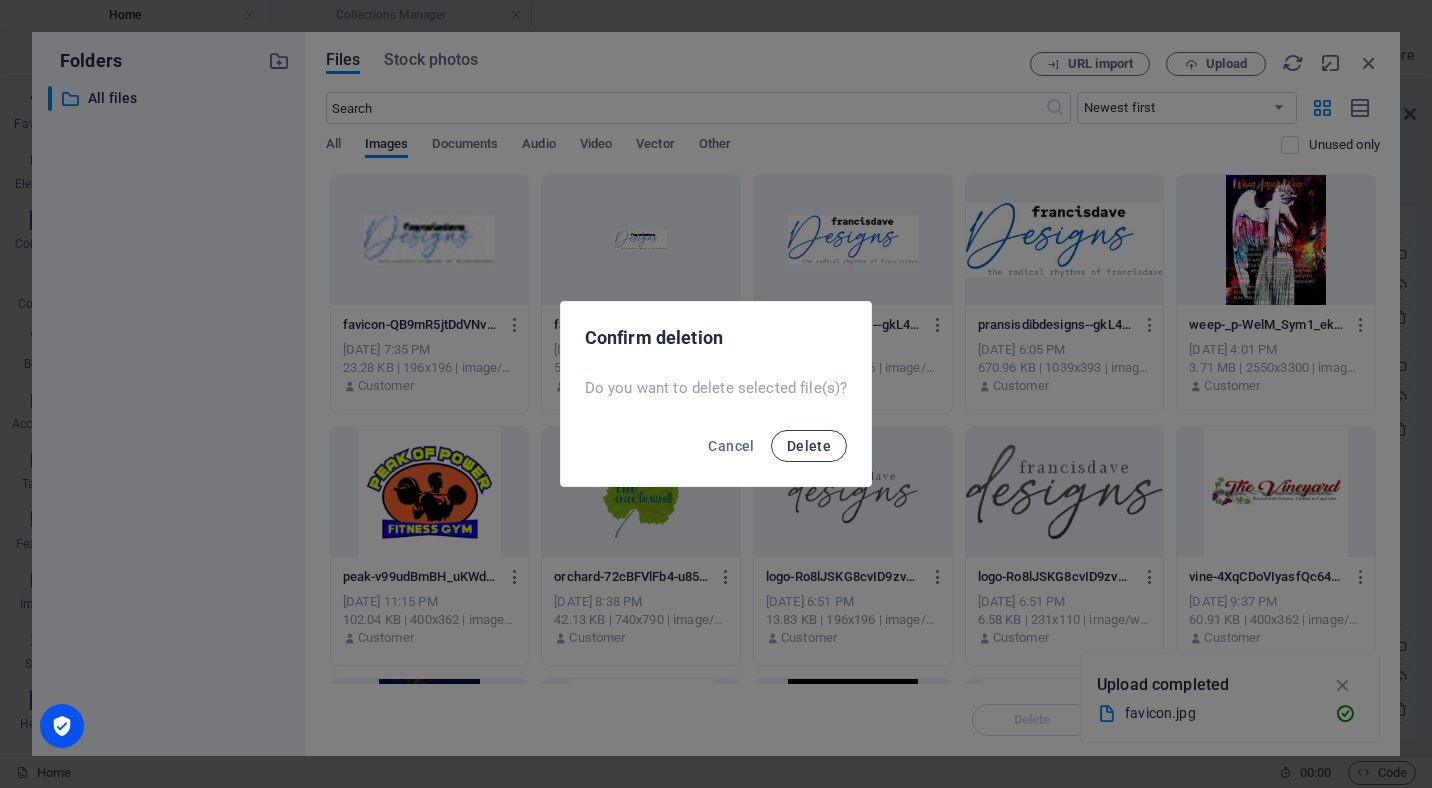 click on "Delete" at bounding box center (809, 446) 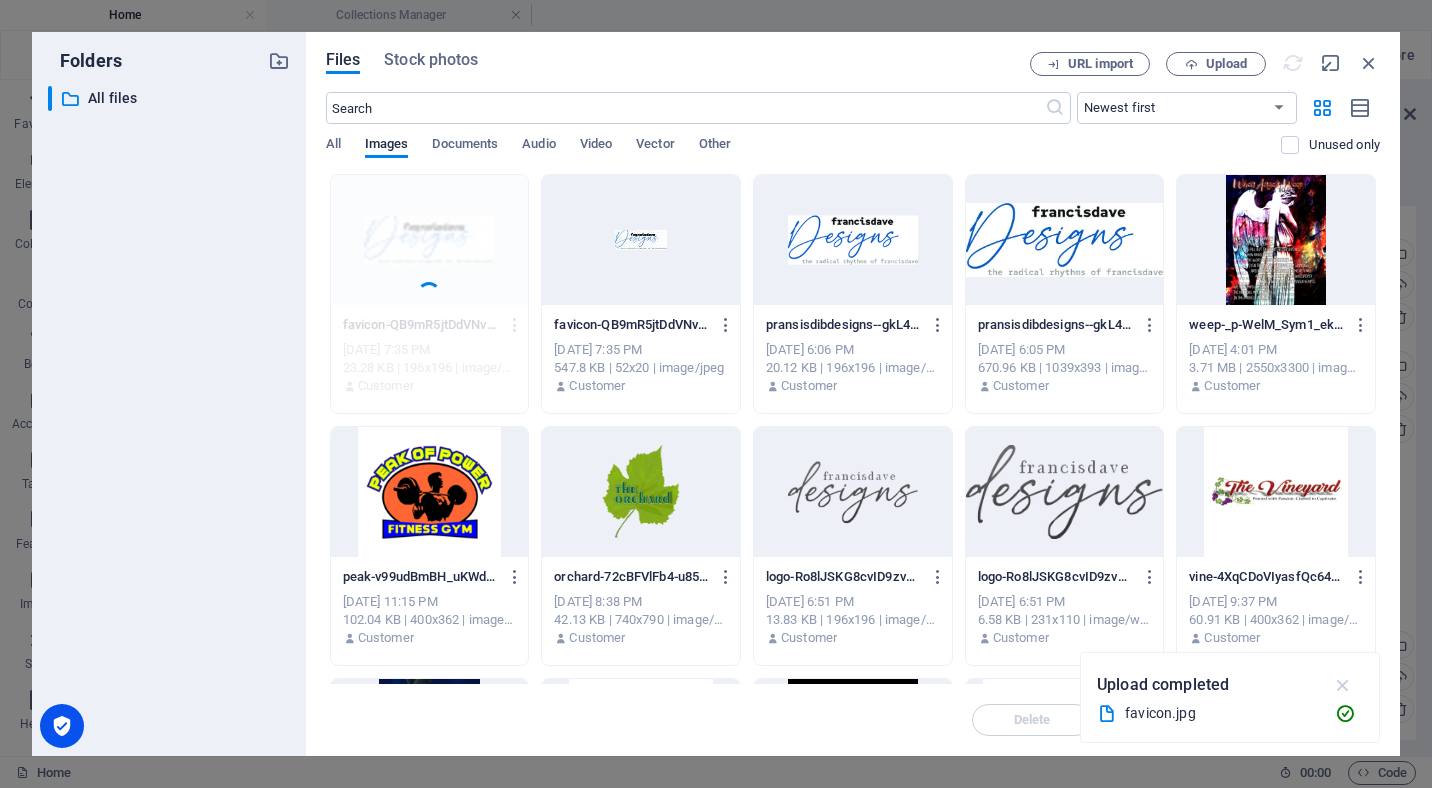click at bounding box center [1343, 685] 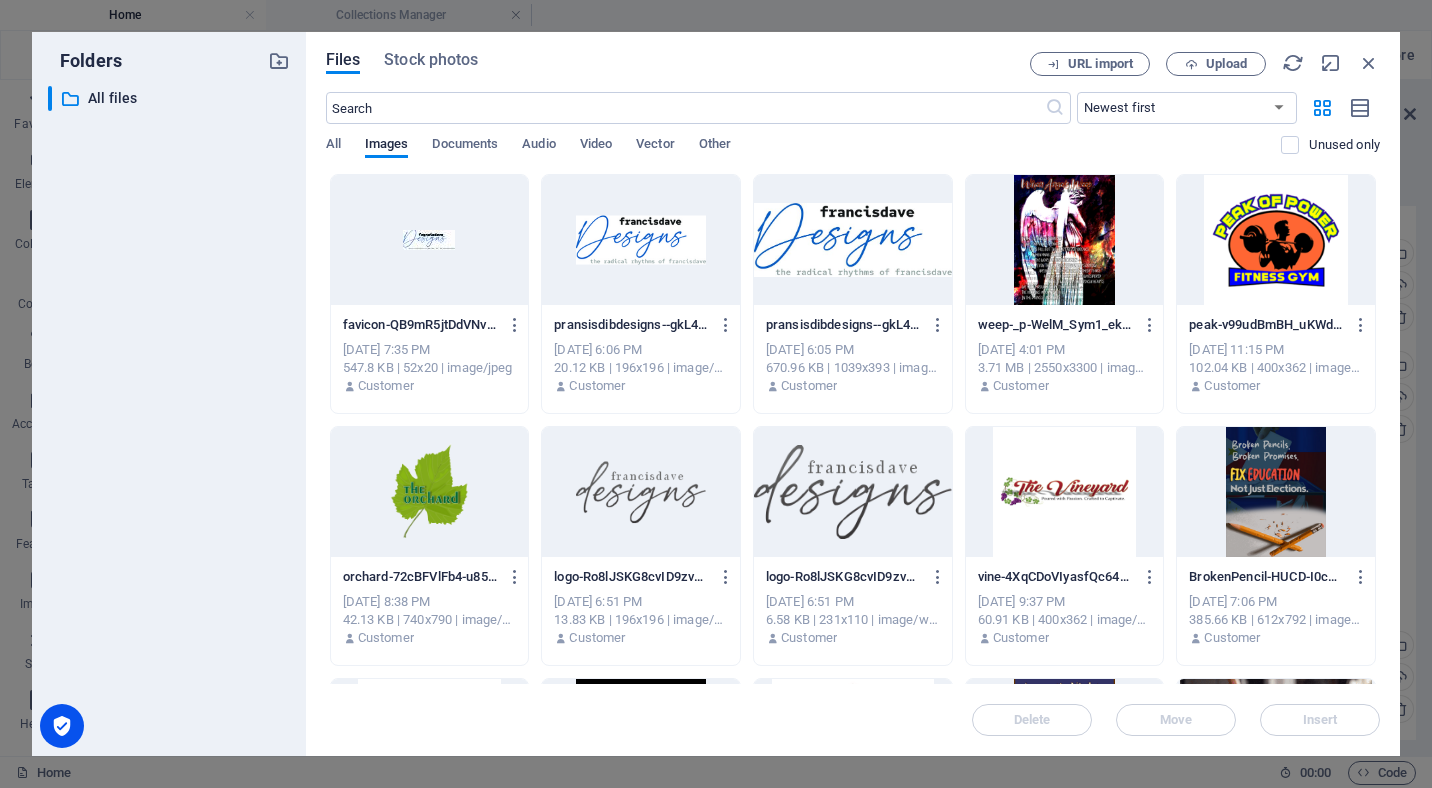 click at bounding box center (430, 240) 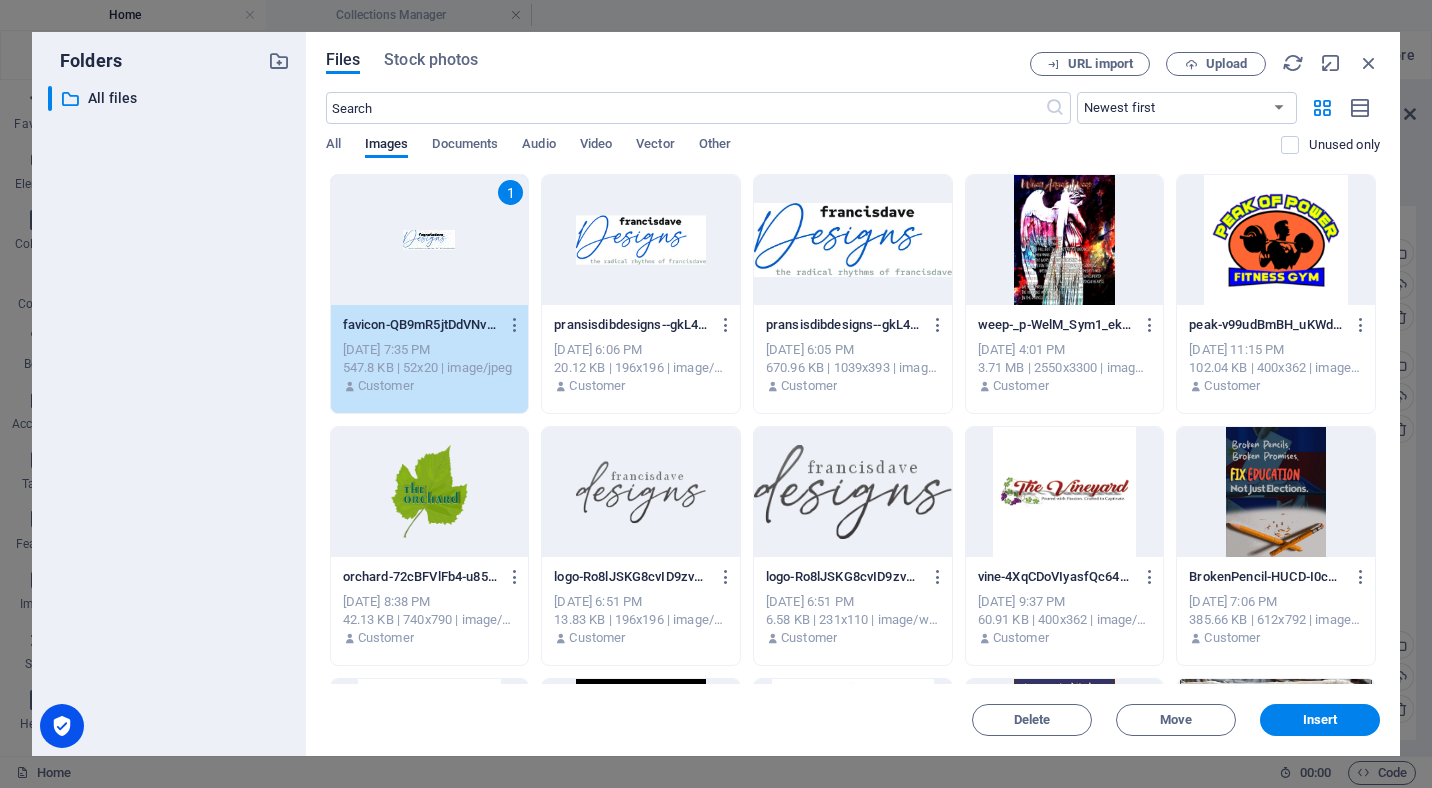 click on "1" at bounding box center (430, 240) 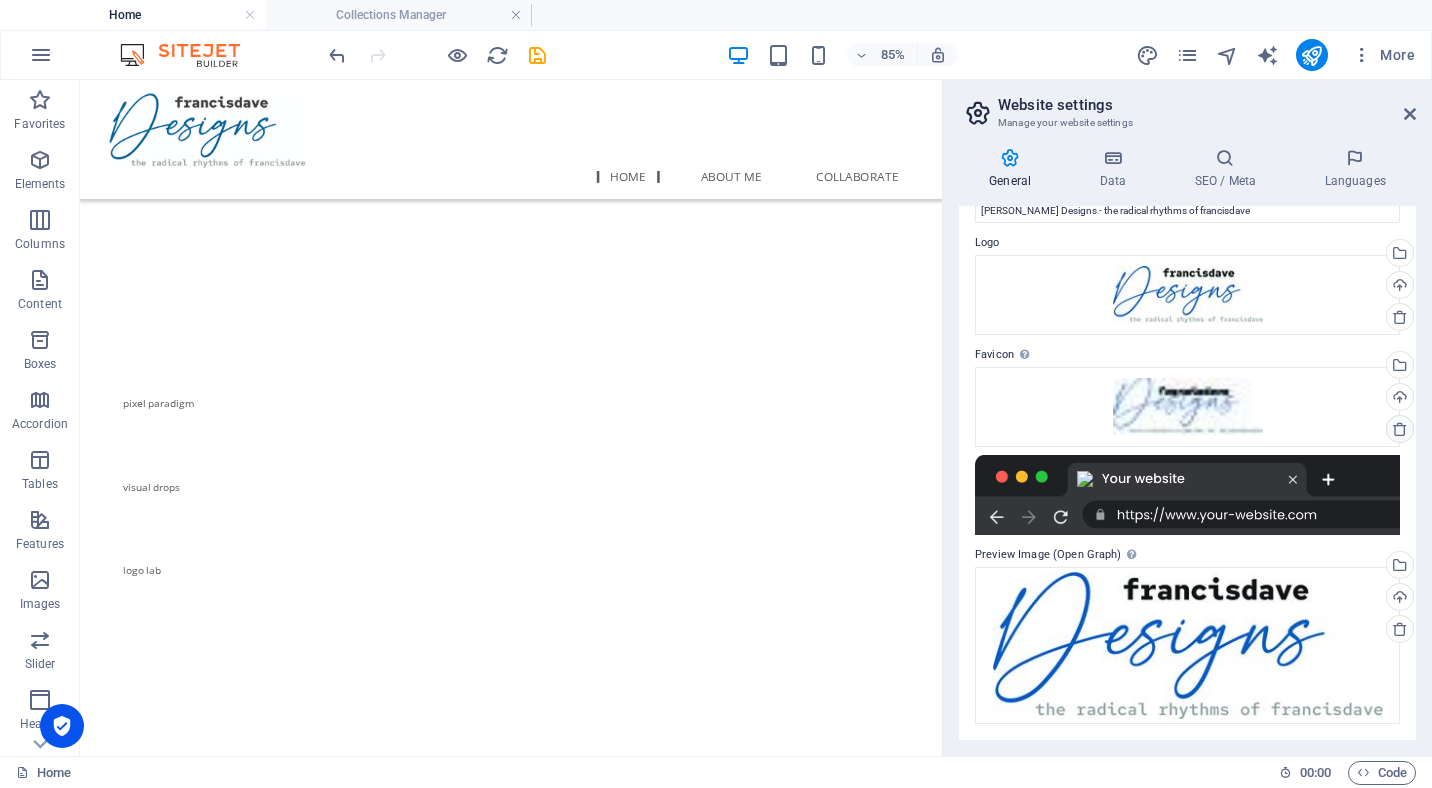 click at bounding box center (1400, 429) 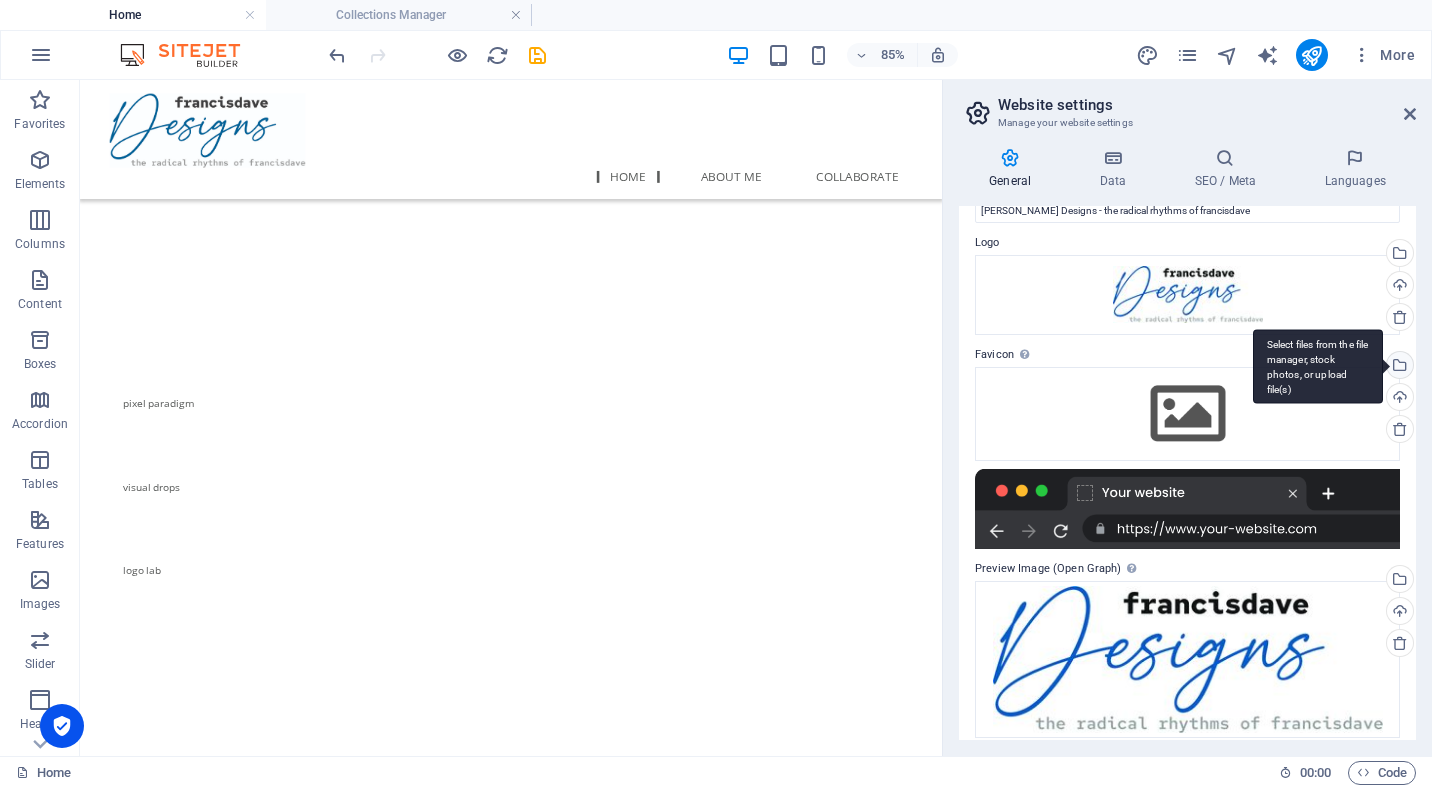 click on "Select files from the file manager, stock photos, or upload file(s)" at bounding box center (1318, 366) 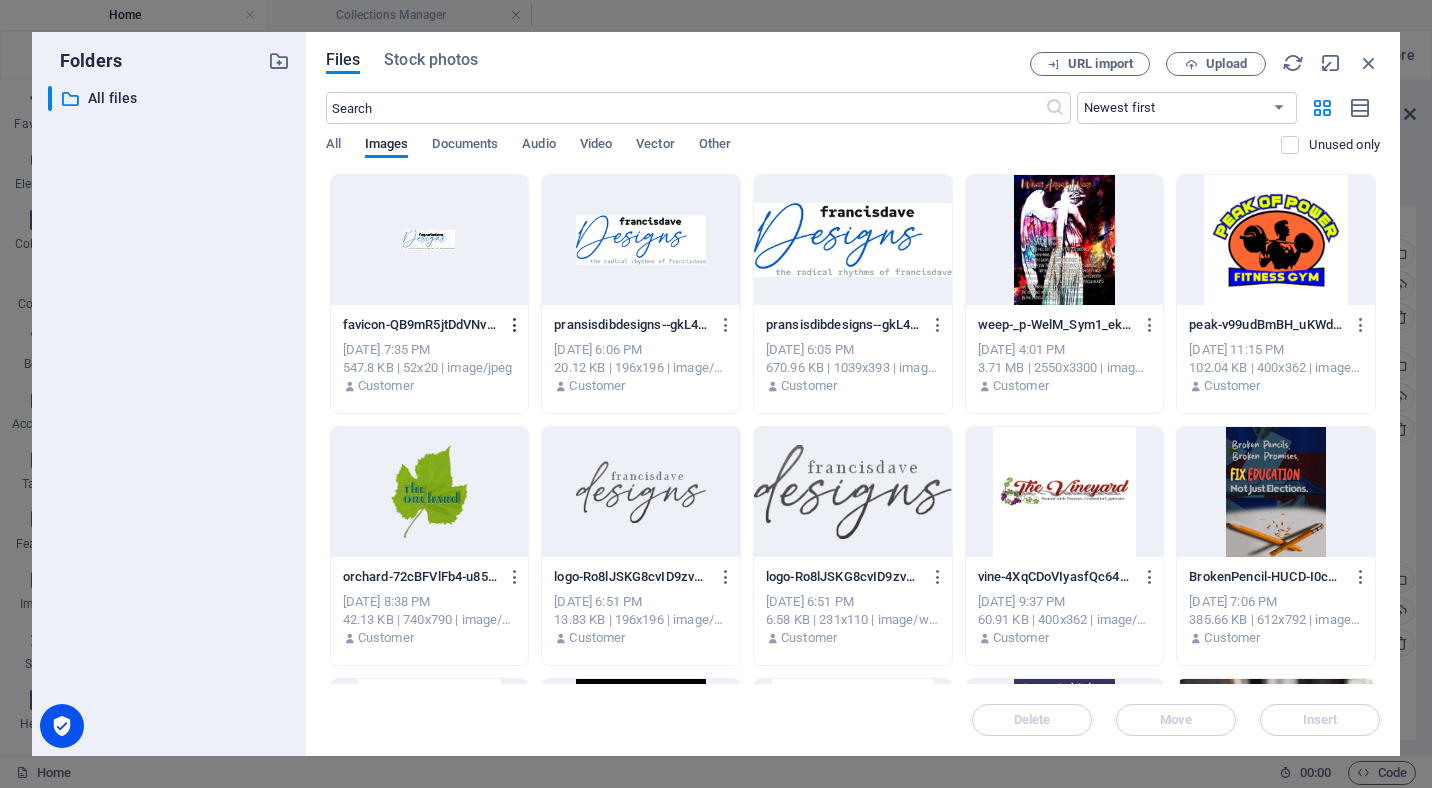click at bounding box center [515, 325] 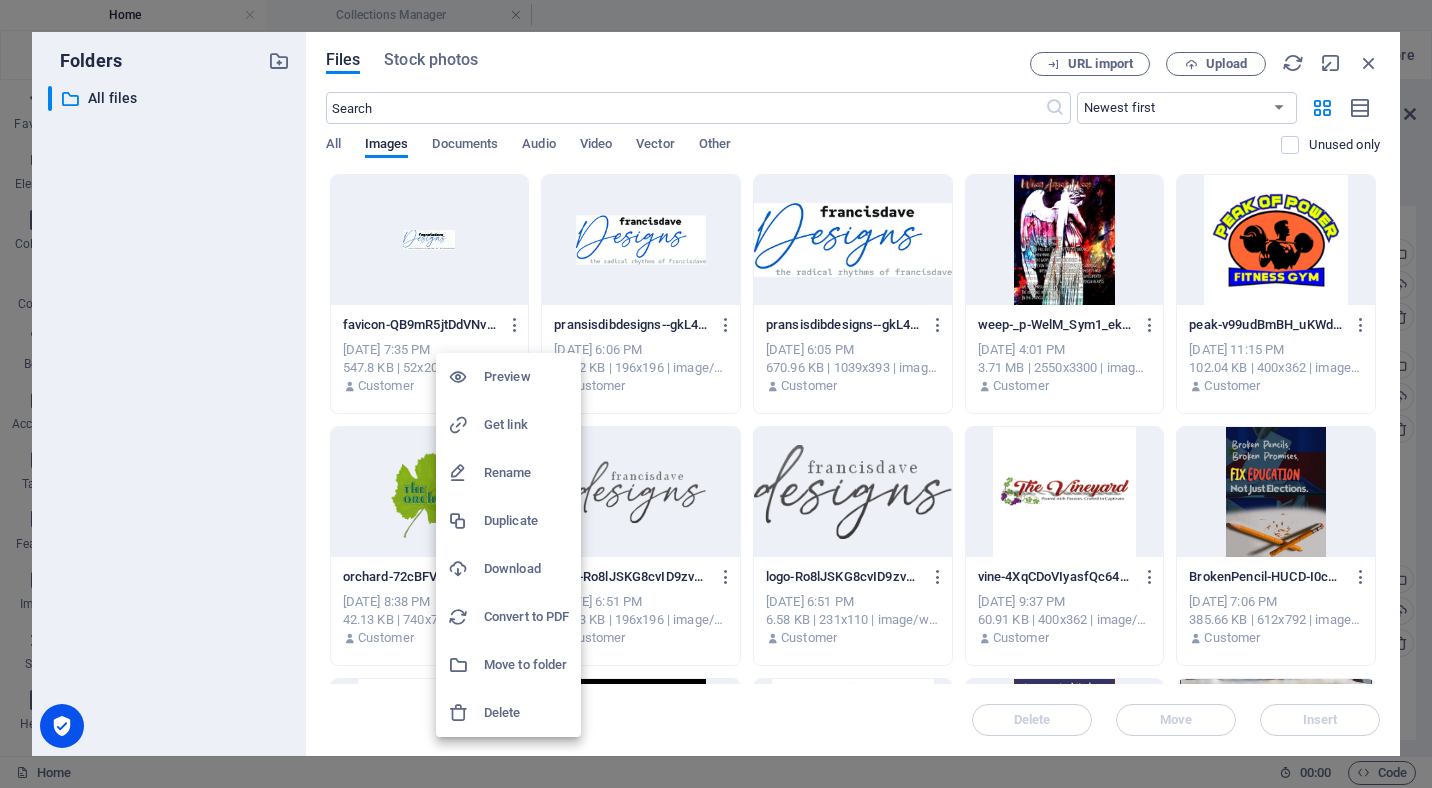 click on "Delete" at bounding box center [526, 713] 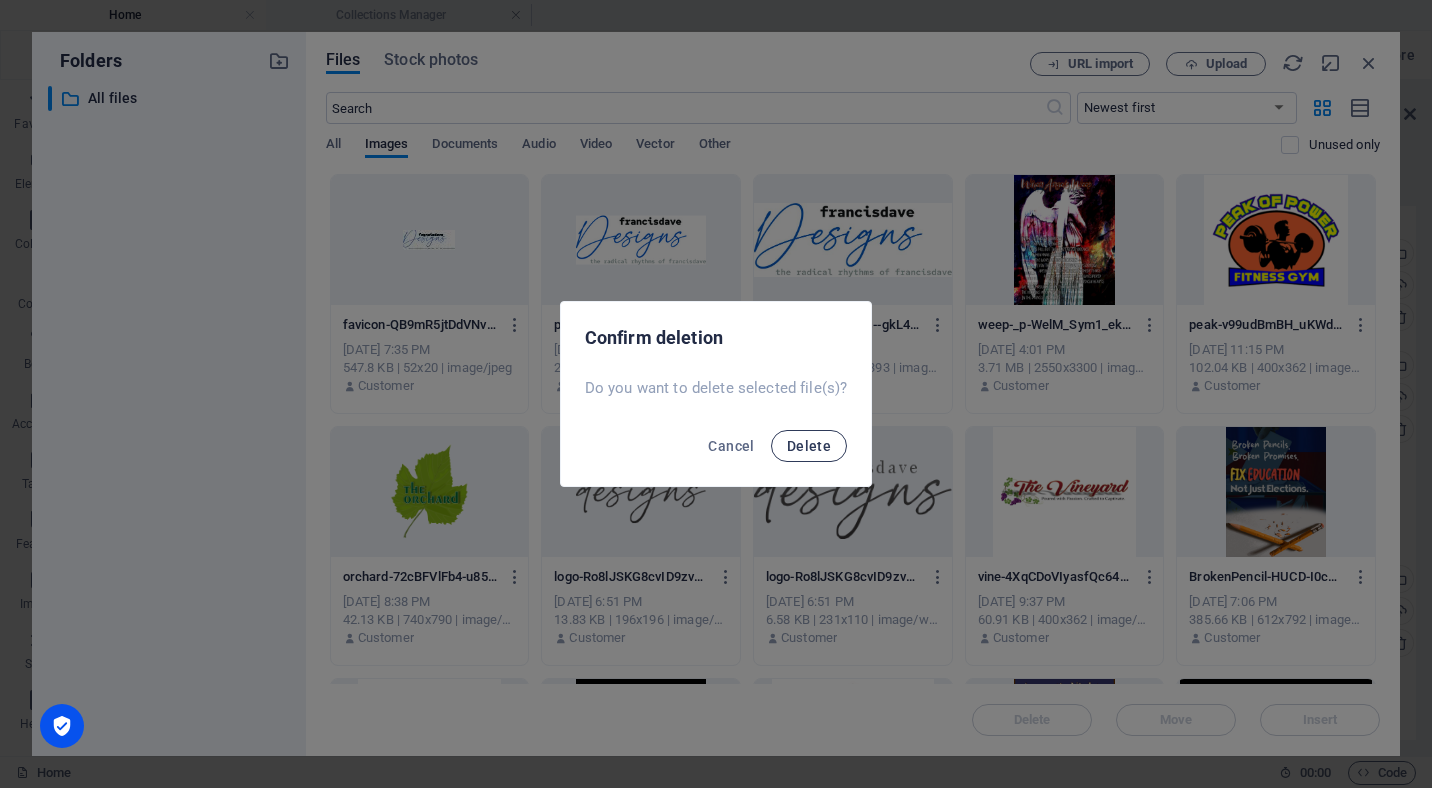 click on "Delete" at bounding box center [809, 446] 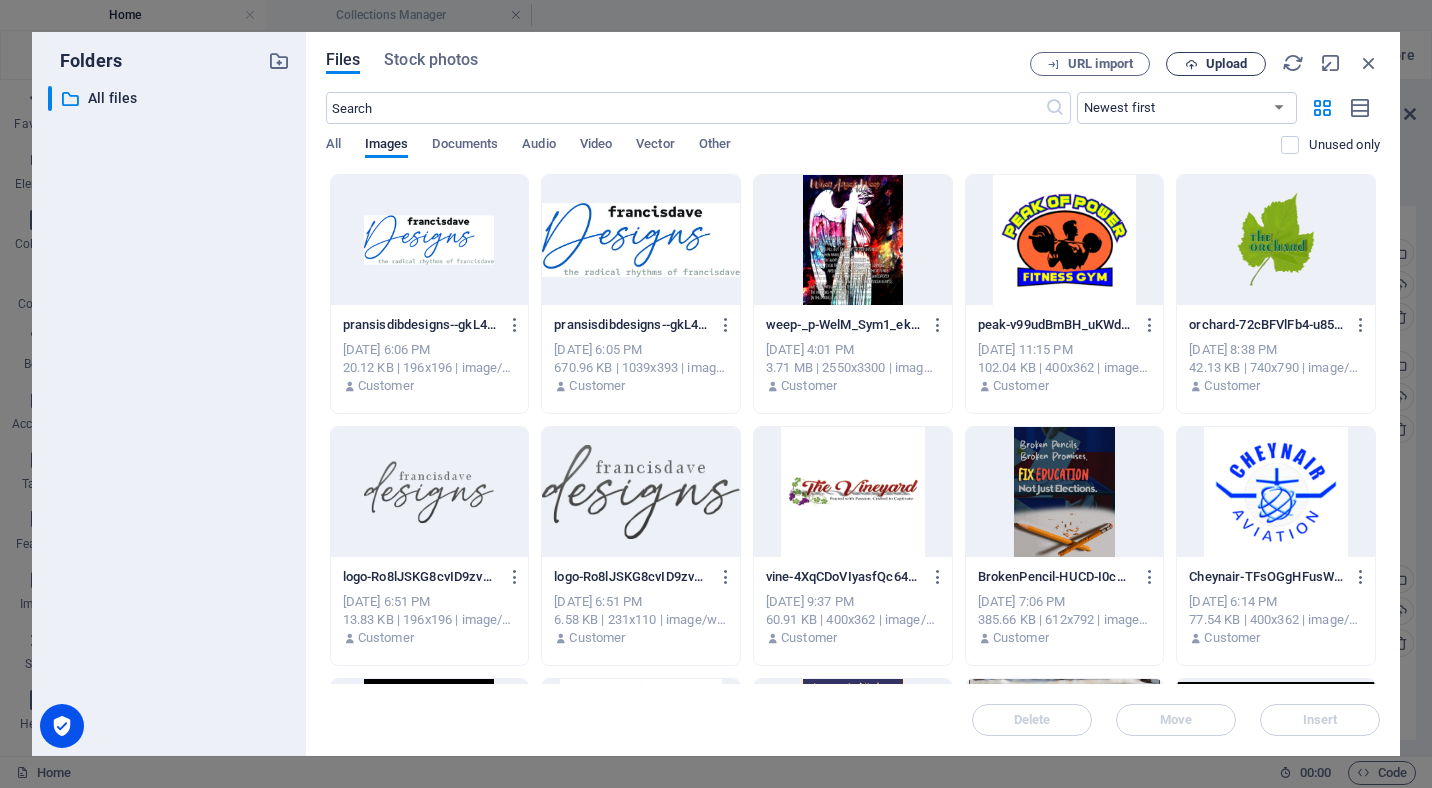 click at bounding box center [1191, 64] 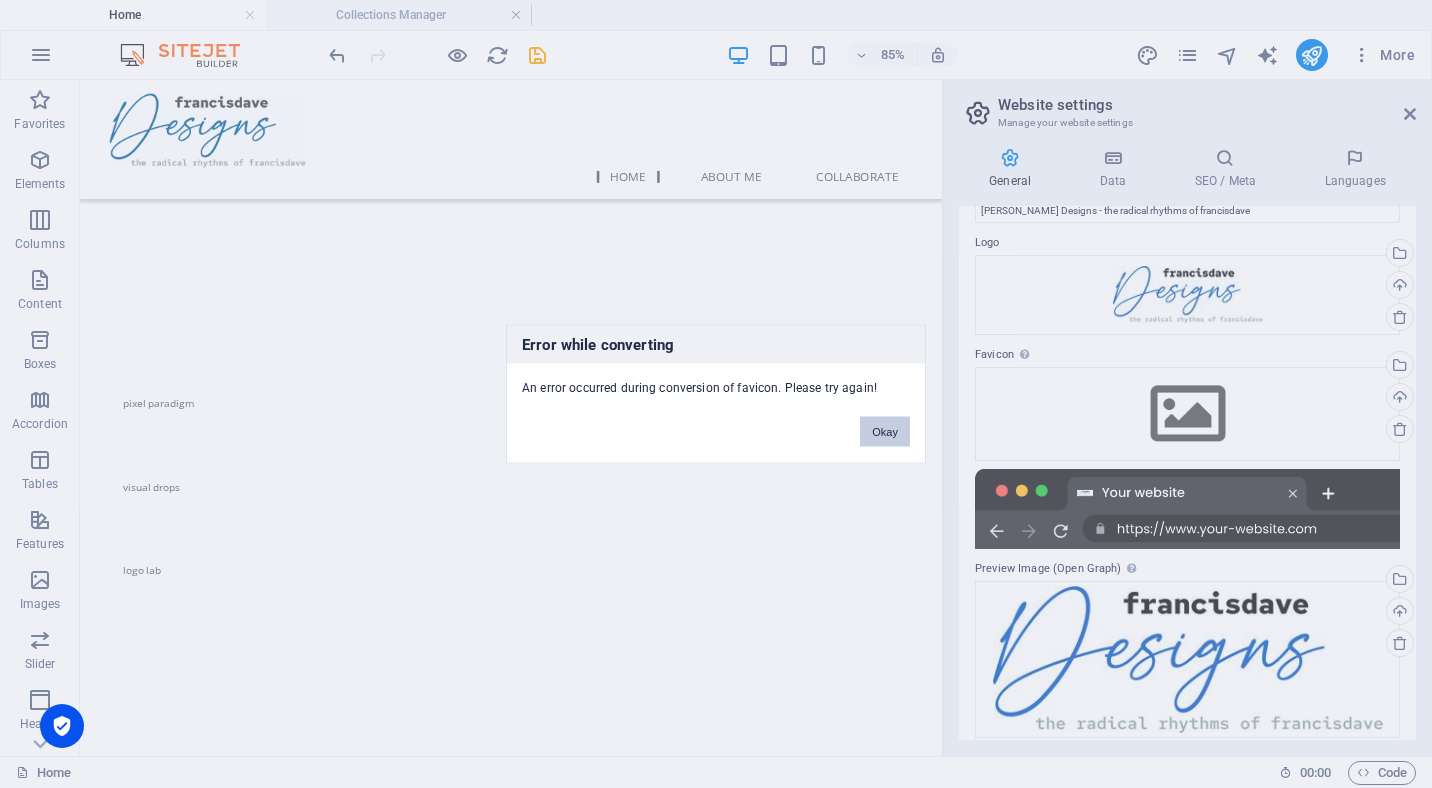 click on "Okay" at bounding box center (885, 432) 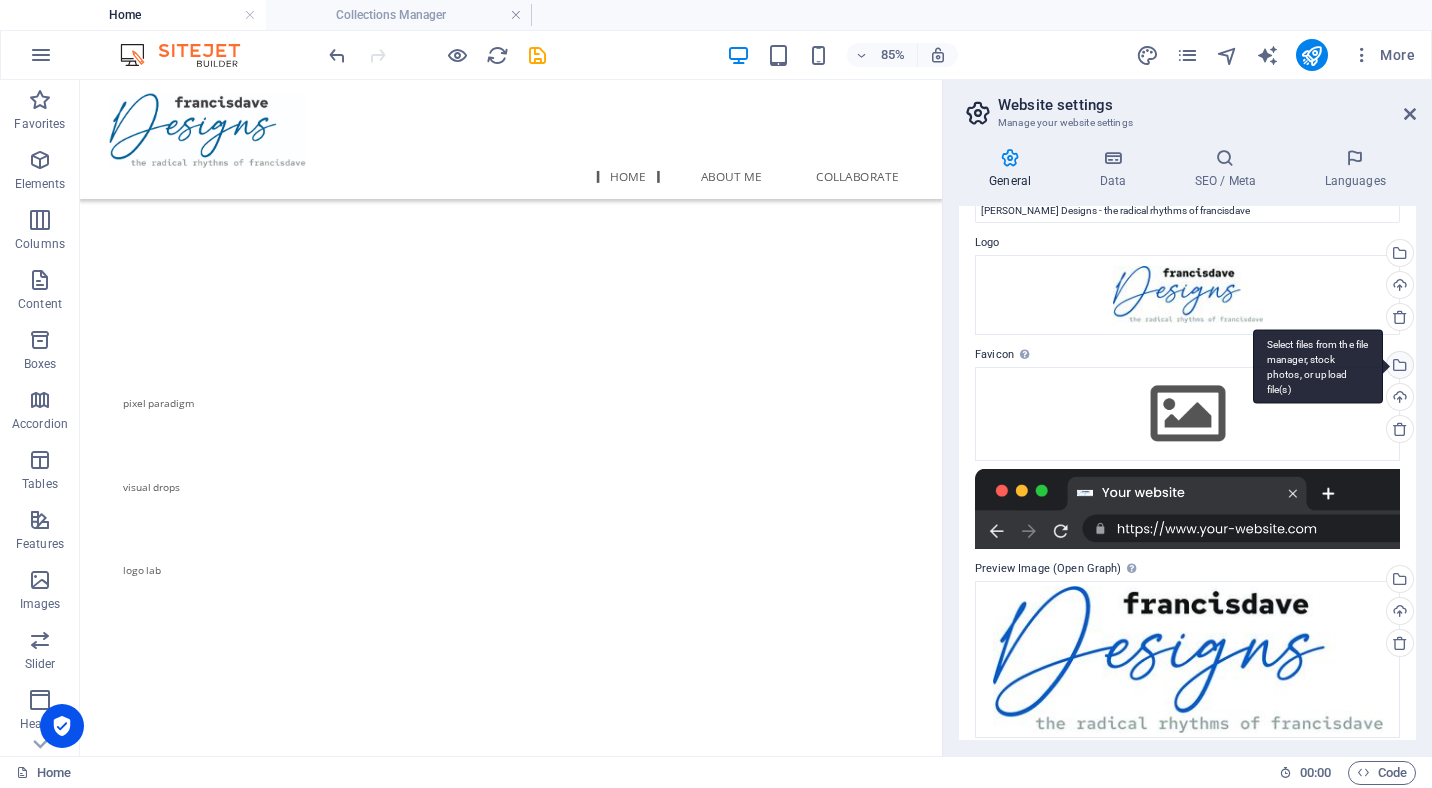 click on "Select files from the file manager, stock photos, or upload file(s)" at bounding box center (1318, 366) 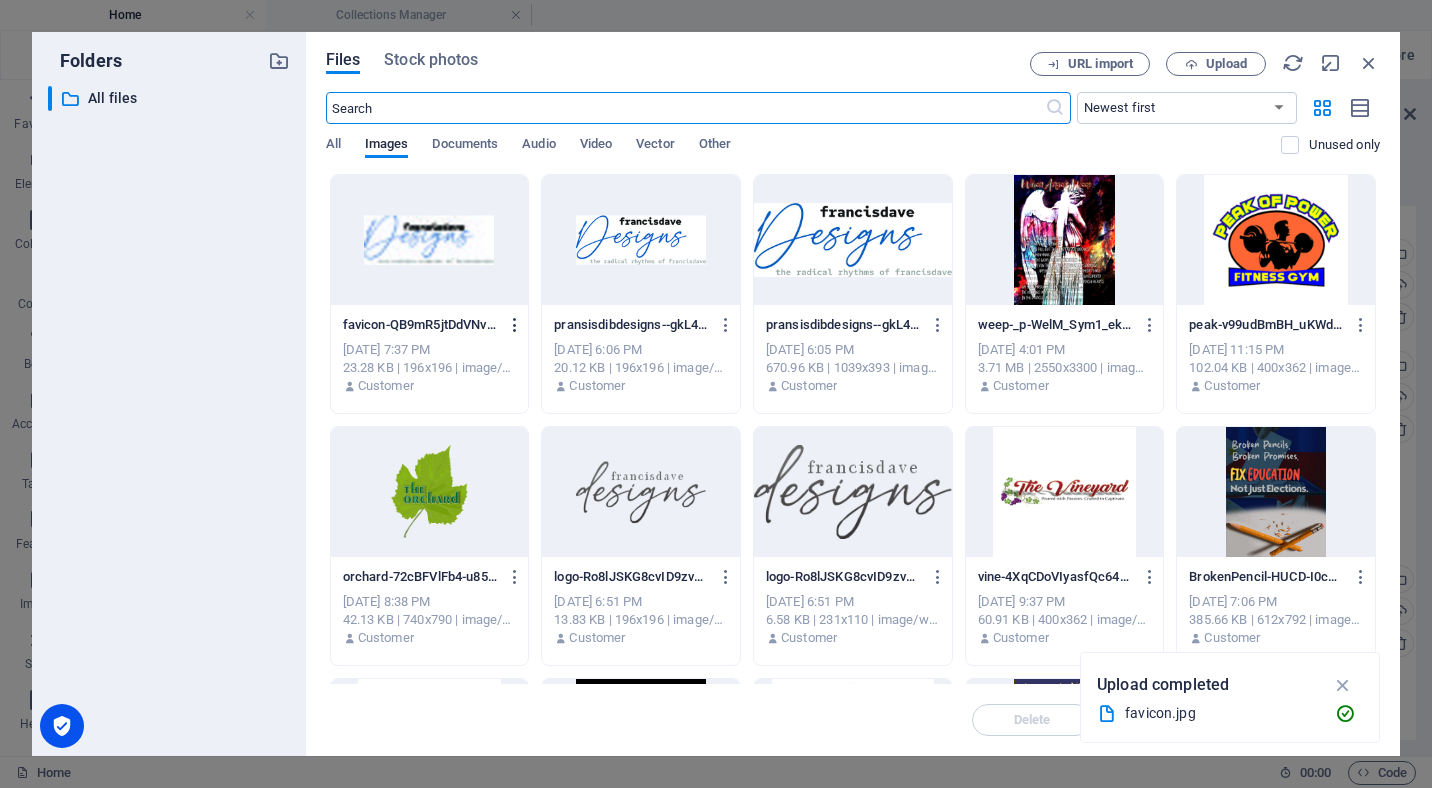 click at bounding box center (515, 325) 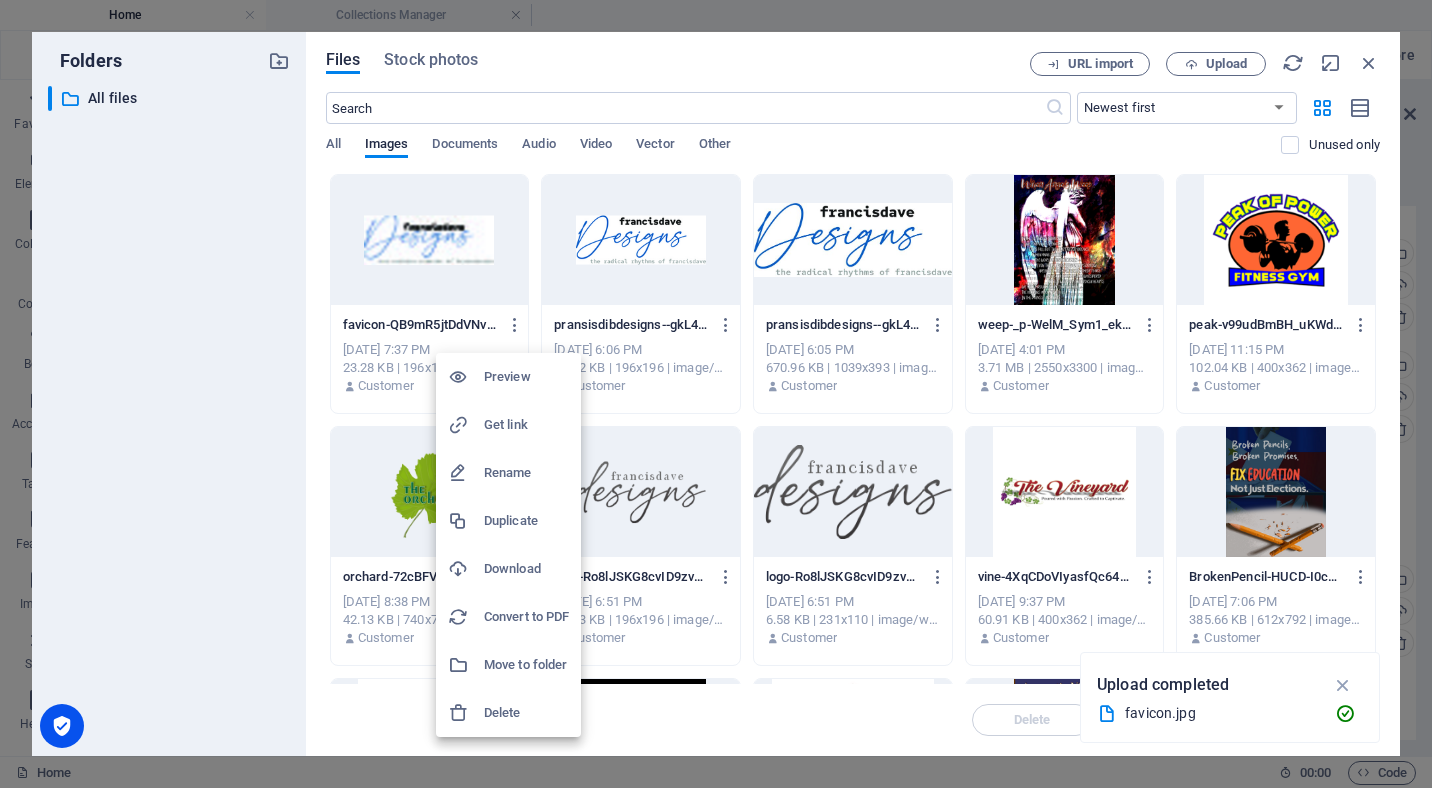 click on "Delete" at bounding box center [526, 713] 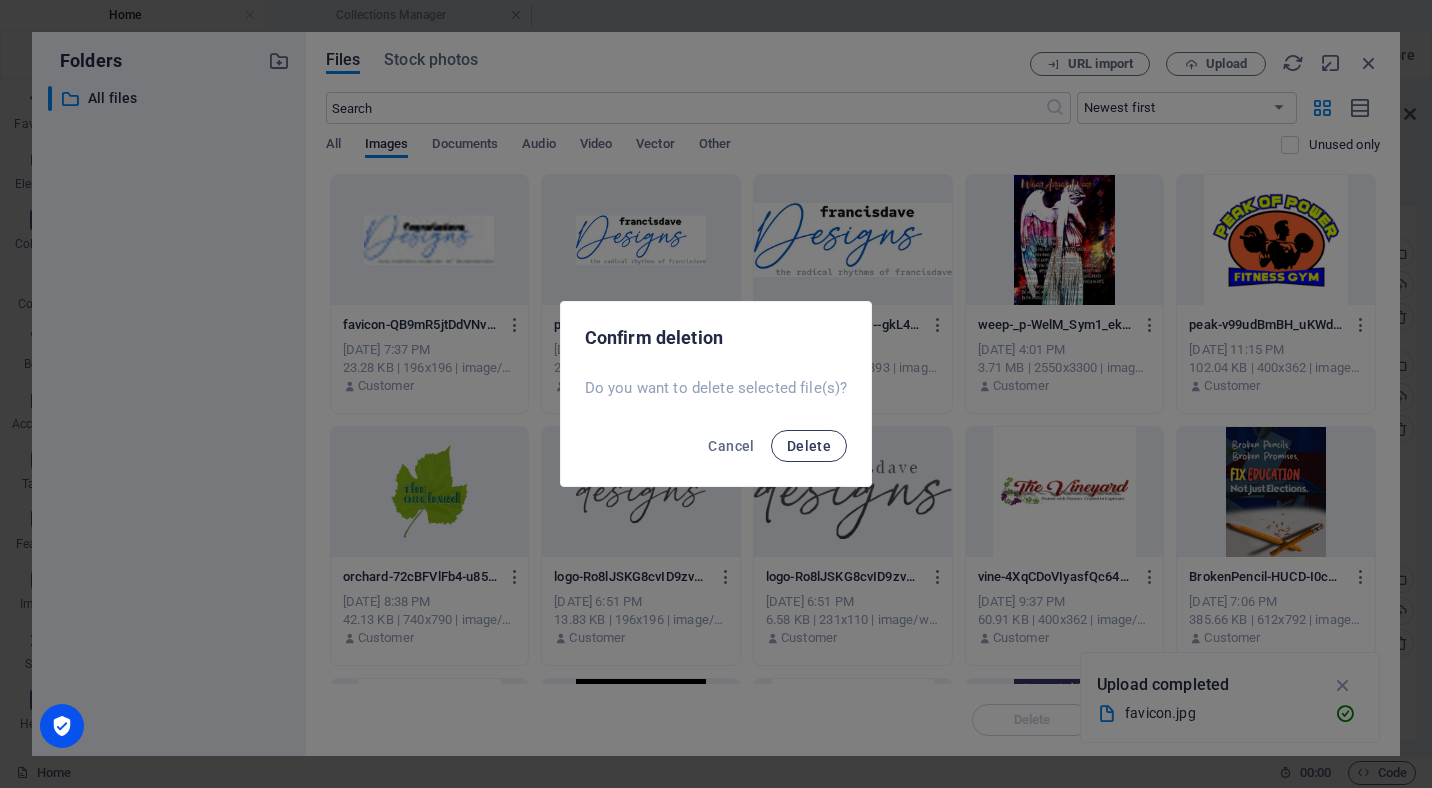 click on "Delete" at bounding box center [809, 446] 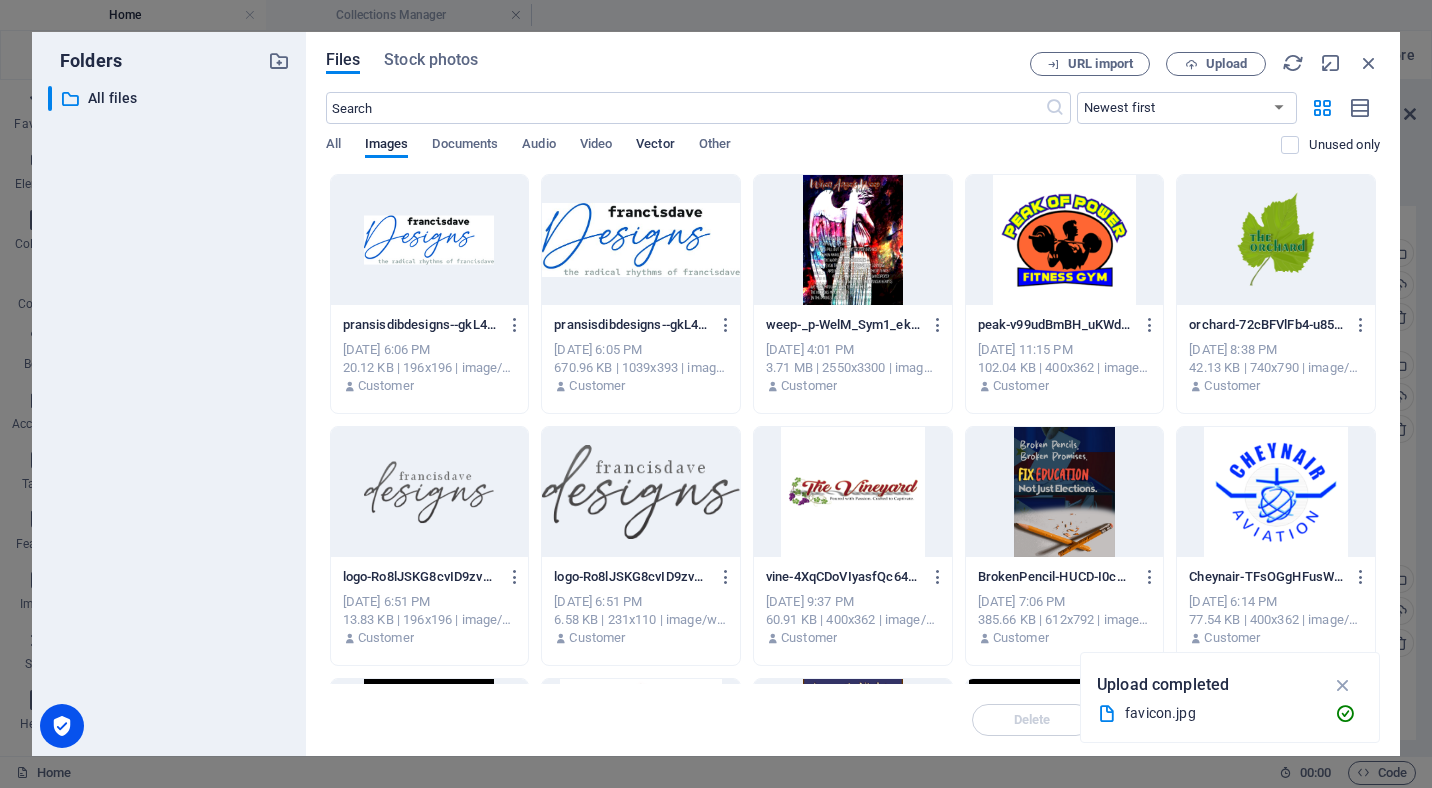 click on "Vector" at bounding box center (655, 146) 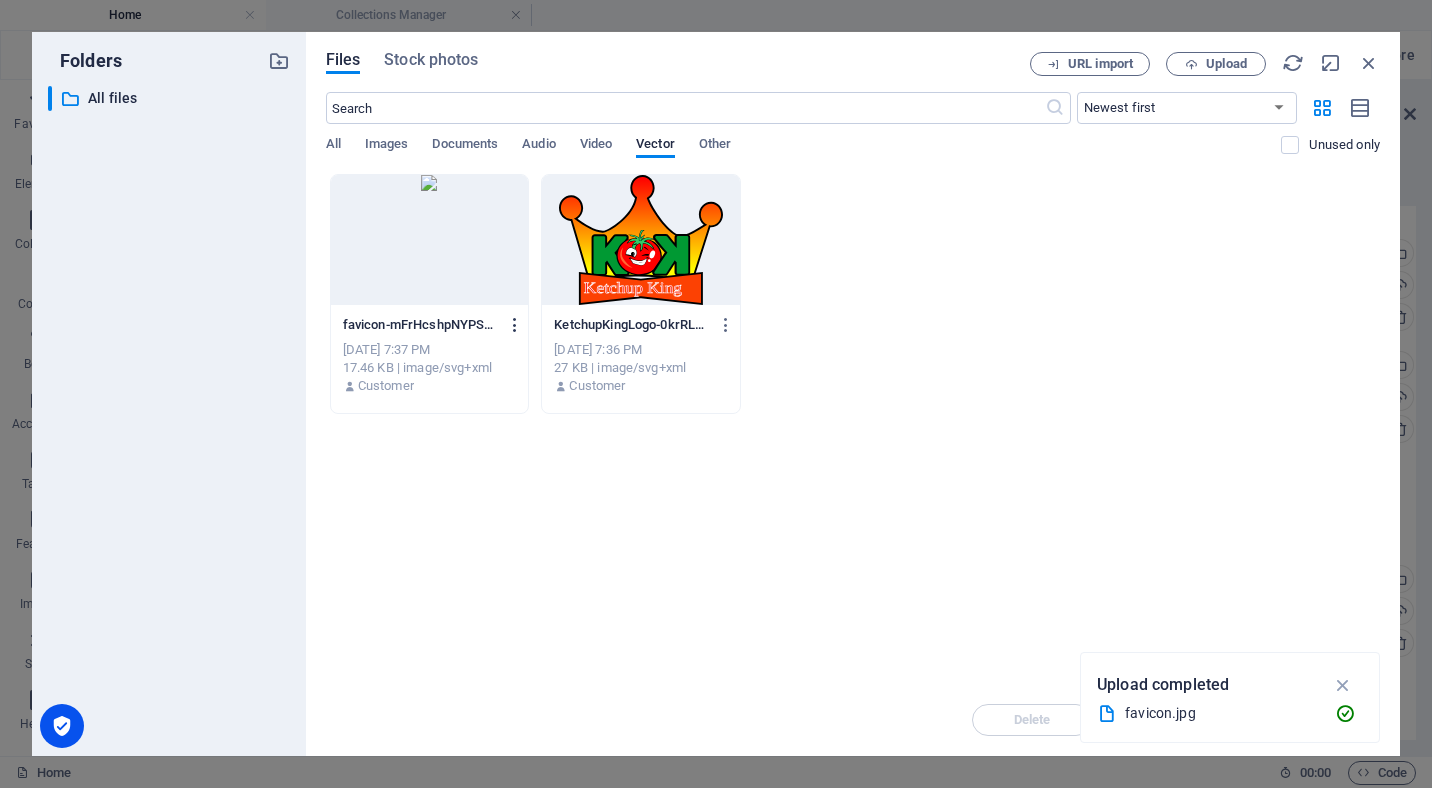 click at bounding box center [515, 325] 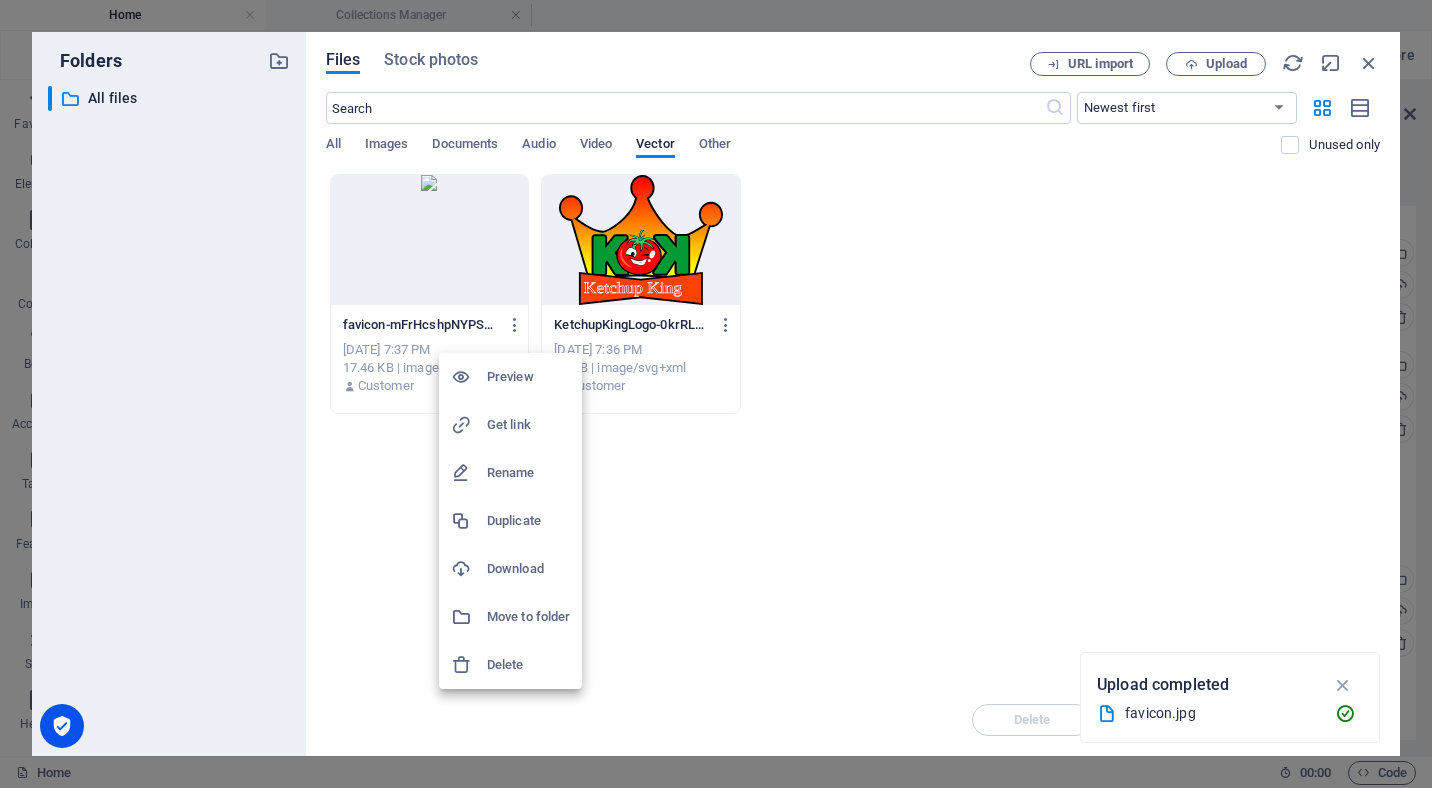 click at bounding box center [716, 394] 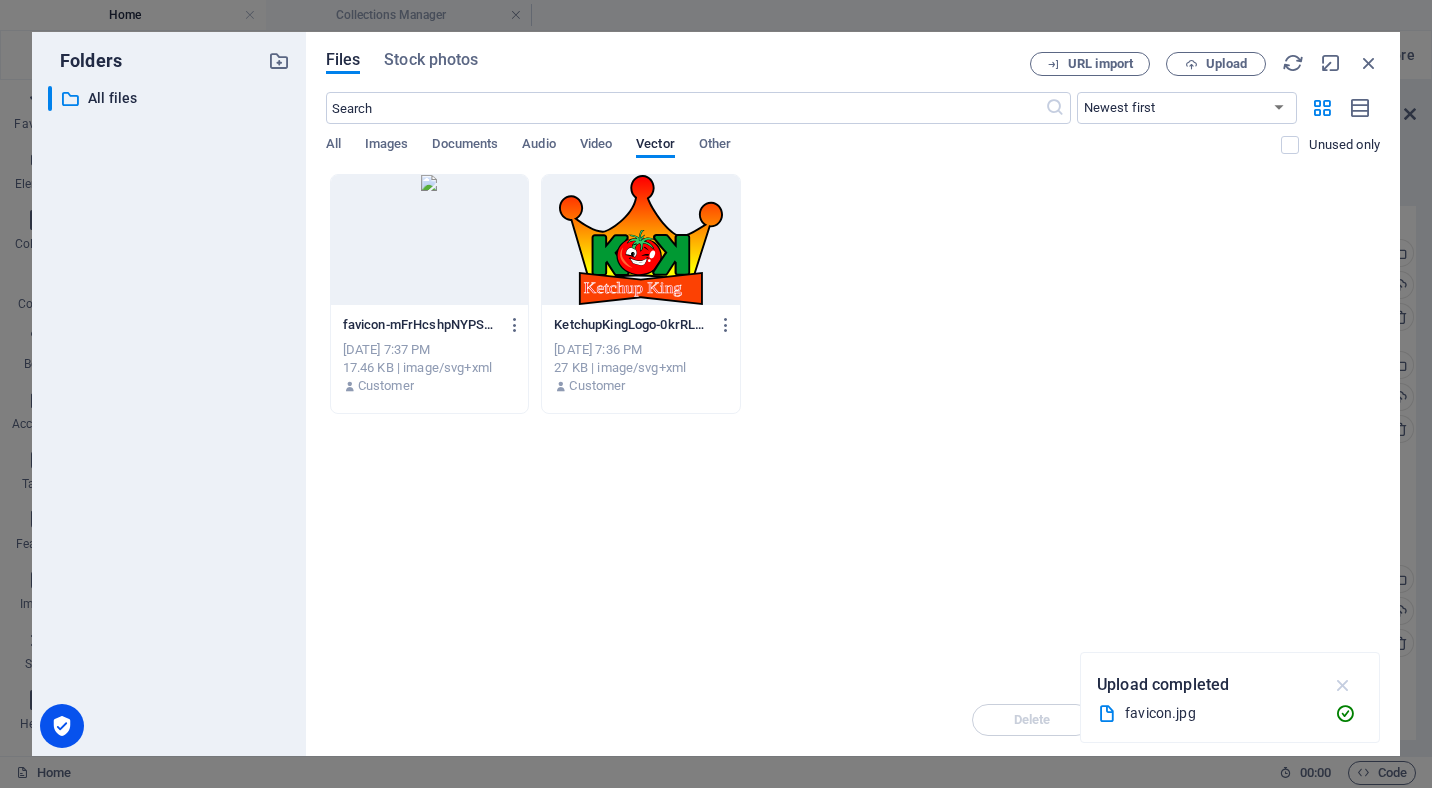 click at bounding box center [1343, 685] 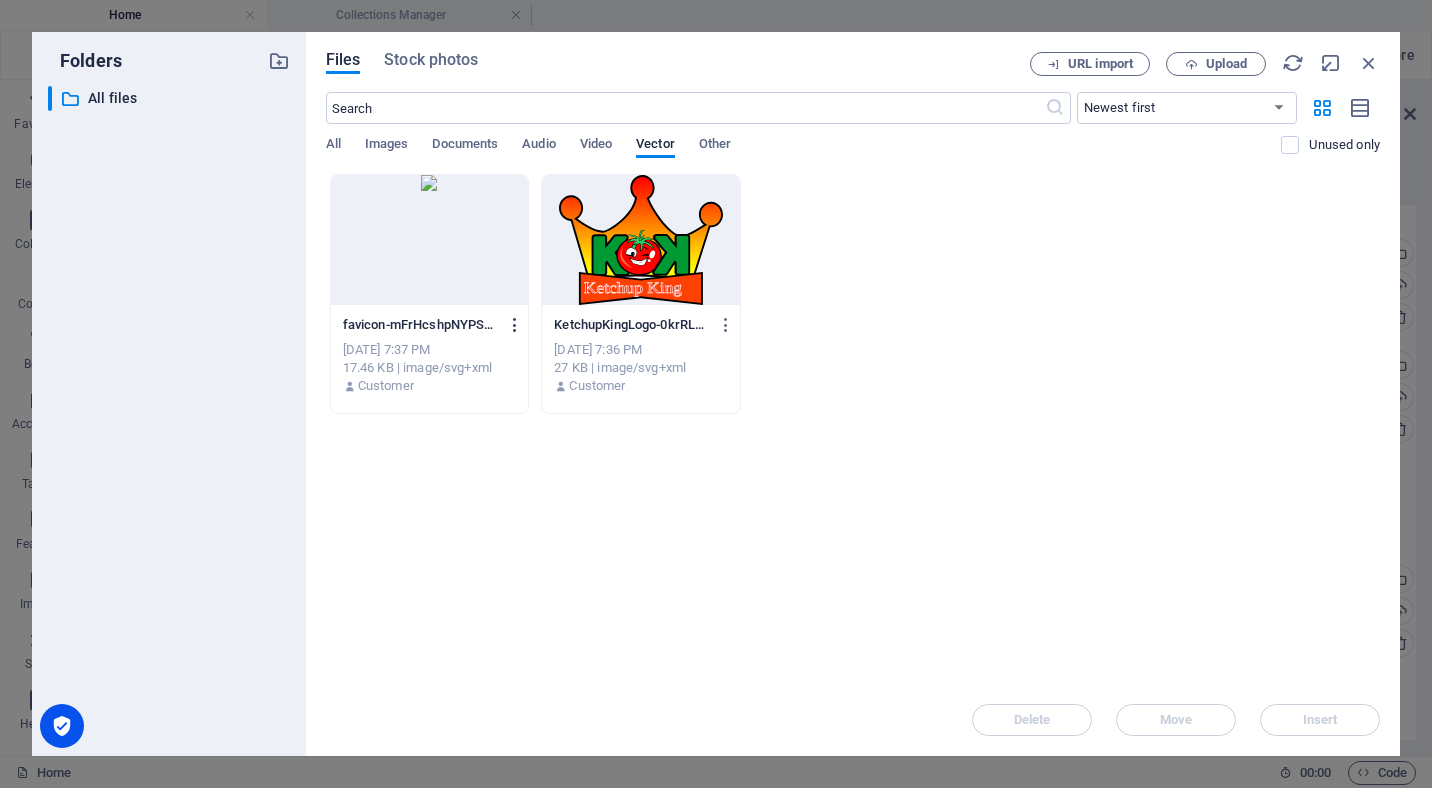 click at bounding box center [515, 325] 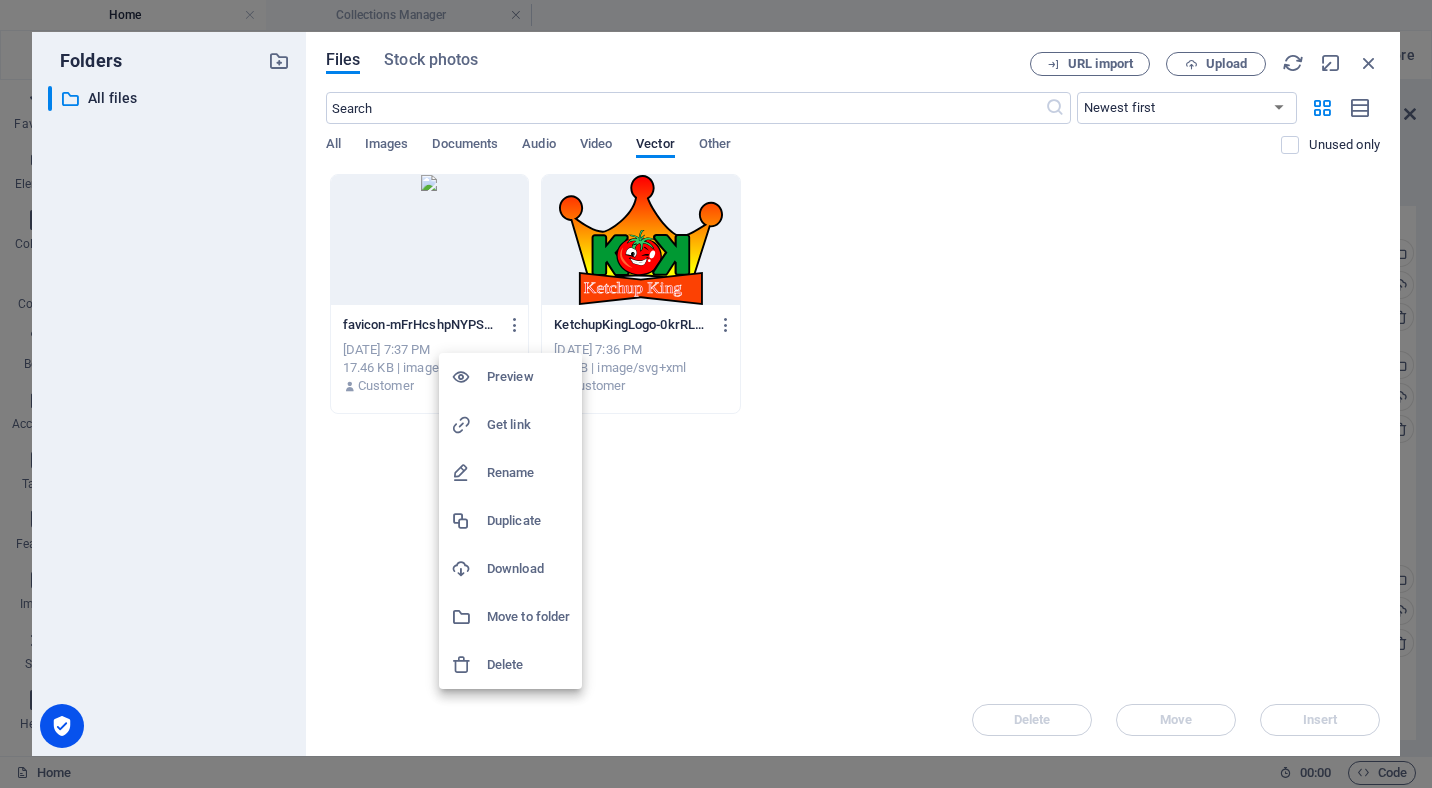 click on "Delete" at bounding box center (528, 665) 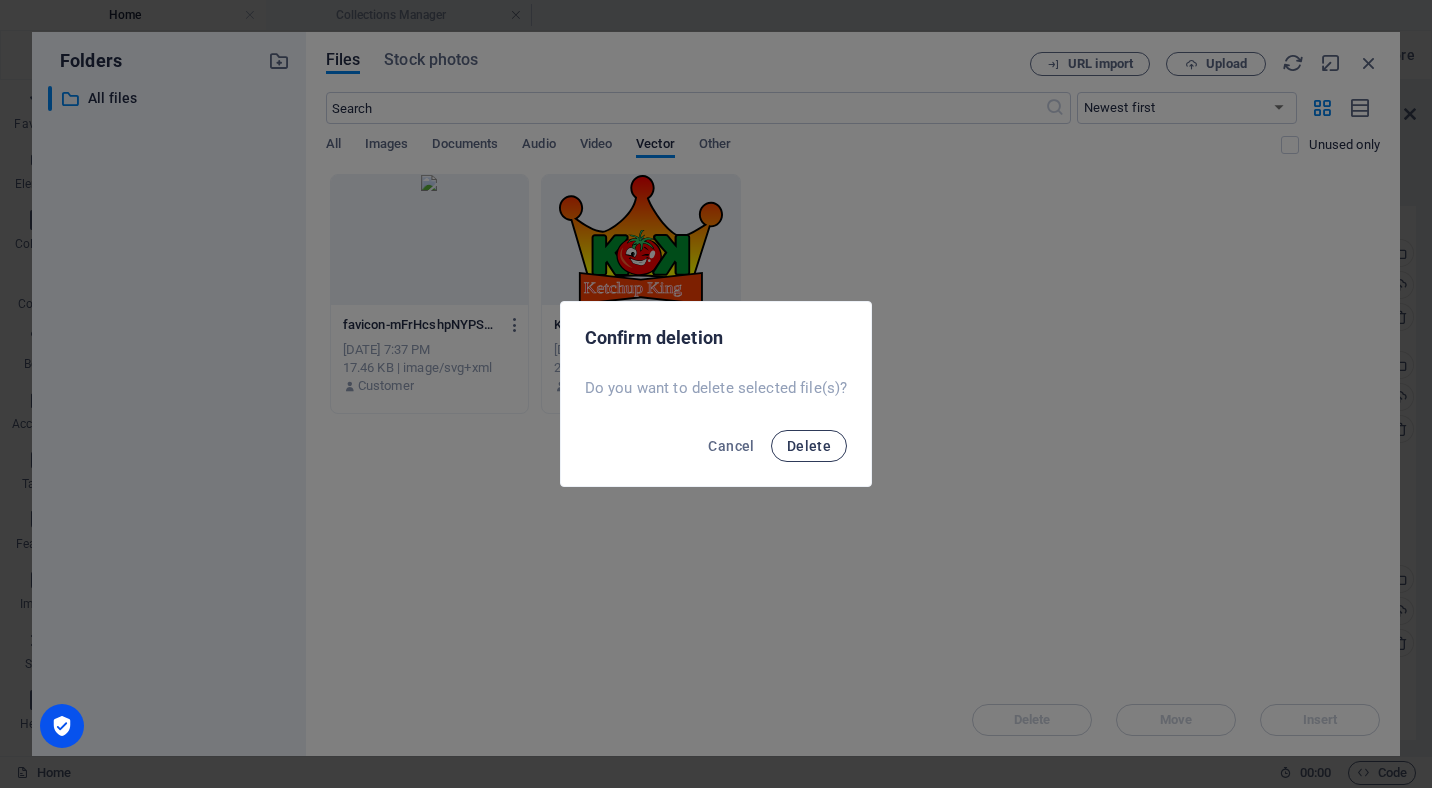 click on "Delete" at bounding box center [809, 446] 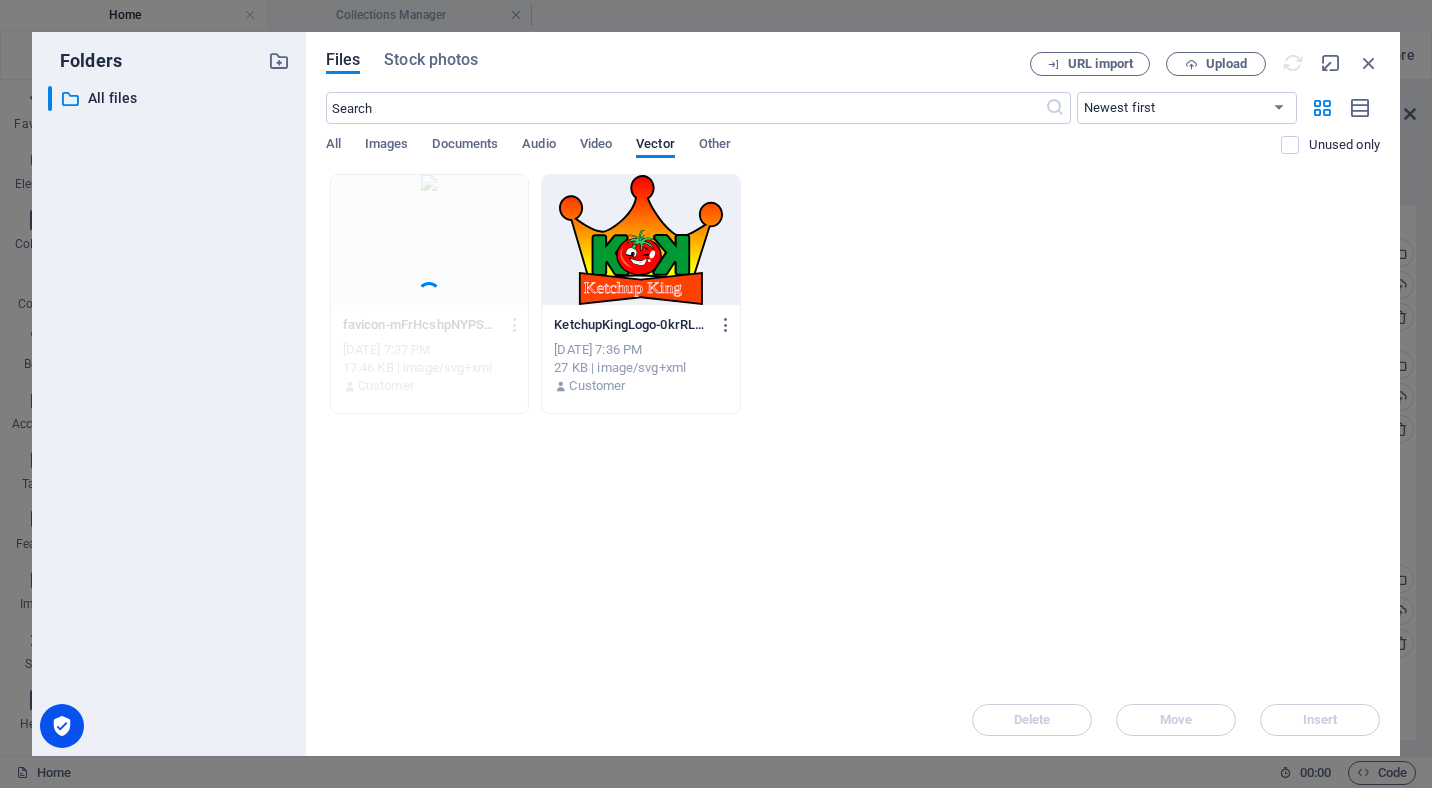 type 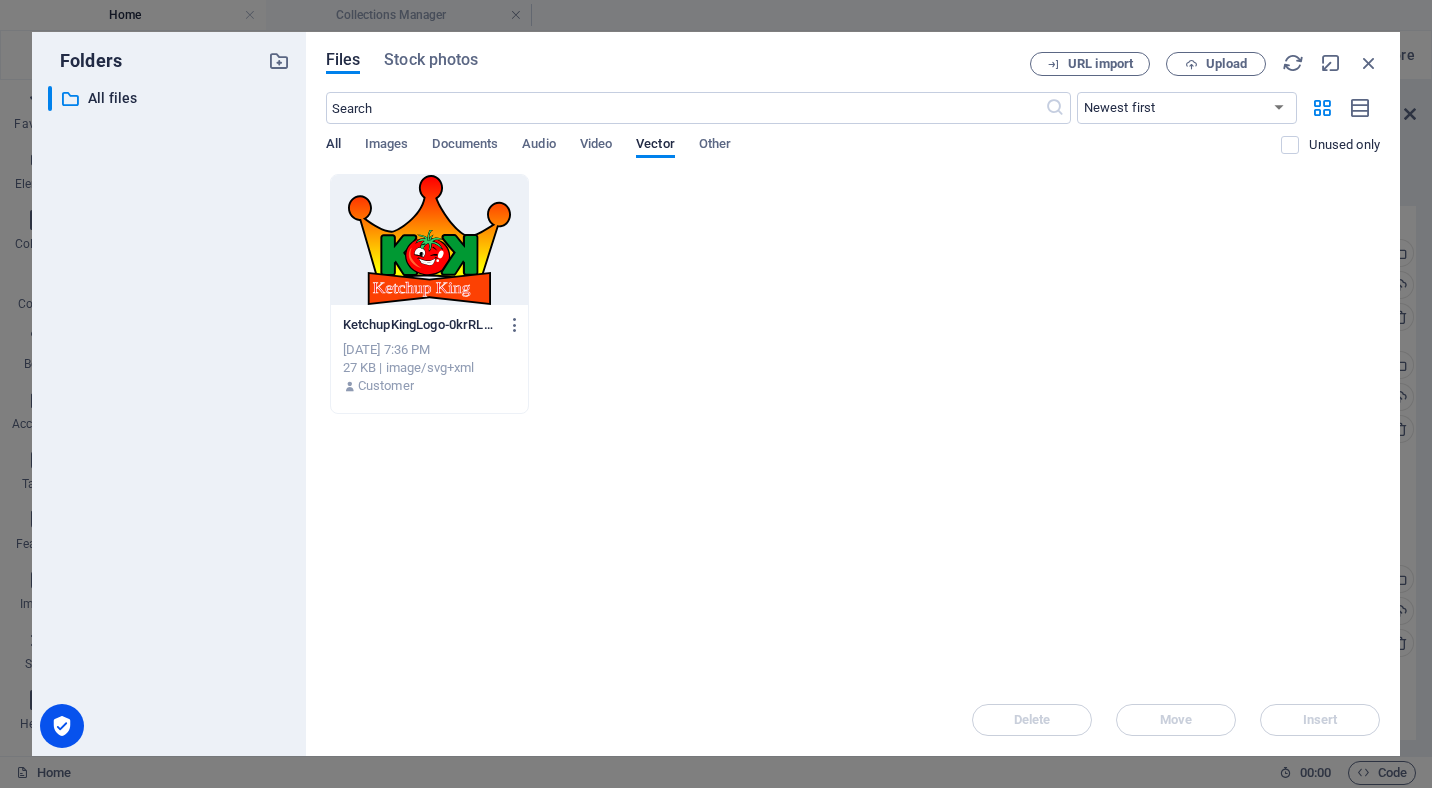 click on "All" at bounding box center [333, 146] 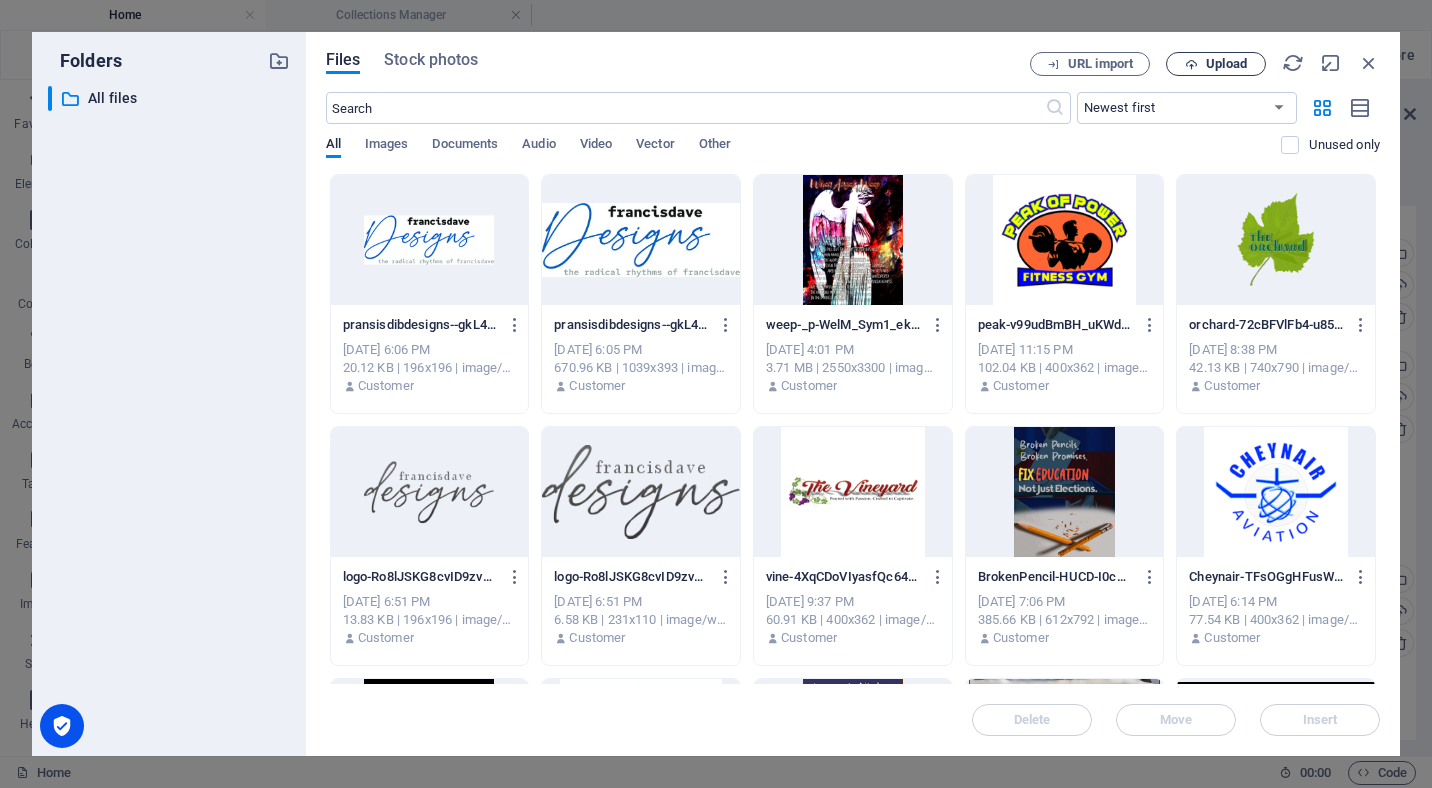 click at bounding box center [1191, 64] 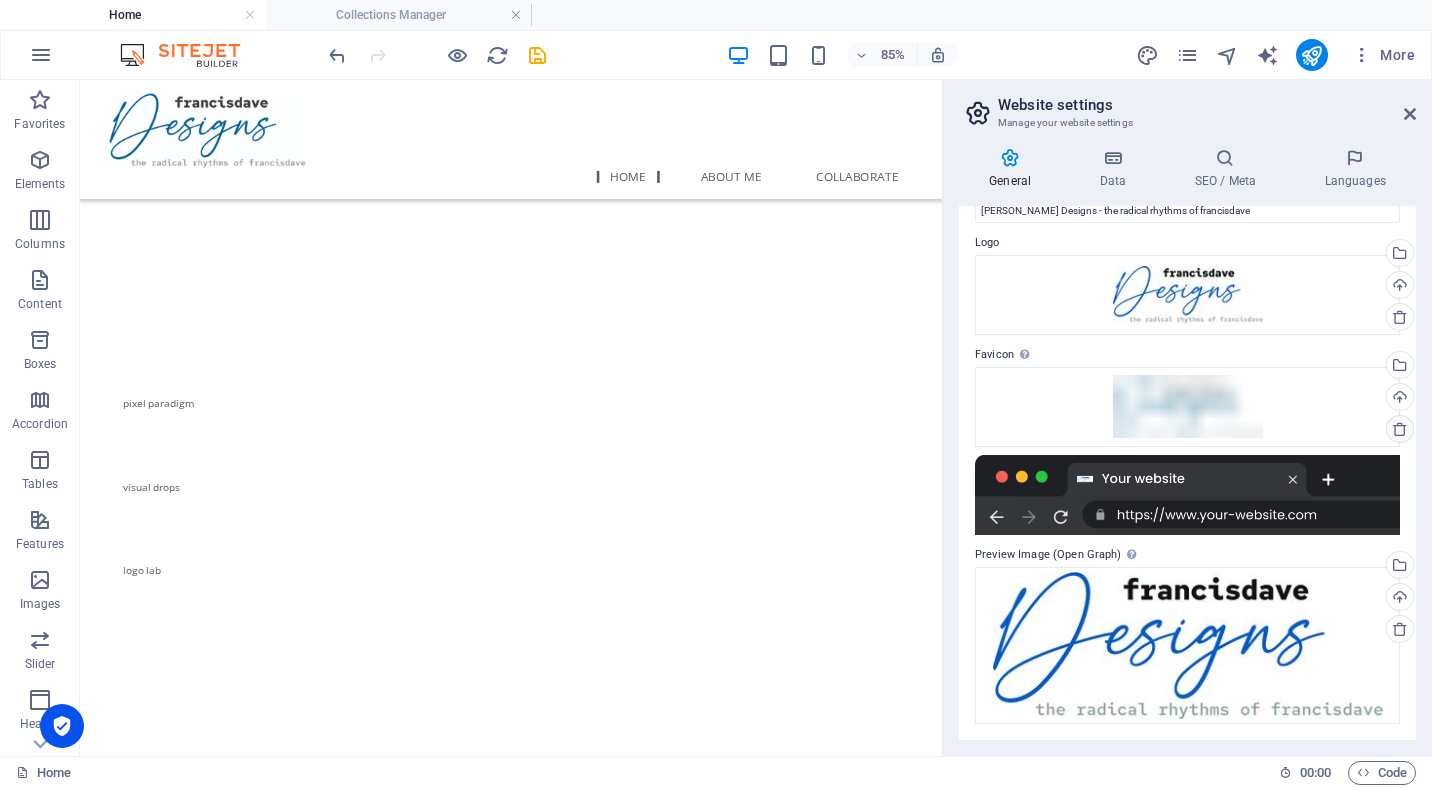 click at bounding box center (1400, 429) 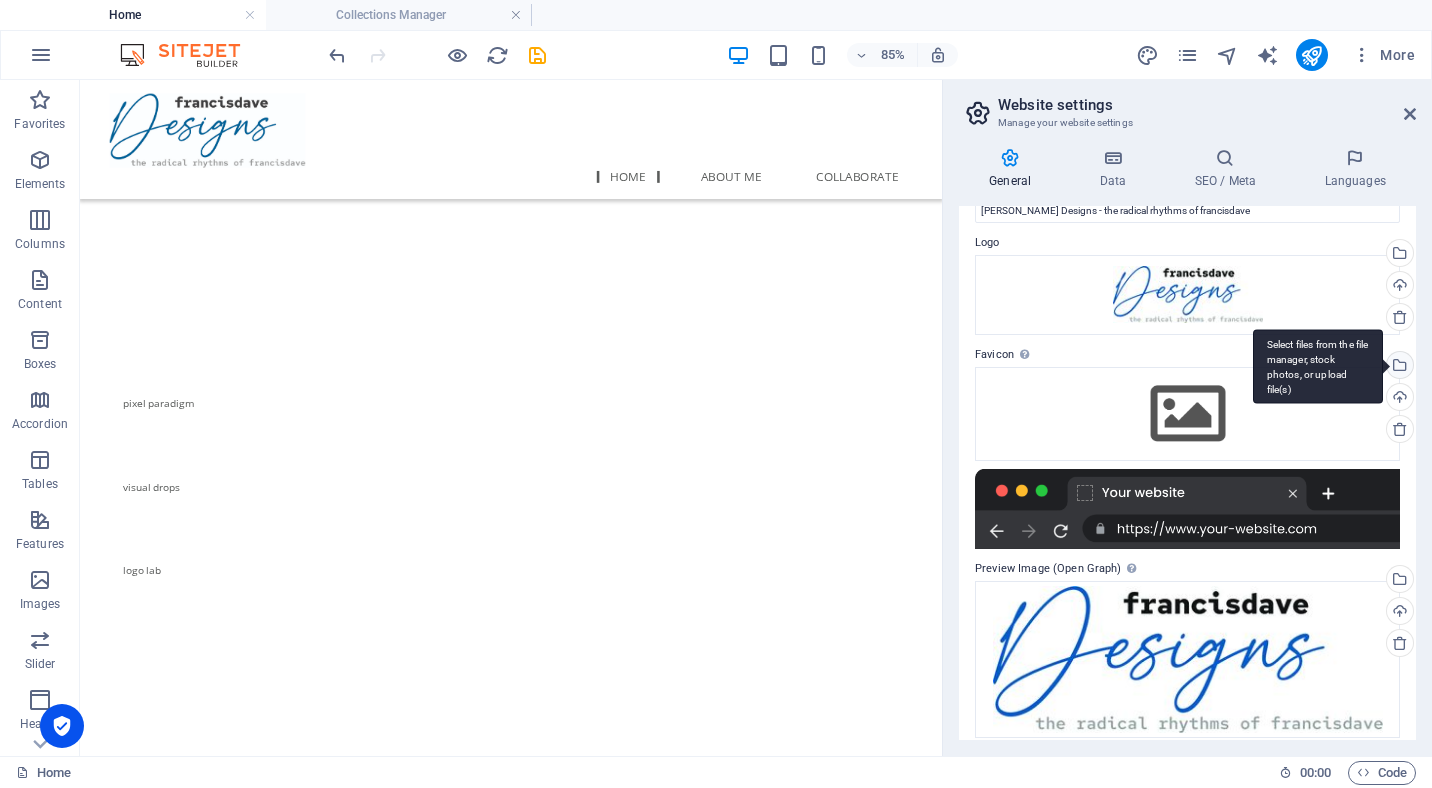 click on "Select files from the file manager, stock photos, or upload file(s)" at bounding box center [1398, 367] 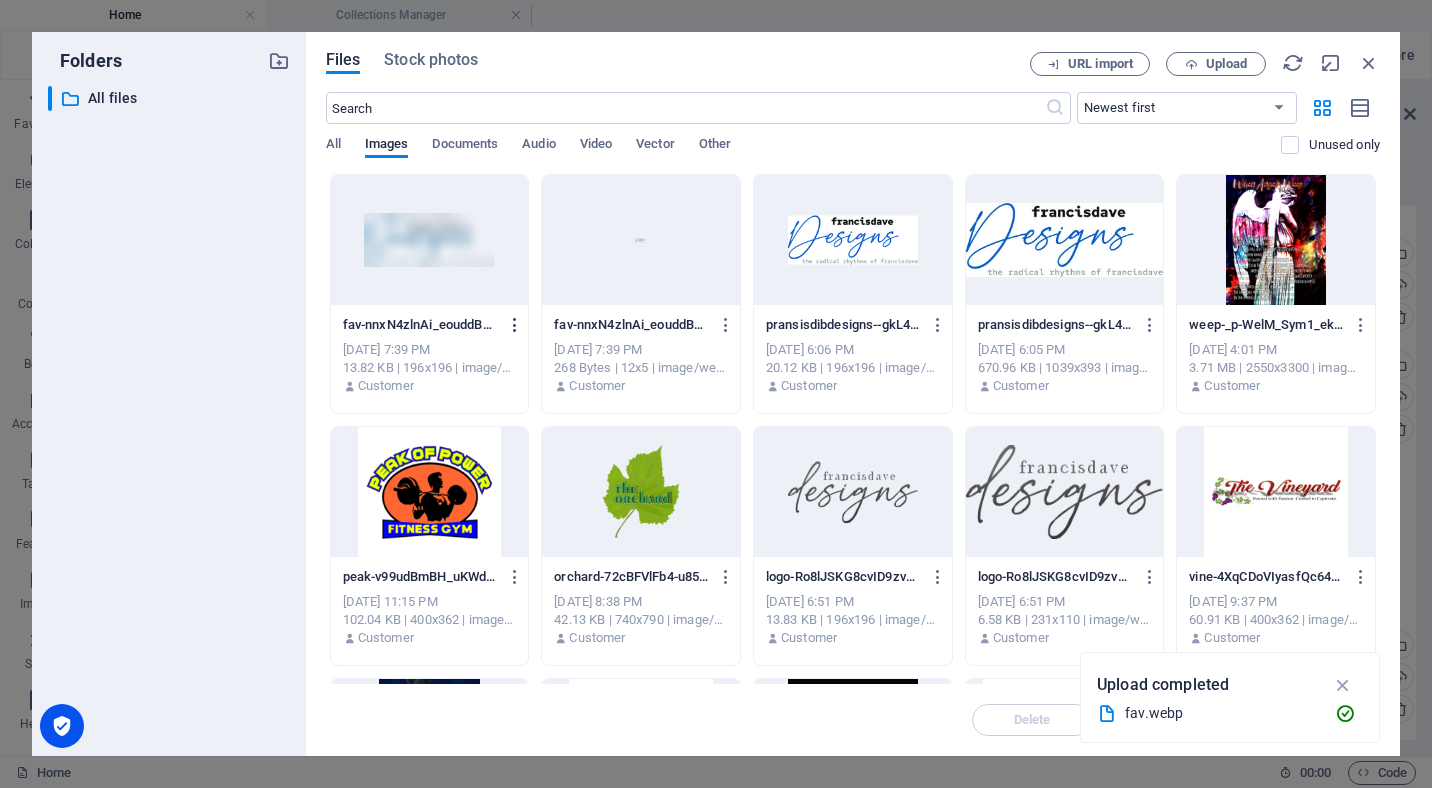 click at bounding box center (515, 325) 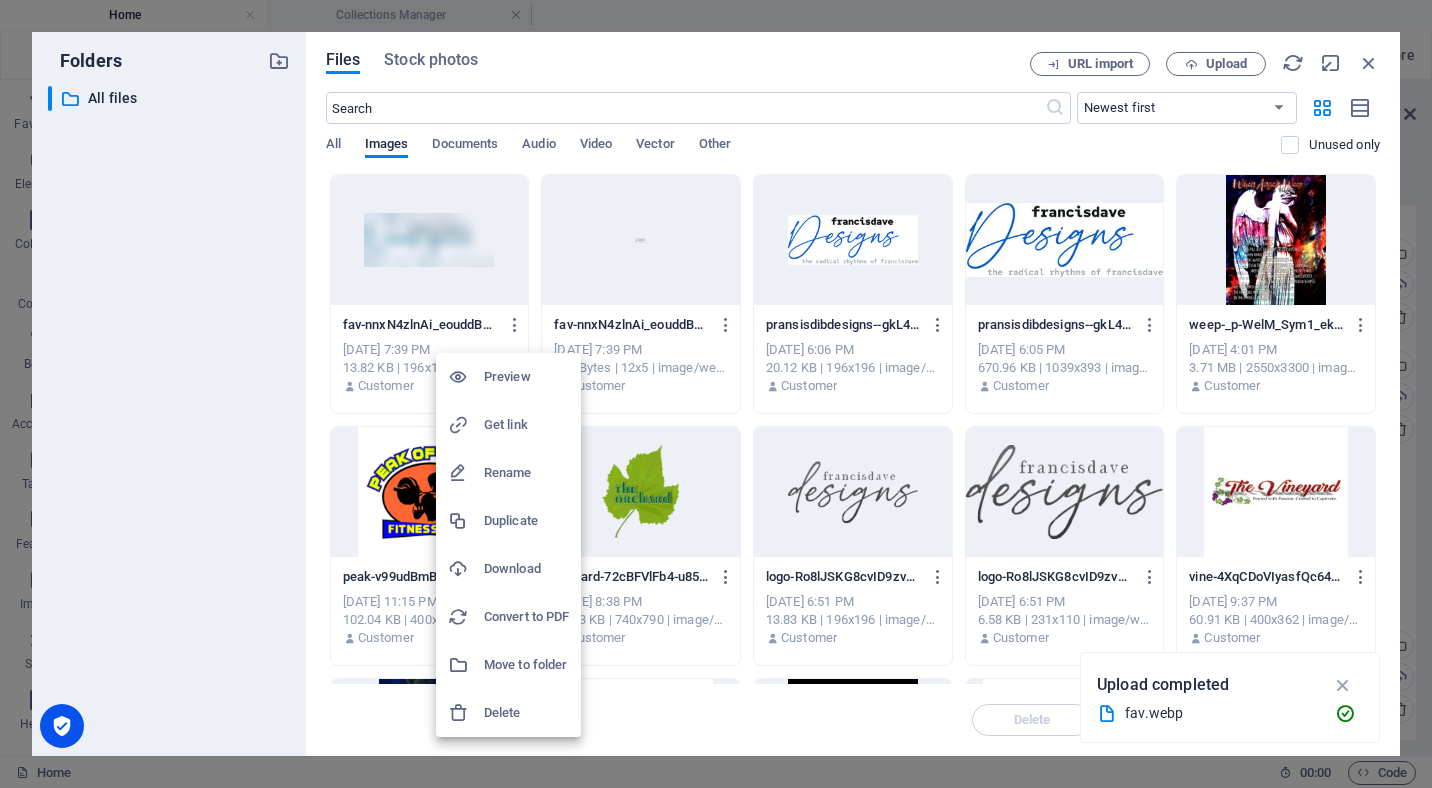 click on "Delete" at bounding box center [526, 713] 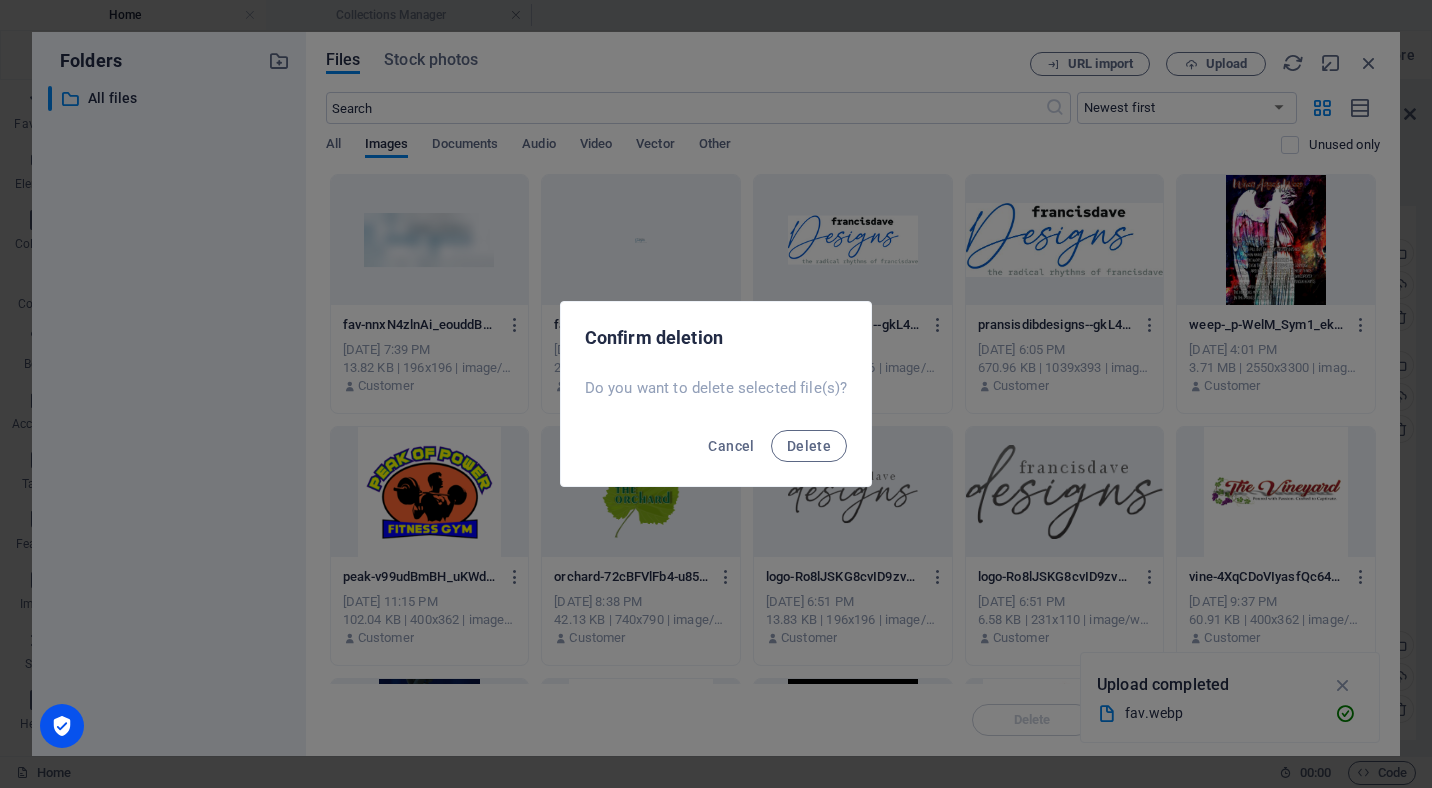 click on "Confirm deletion Do you want to delete selected file(s)? Cancel Delete" at bounding box center (716, 394) 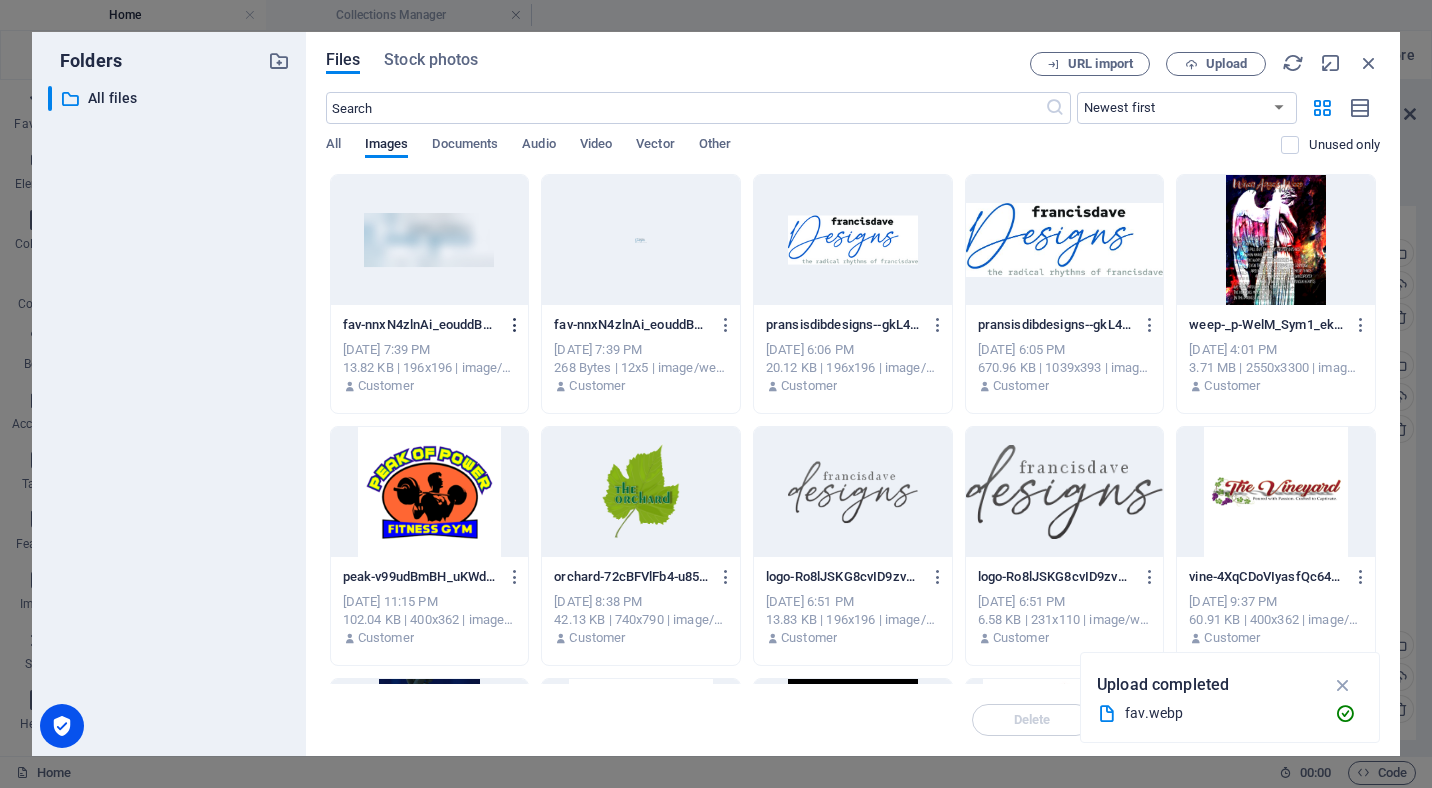 click at bounding box center (515, 325) 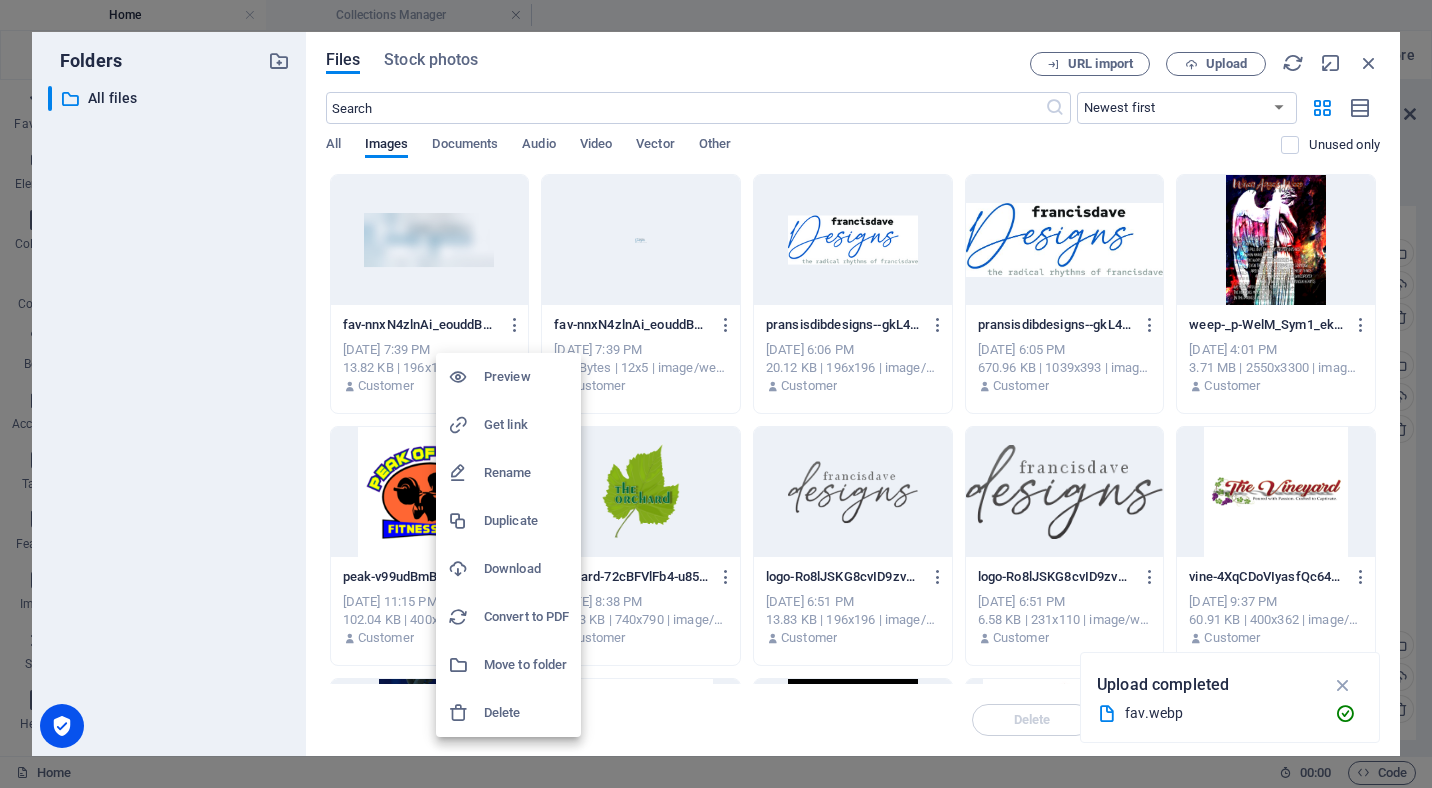 click on "Delete" at bounding box center [526, 713] 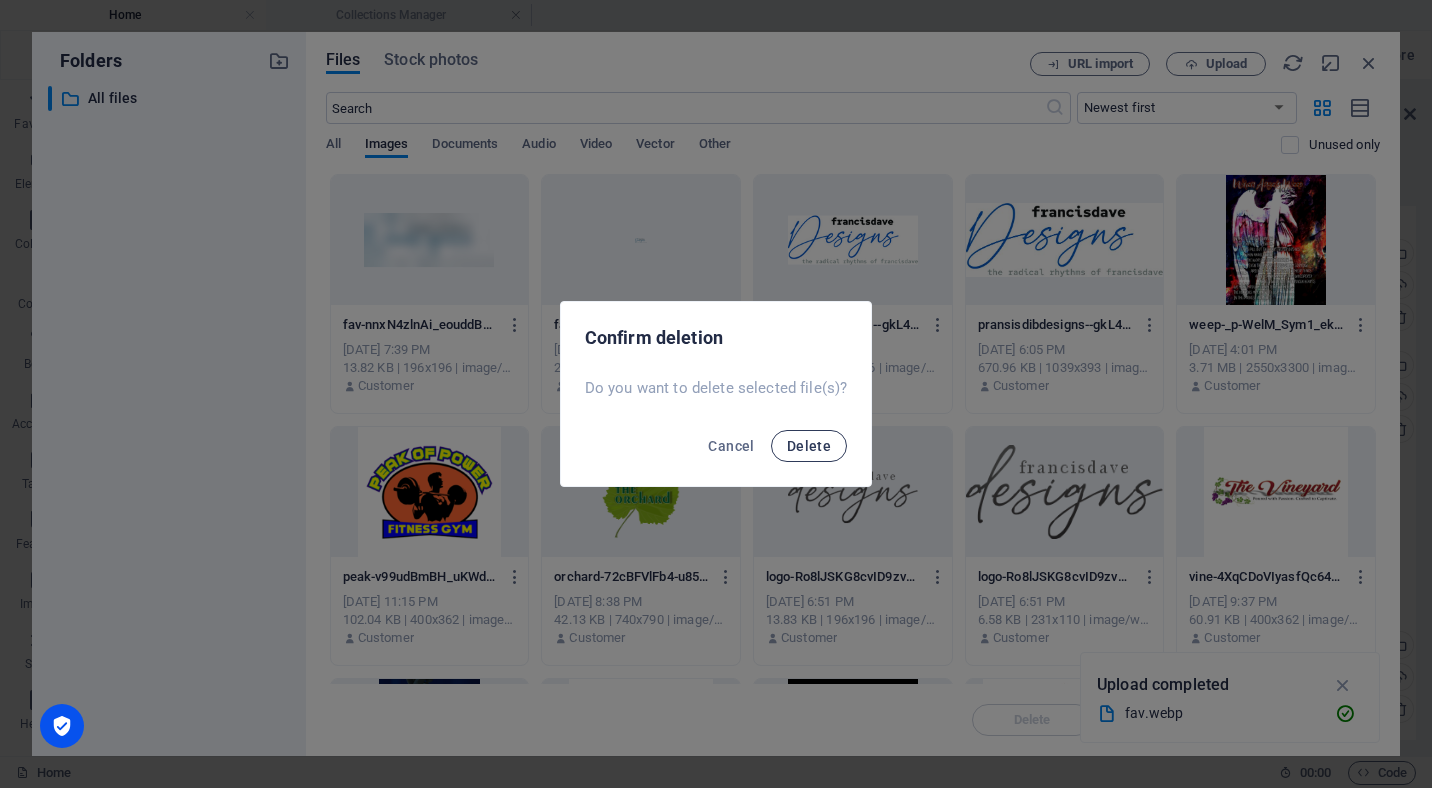 click on "Delete" at bounding box center [809, 446] 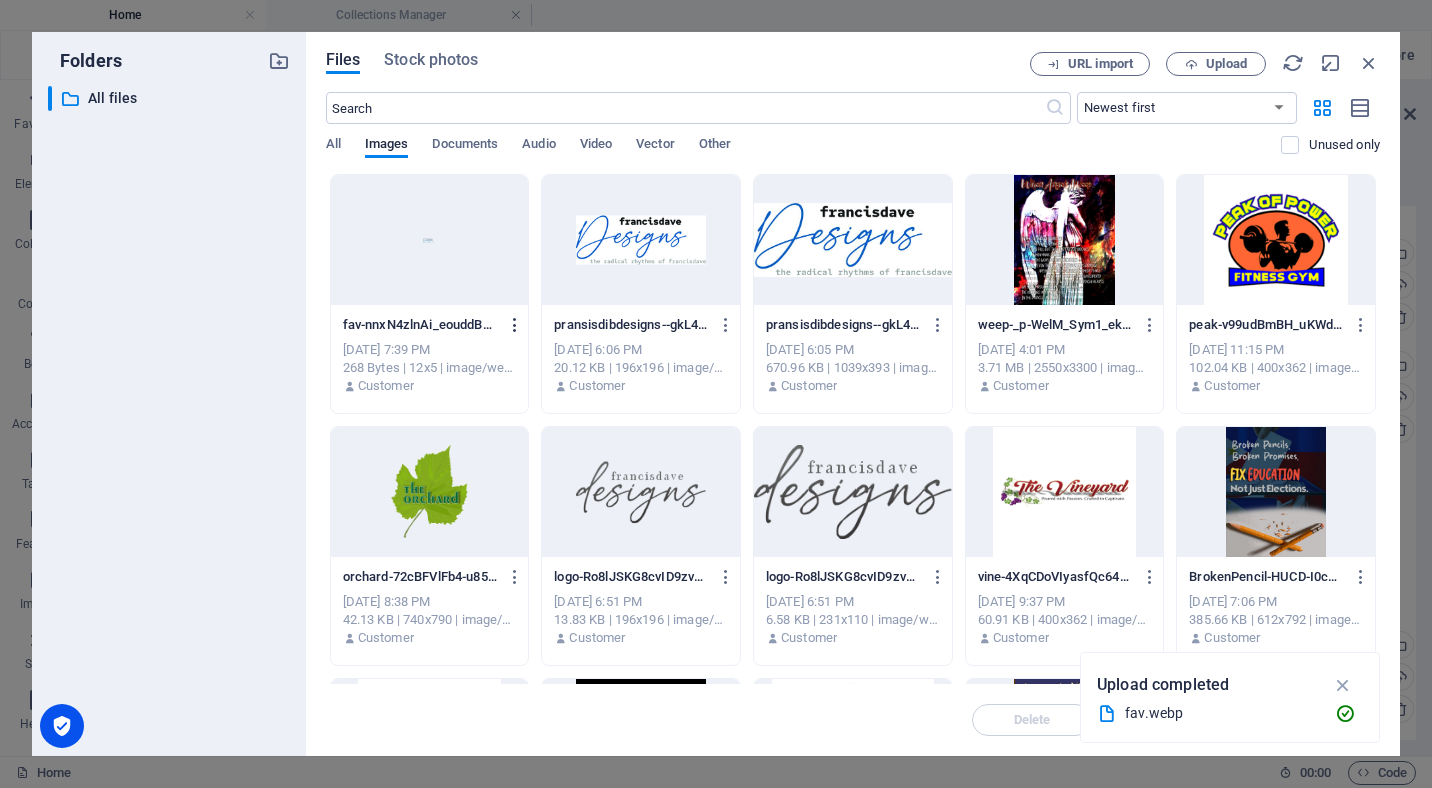 click at bounding box center (515, 325) 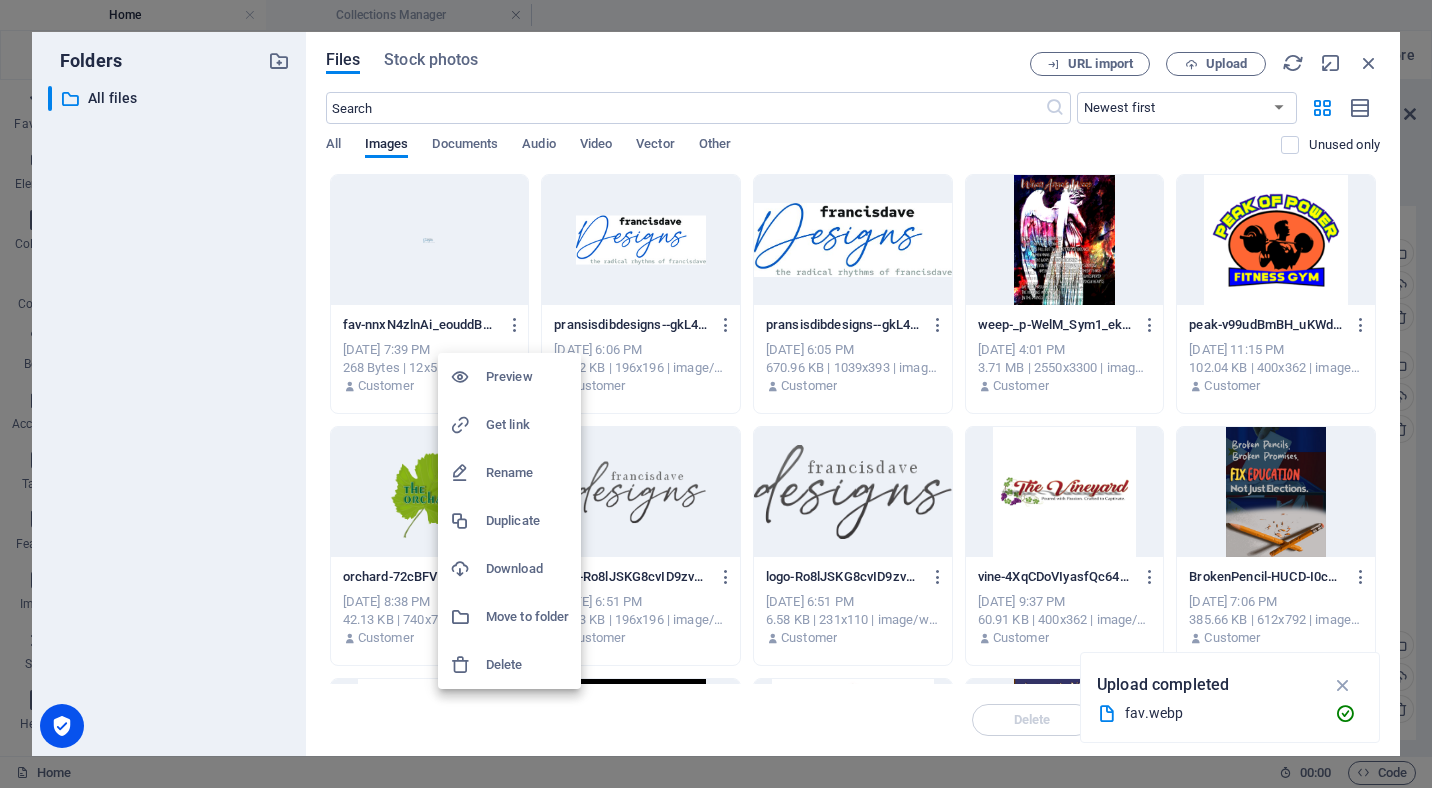 click on "Delete" at bounding box center (527, 665) 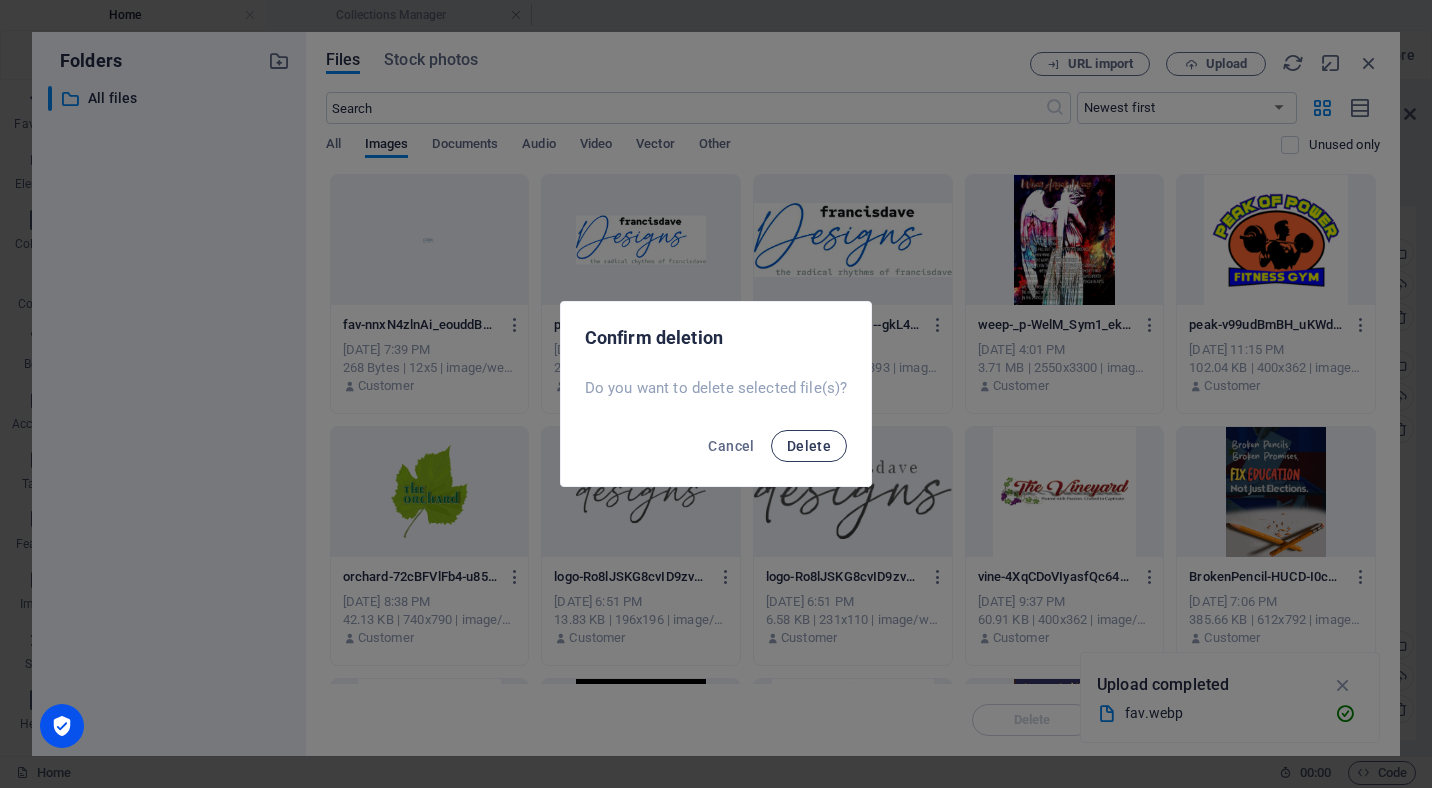 click on "Delete" at bounding box center (809, 446) 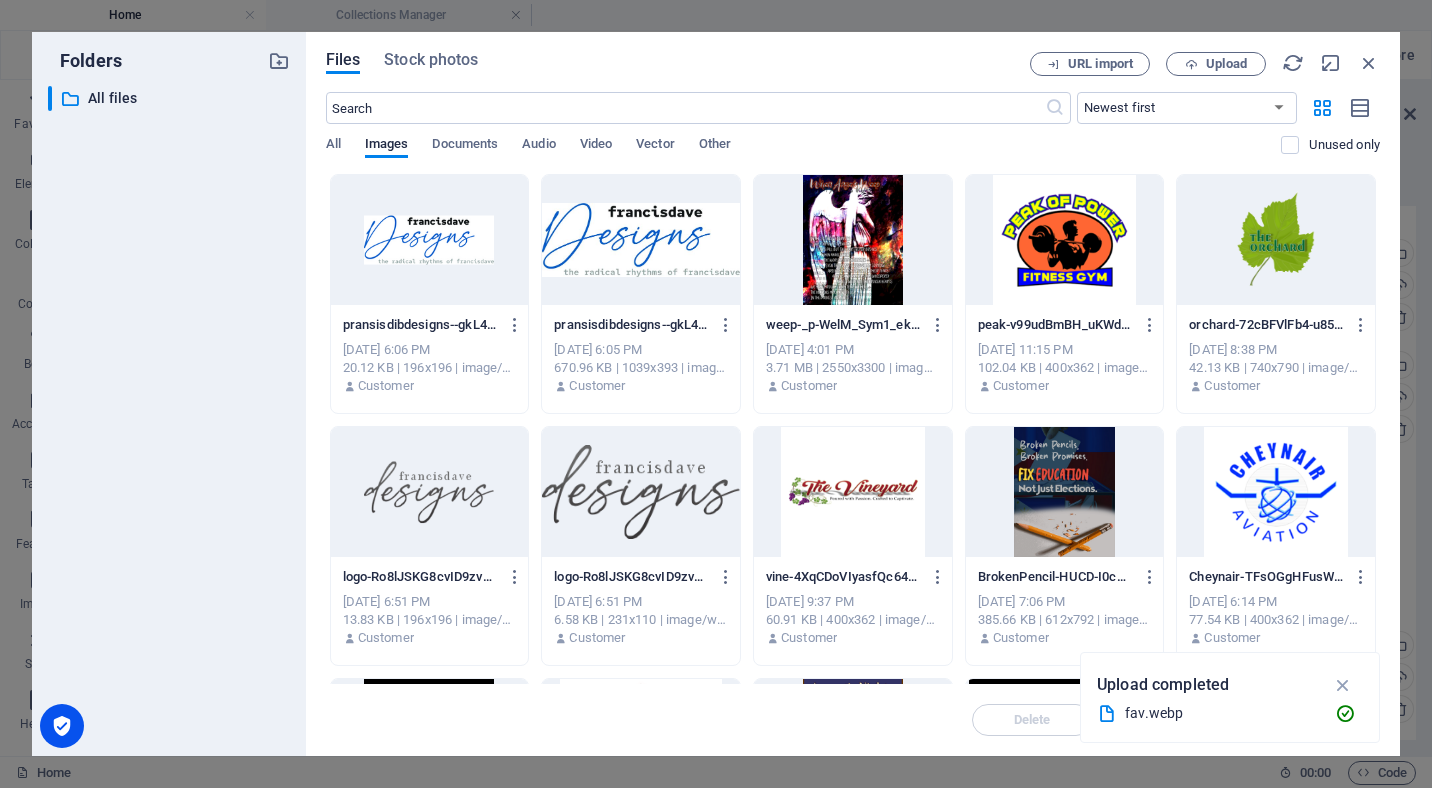 click at bounding box center (430, 492) 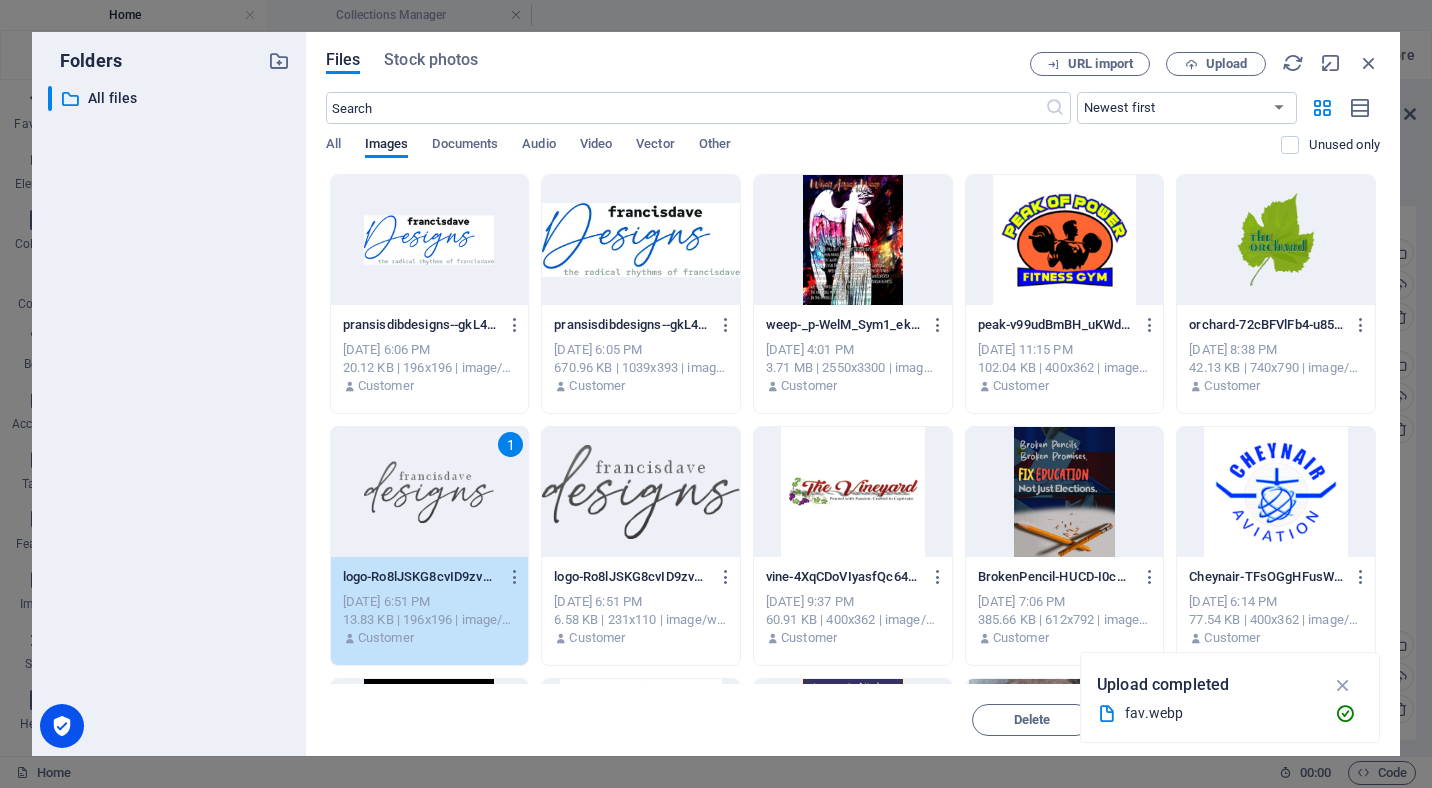click on "1" at bounding box center [430, 492] 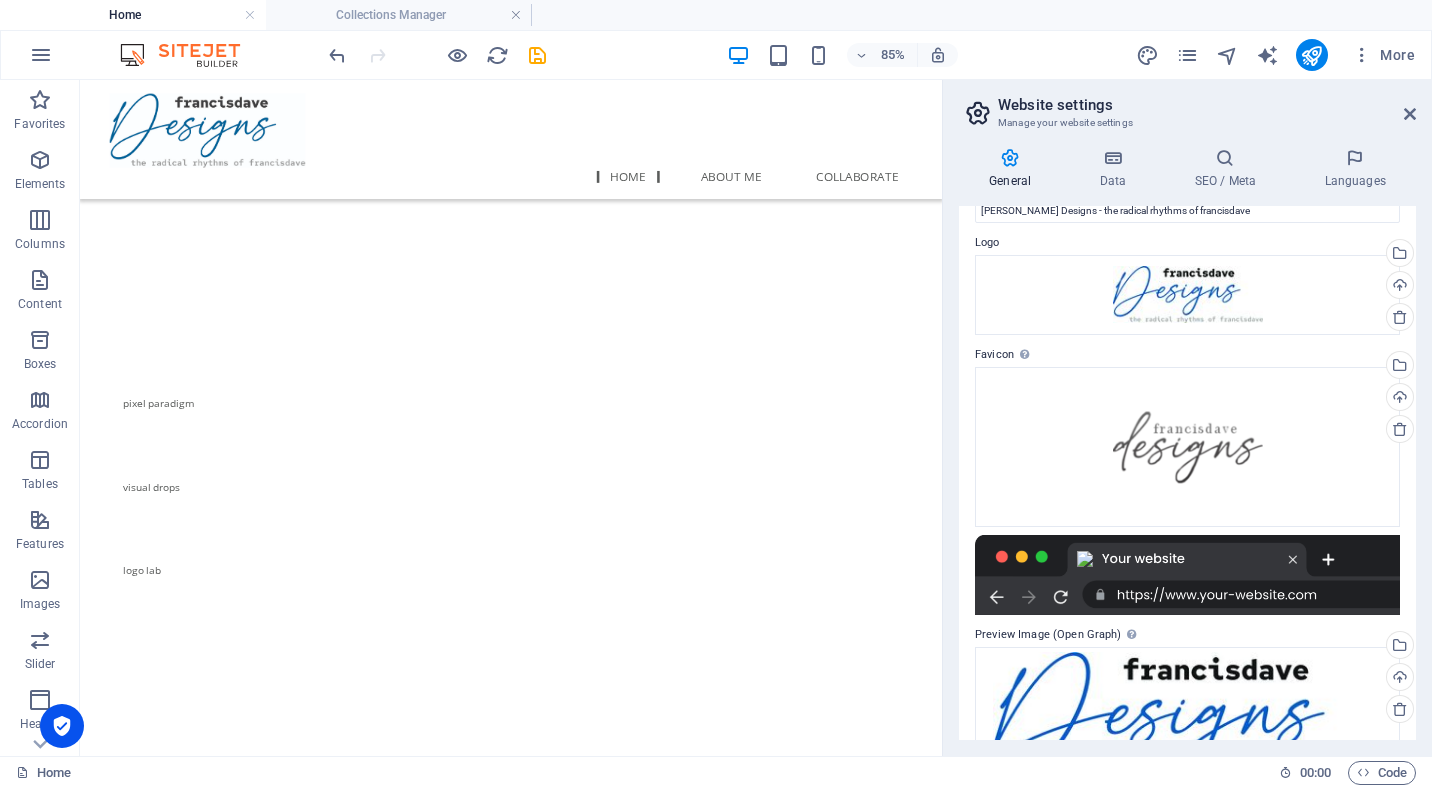 scroll, scrollTop: 127, scrollLeft: 0, axis: vertical 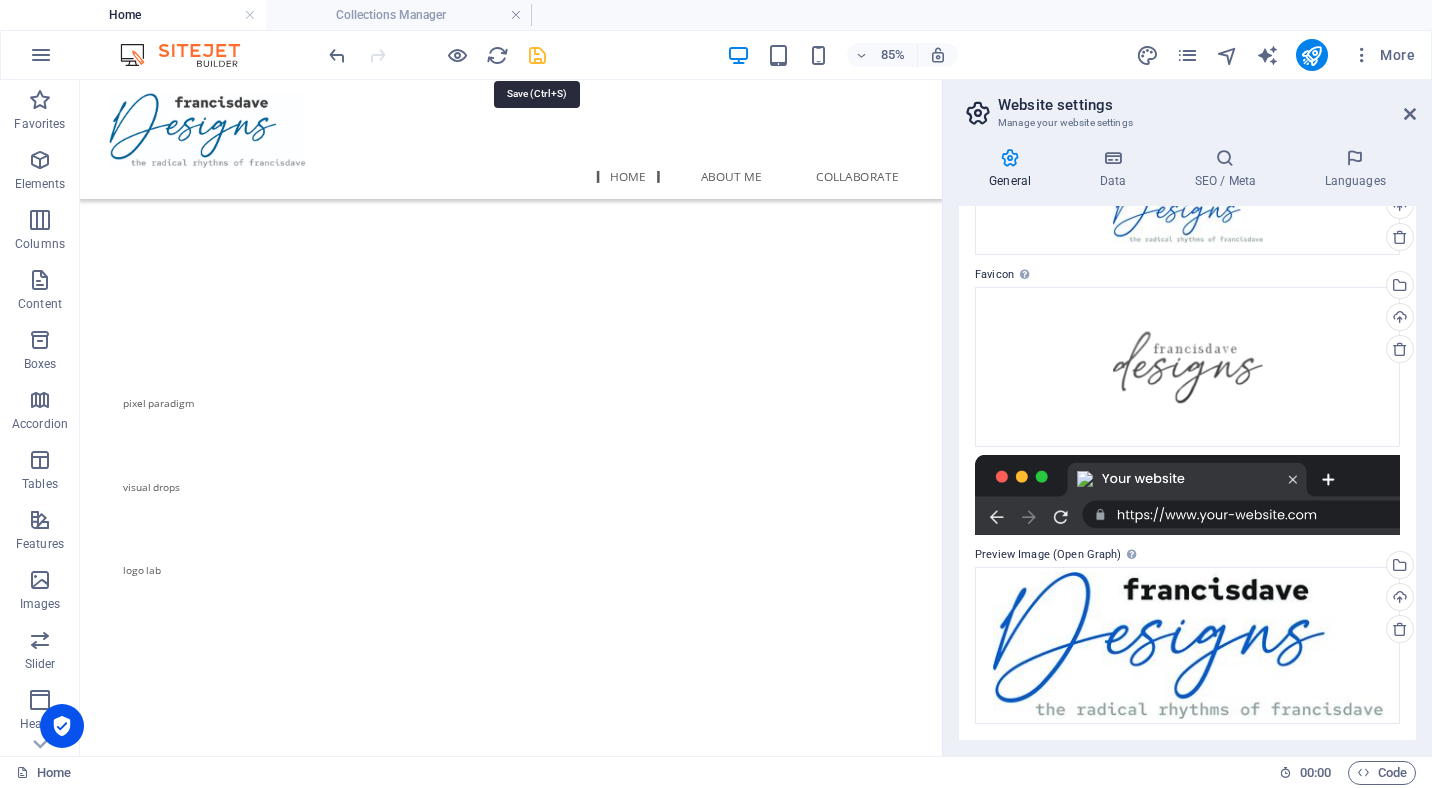 click at bounding box center [537, 55] 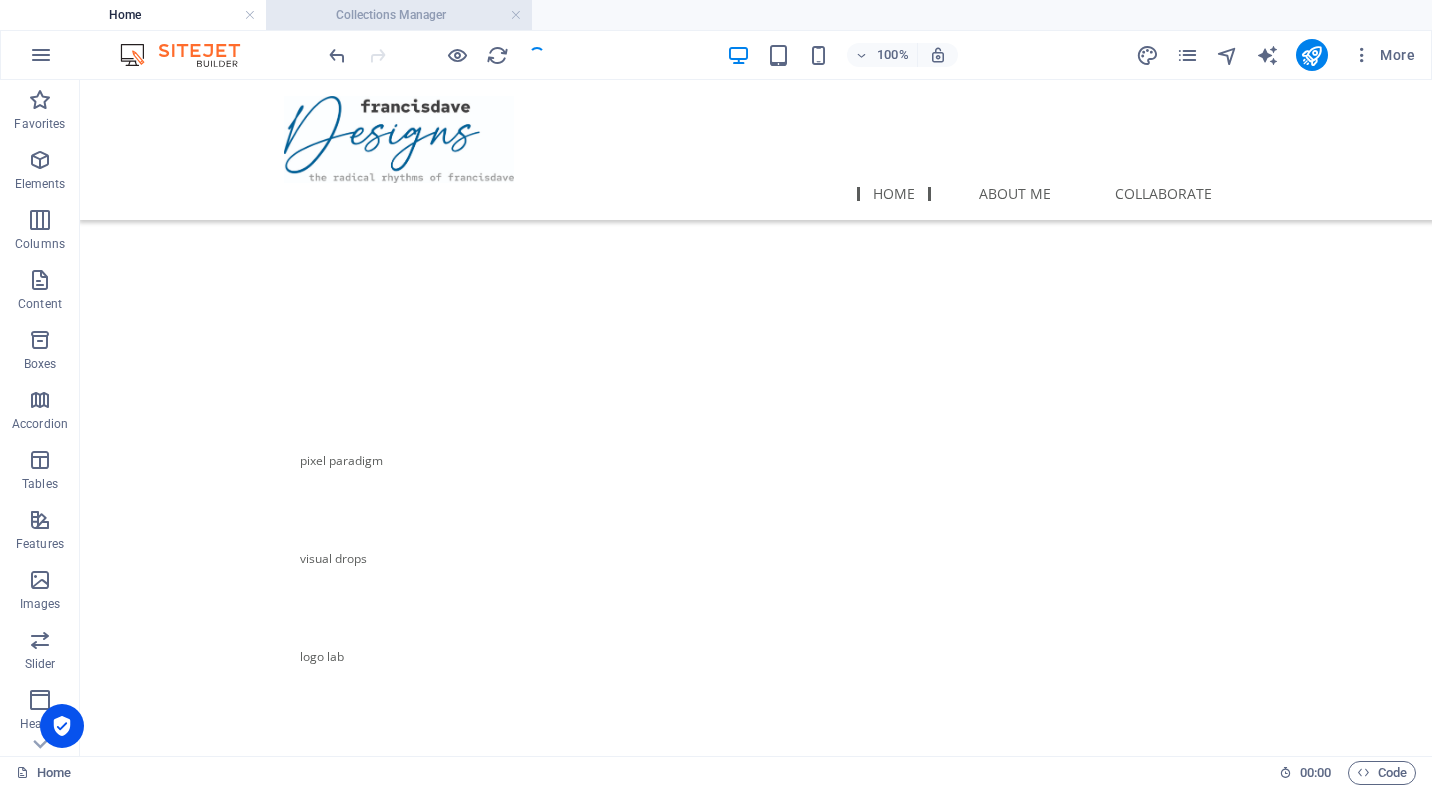 click on "Collections Manager" at bounding box center (399, 15) 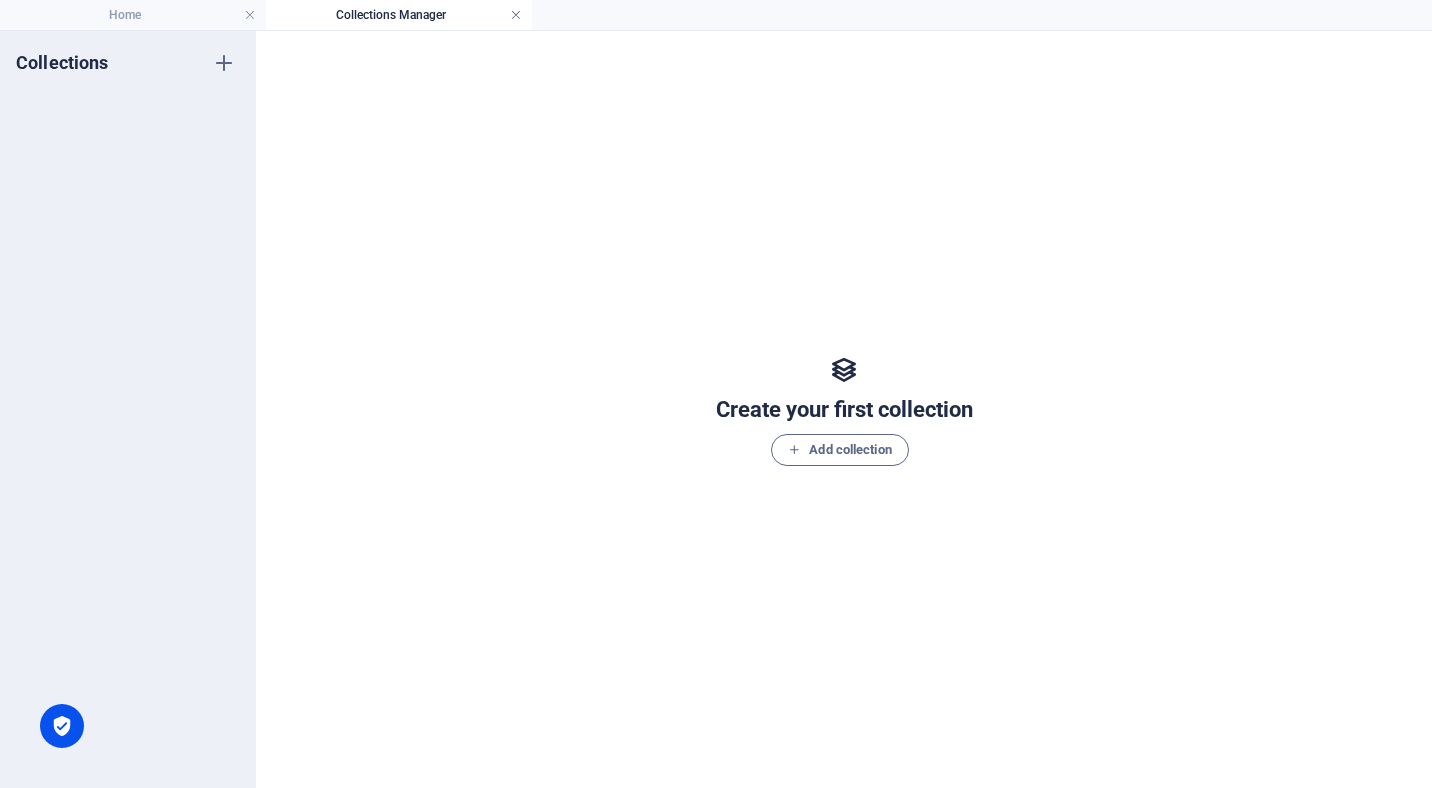 click at bounding box center [516, 15] 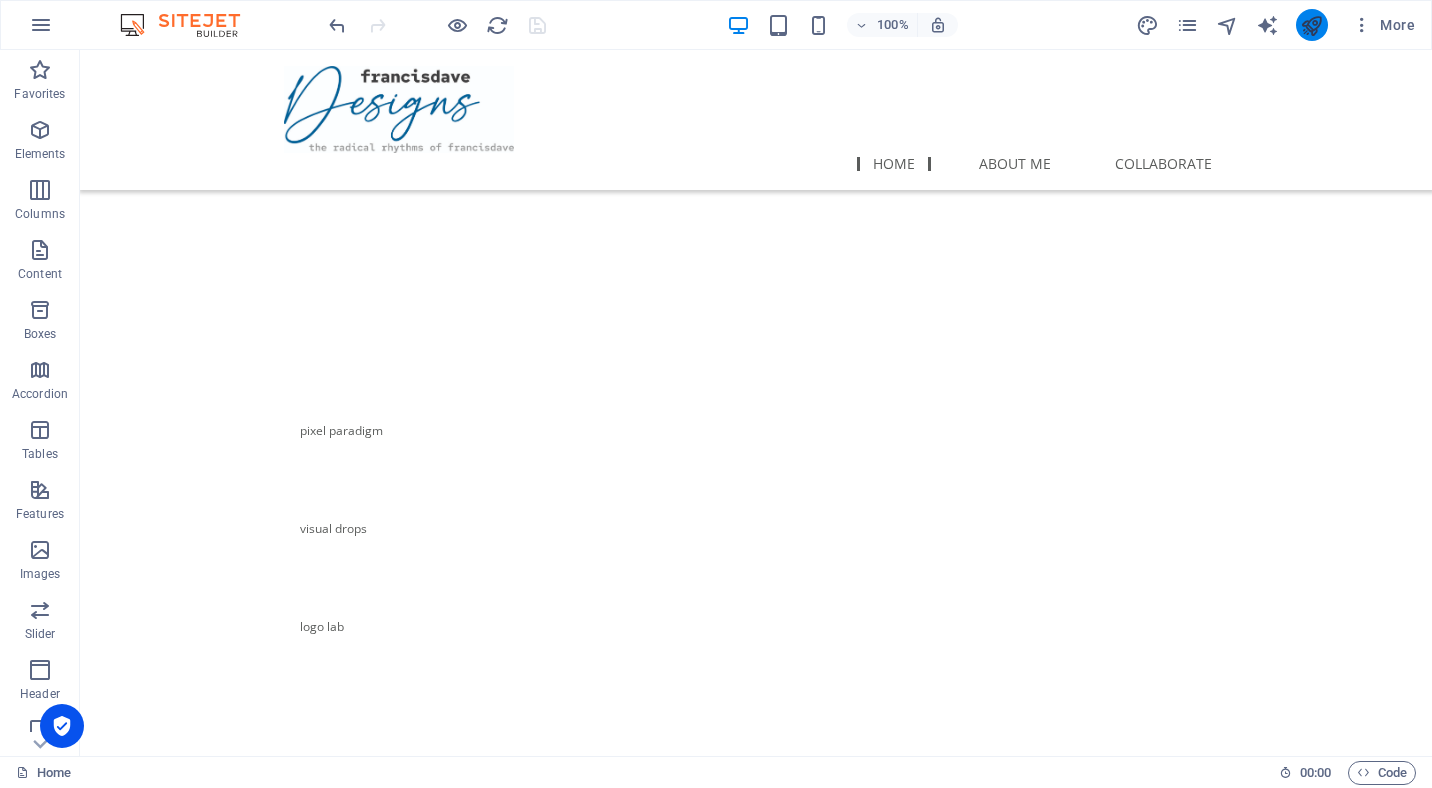 click at bounding box center (1311, 25) 